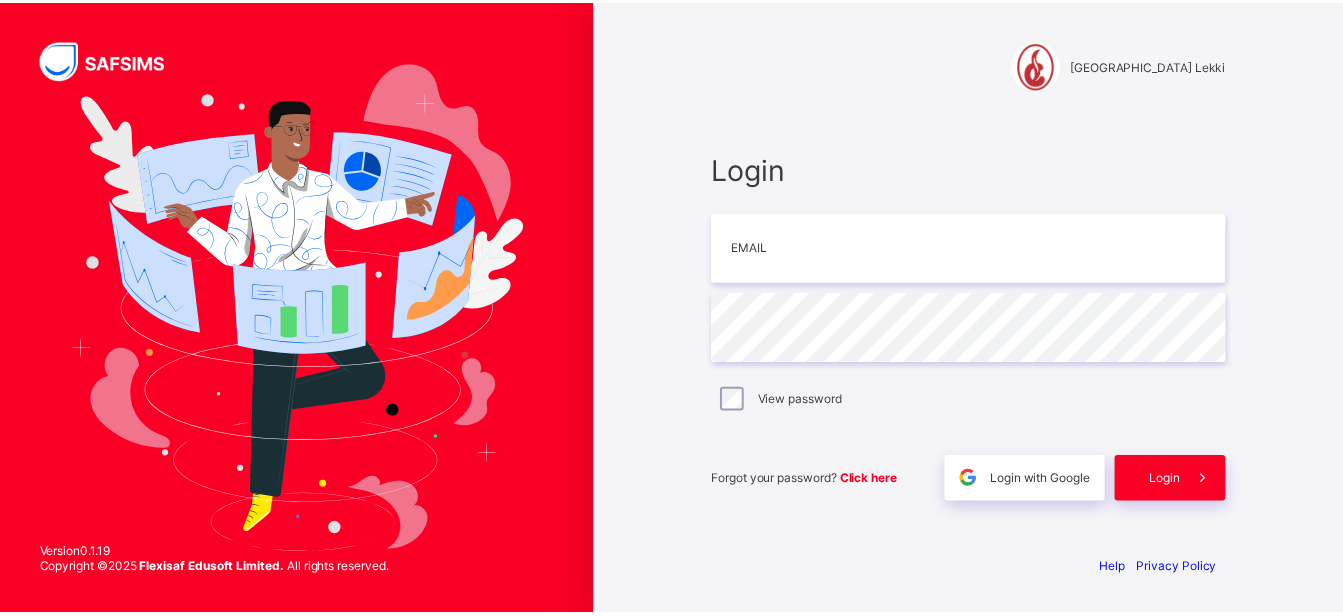 scroll, scrollTop: 0, scrollLeft: 0, axis: both 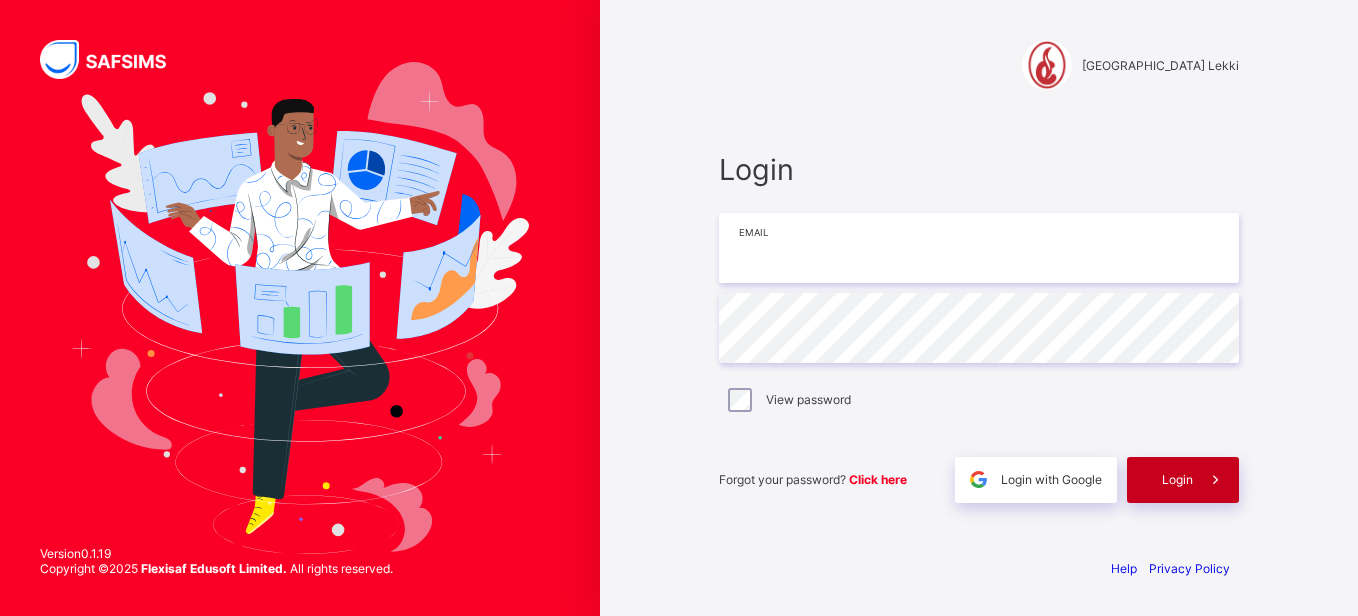 type on "**********" 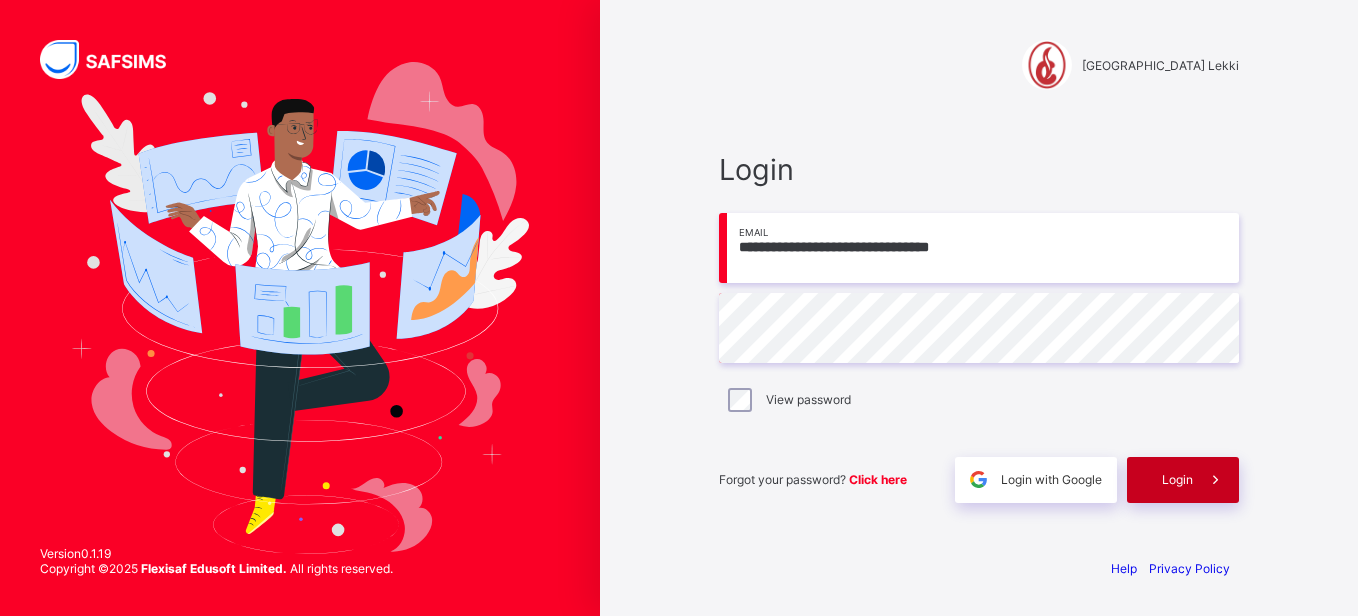 click on "Login" at bounding box center [1177, 479] 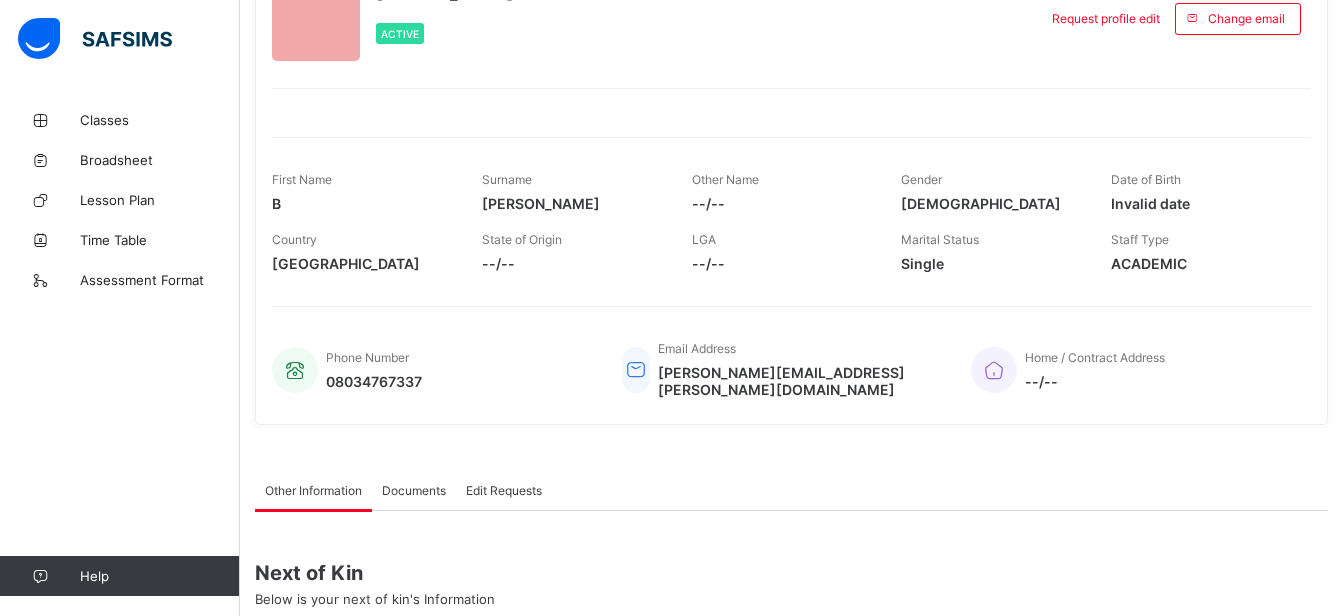scroll, scrollTop: 165, scrollLeft: 0, axis: vertical 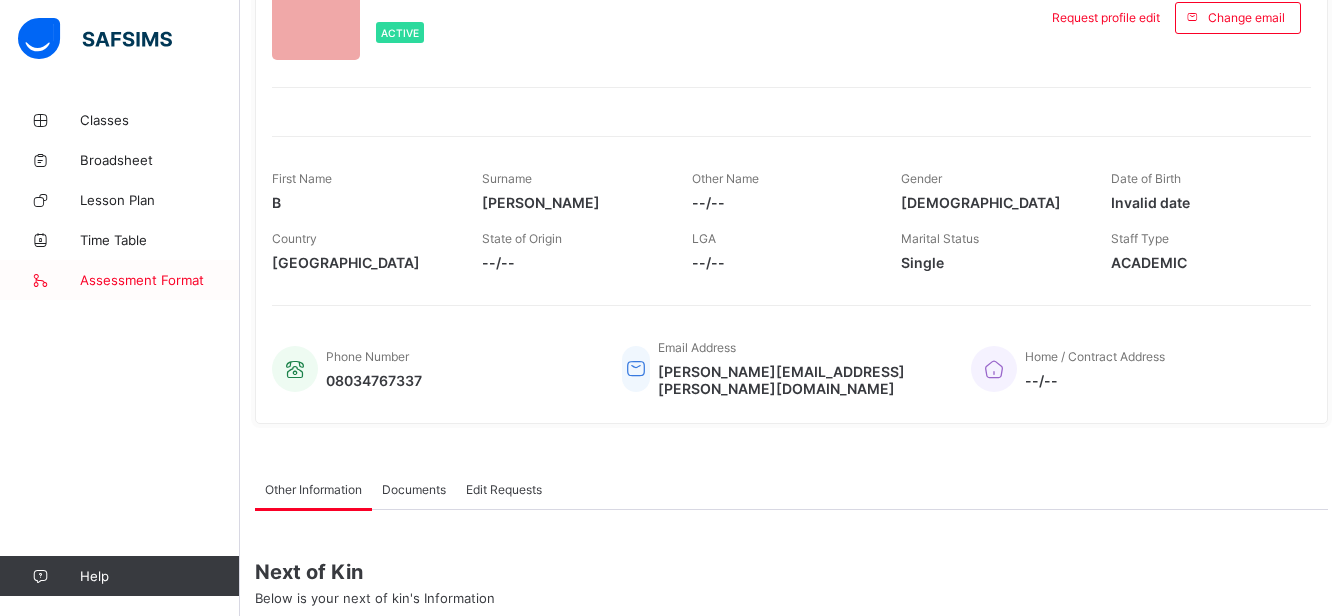 click on "Assessment Format" at bounding box center (160, 280) 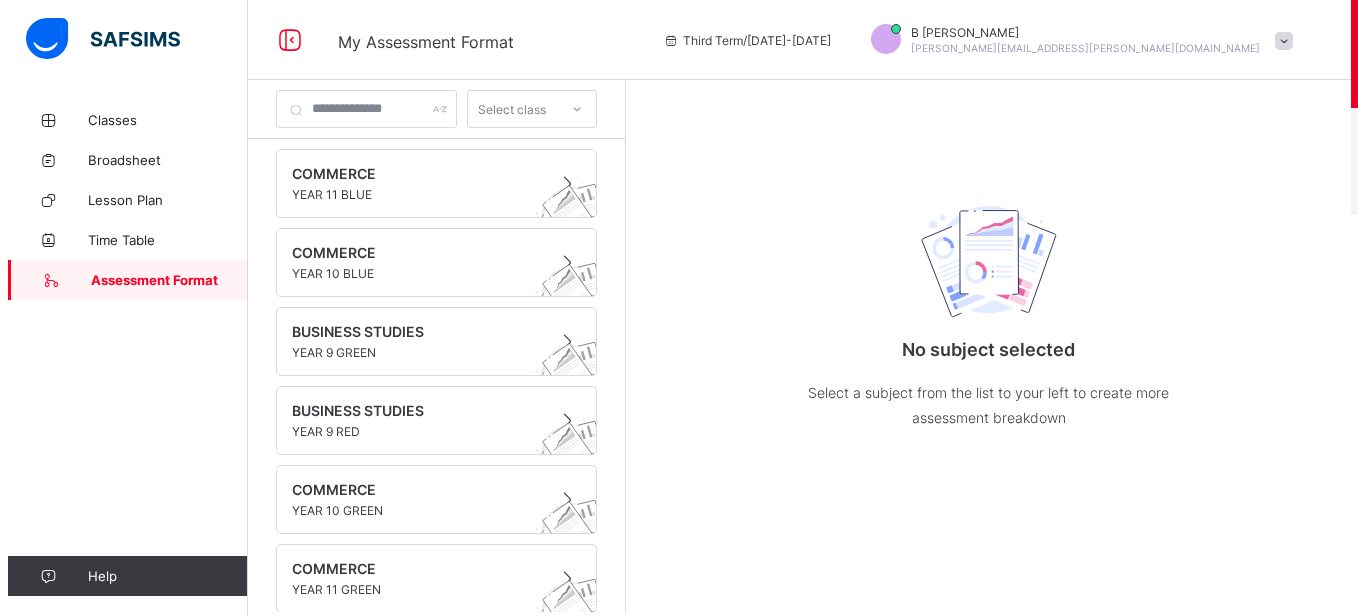scroll, scrollTop: 0, scrollLeft: 0, axis: both 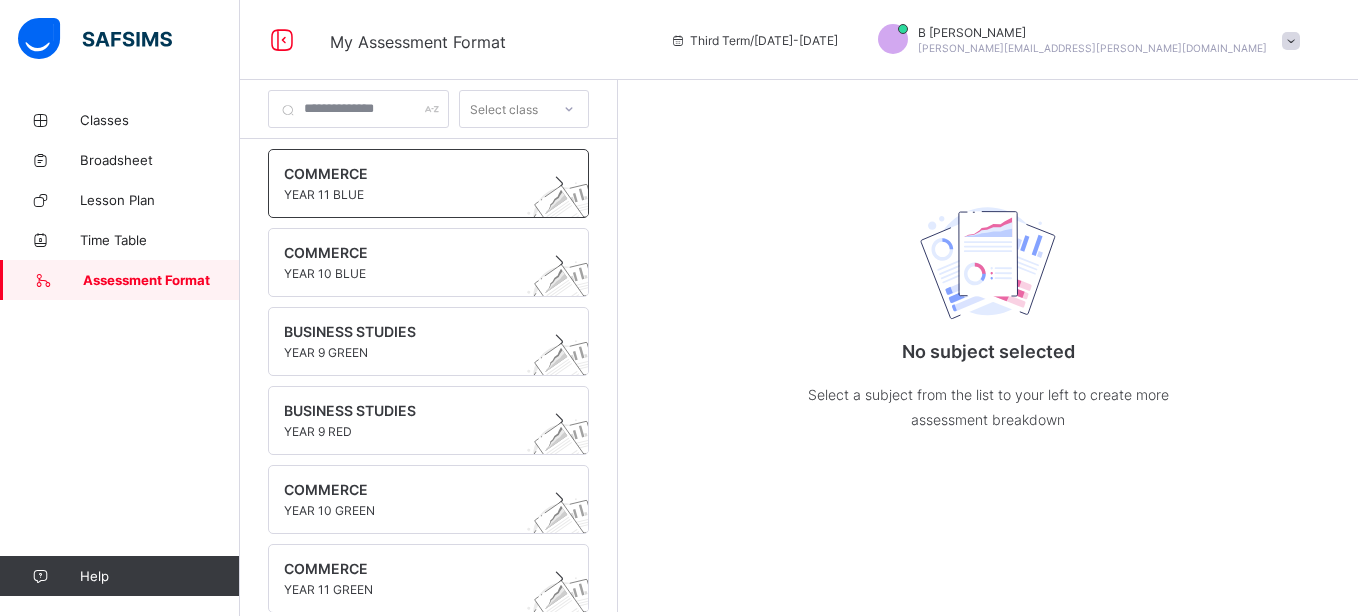 click at bounding box center [409, 184] 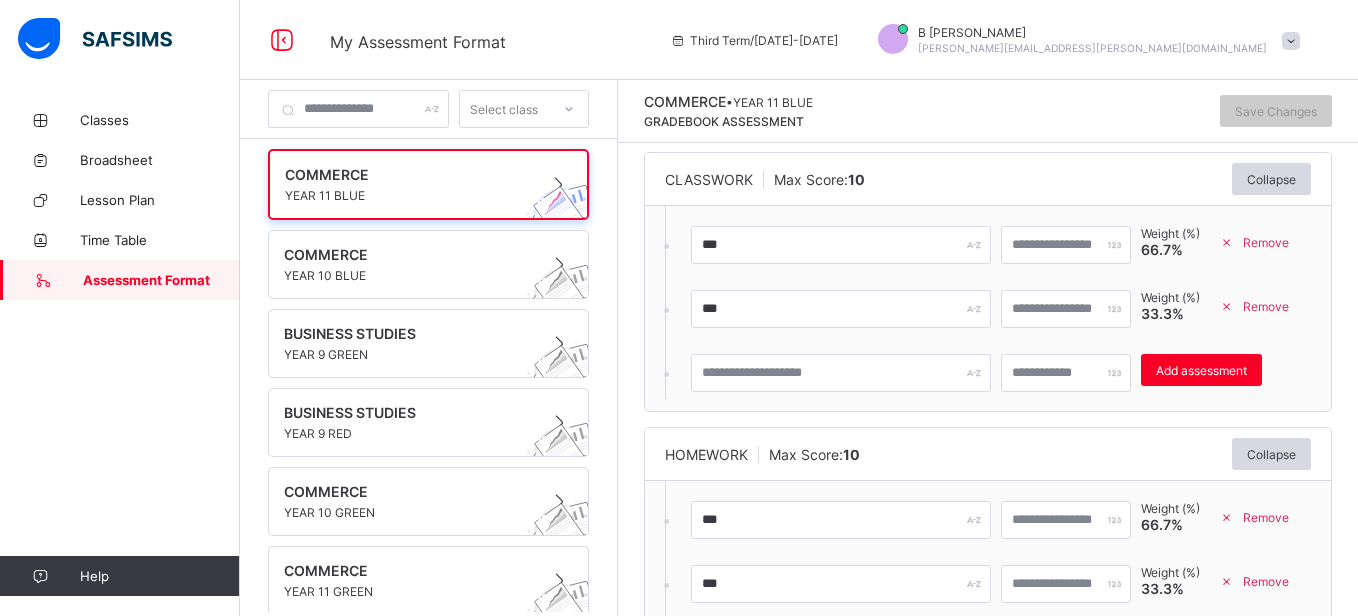 scroll, scrollTop: 81, scrollLeft: 0, axis: vertical 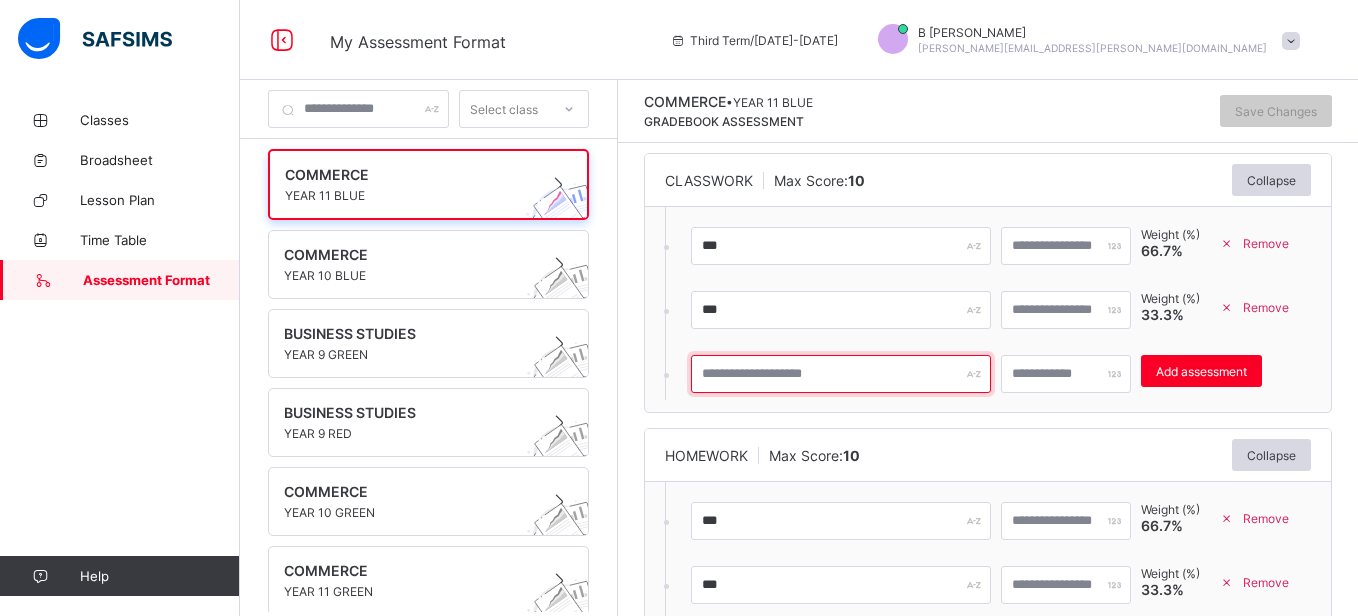 click at bounding box center [841, 374] 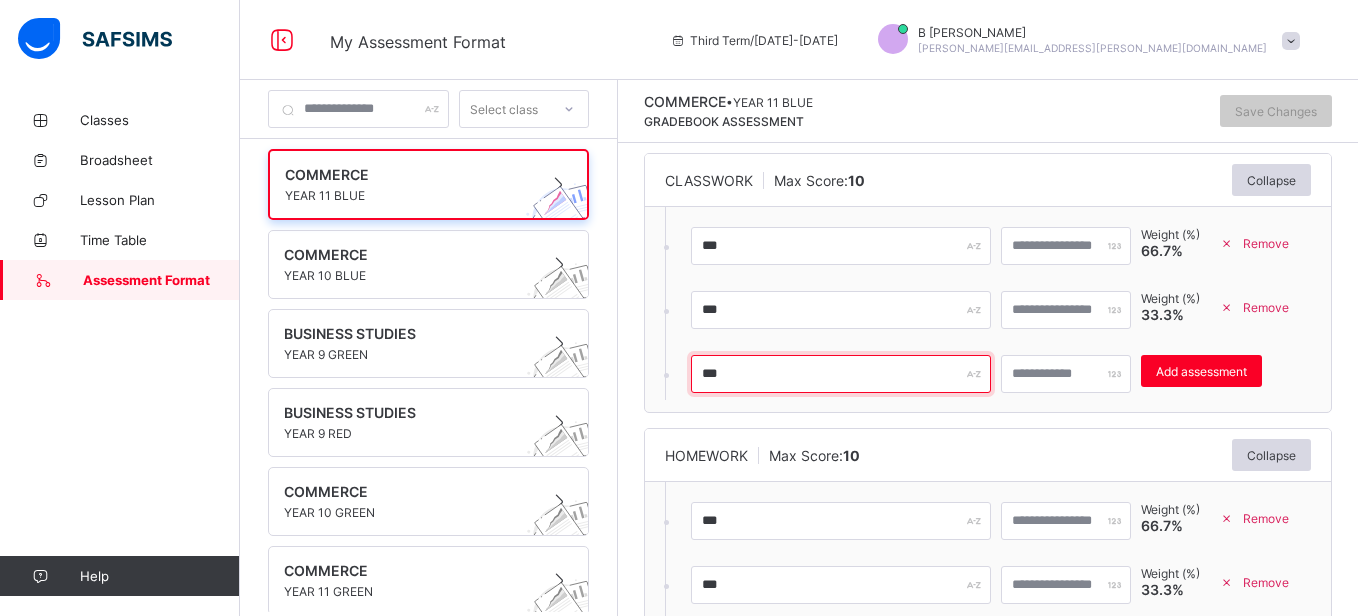 type on "***" 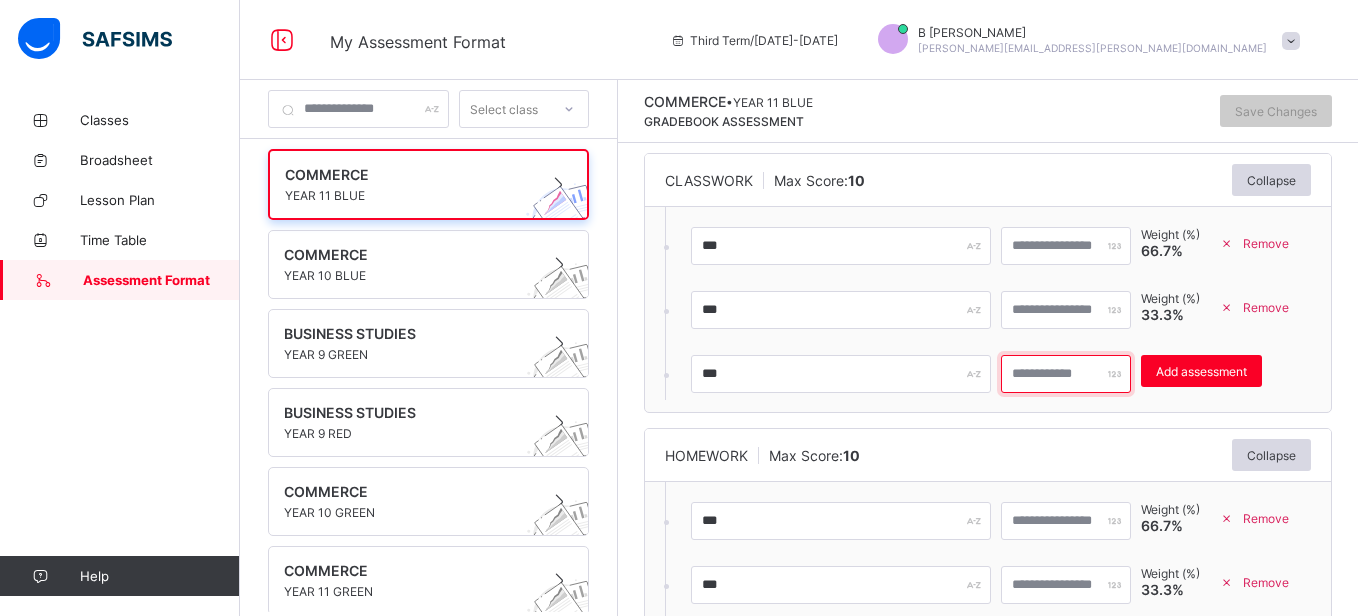 click at bounding box center (1066, 374) 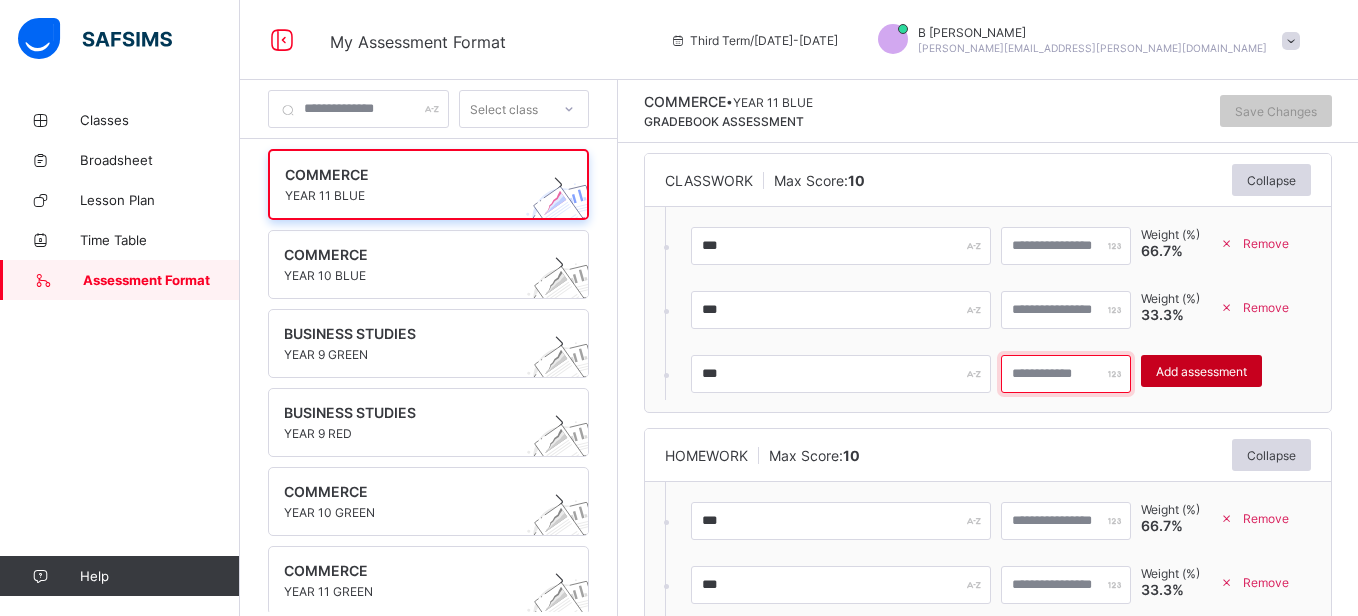 type on "**" 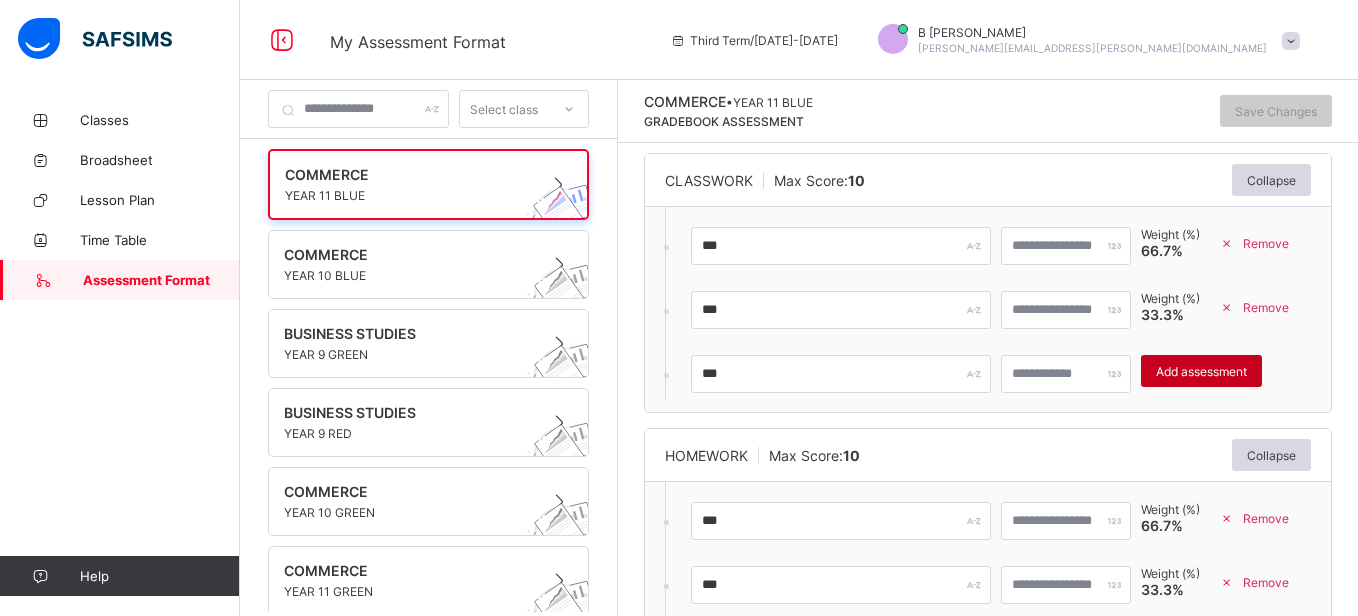 click on "Add assessment" at bounding box center (1201, 371) 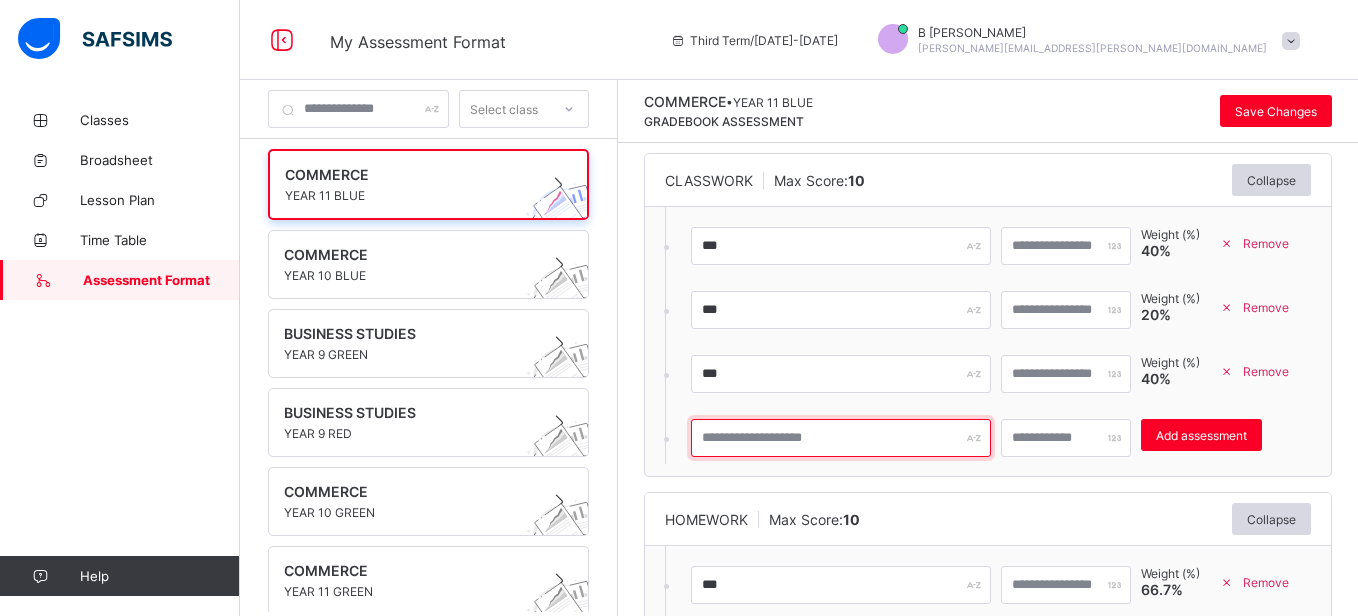 click at bounding box center [841, 438] 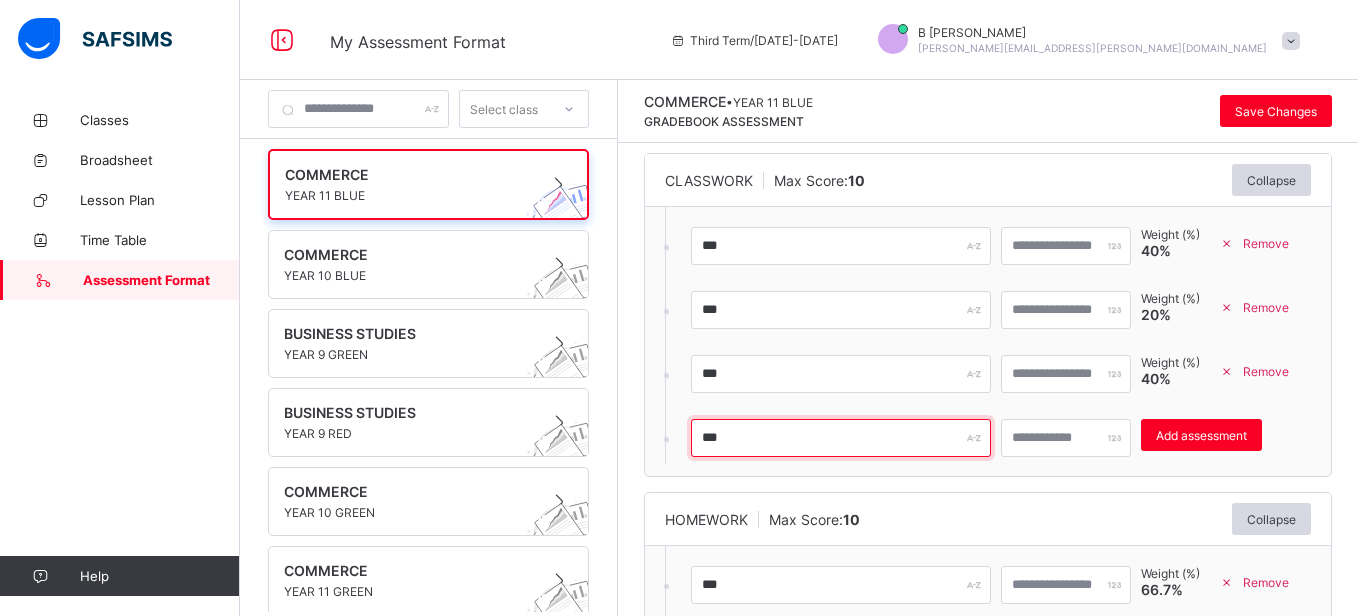 type on "***" 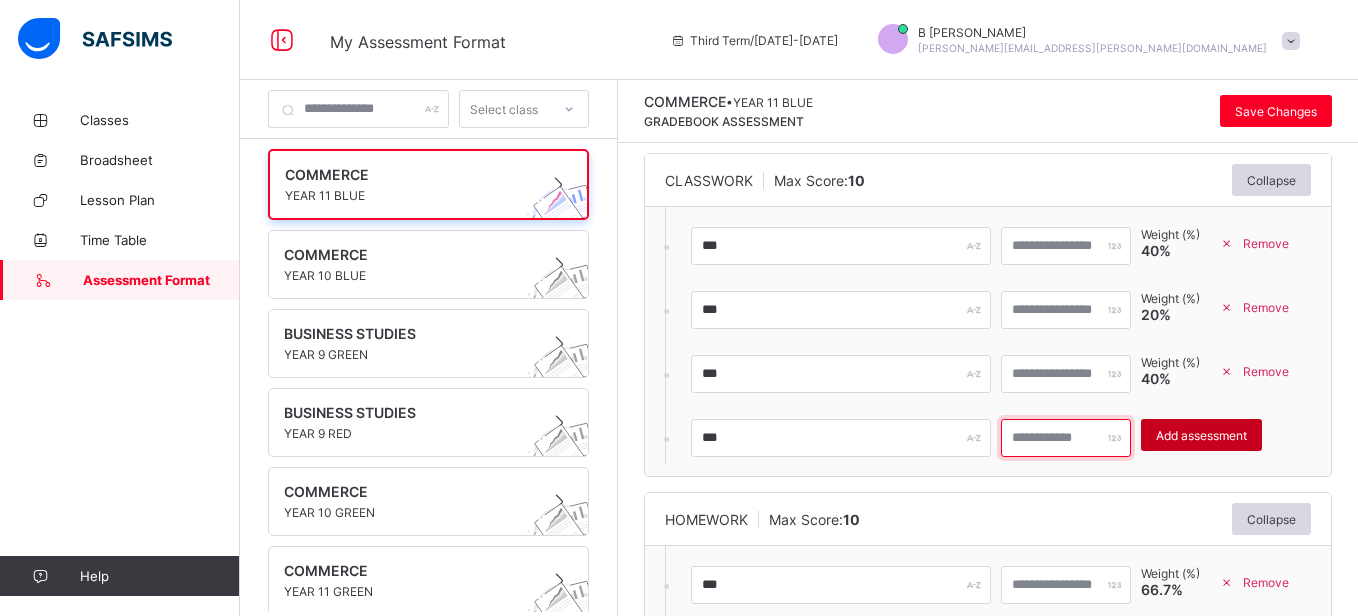 type on "**" 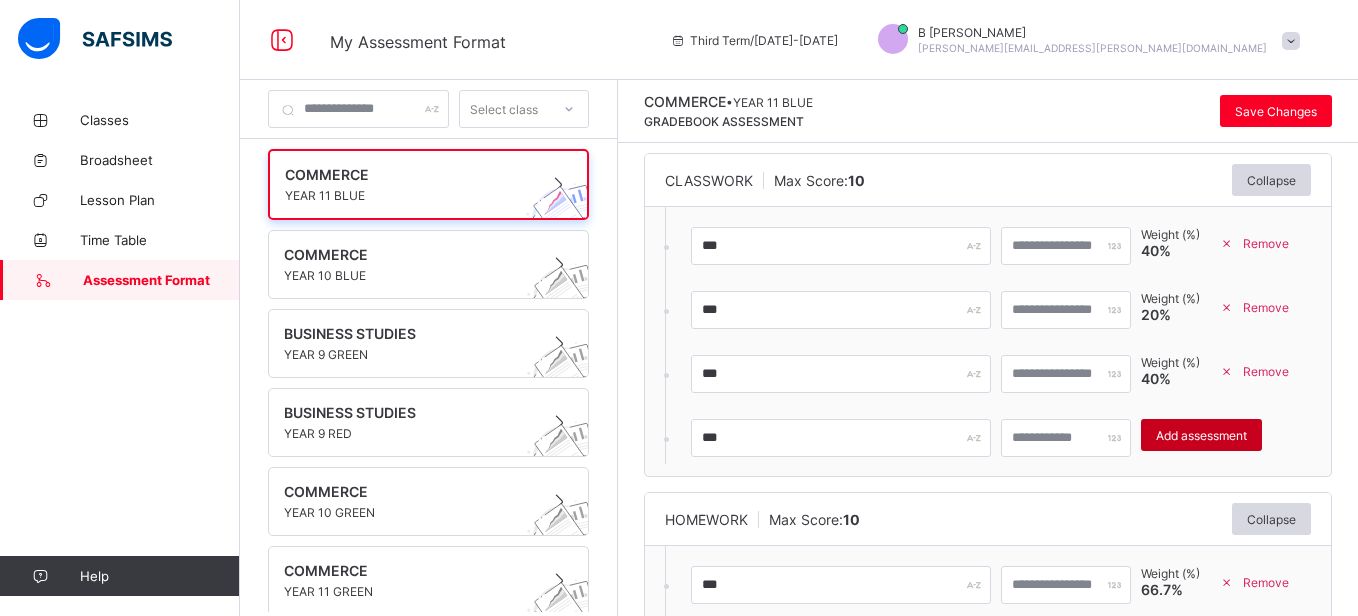 click on "Add assessment" at bounding box center [1201, 435] 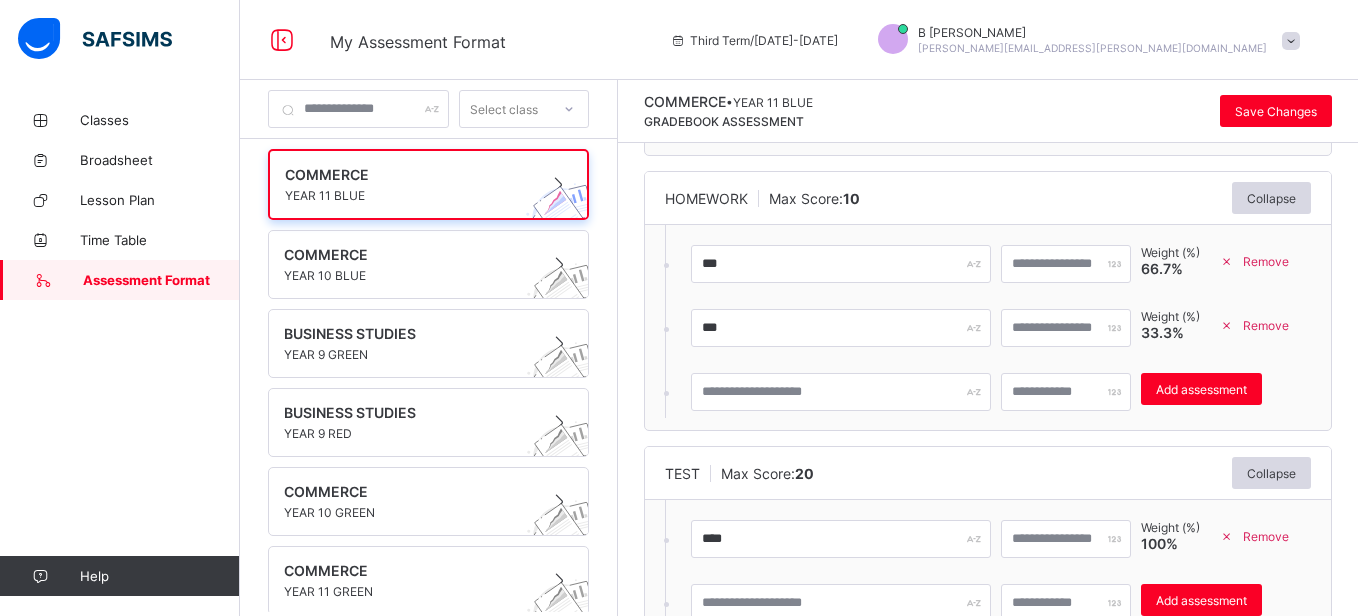scroll, scrollTop: 467, scrollLeft: 0, axis: vertical 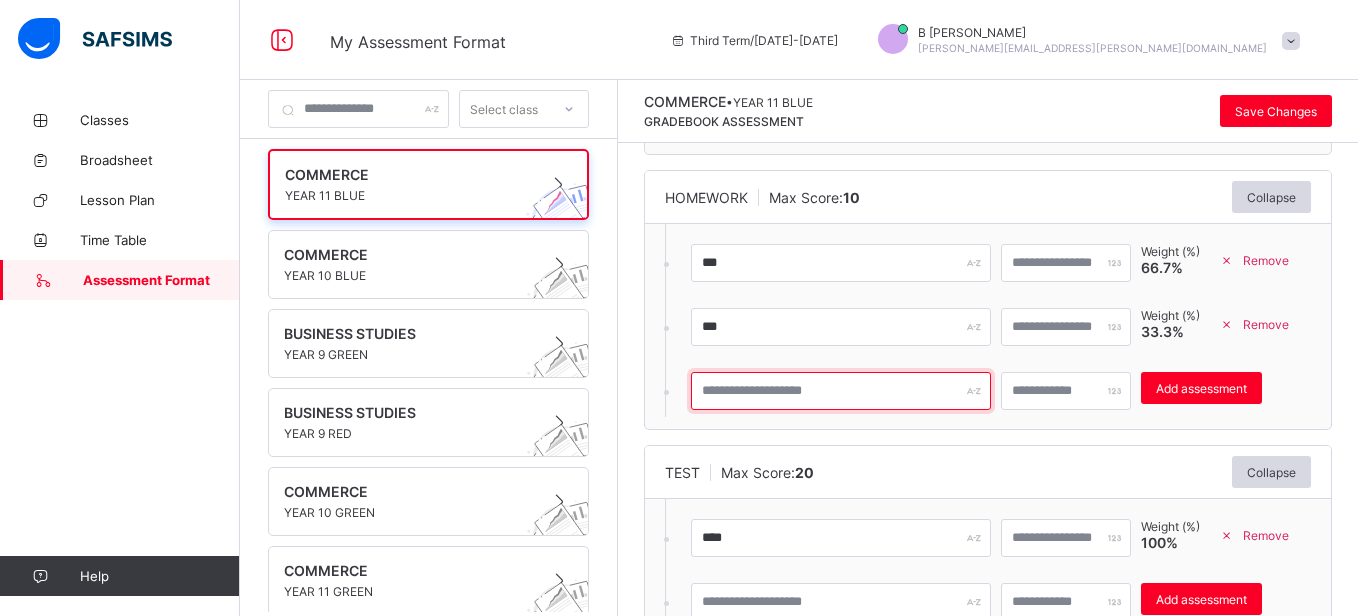 click at bounding box center (841, 391) 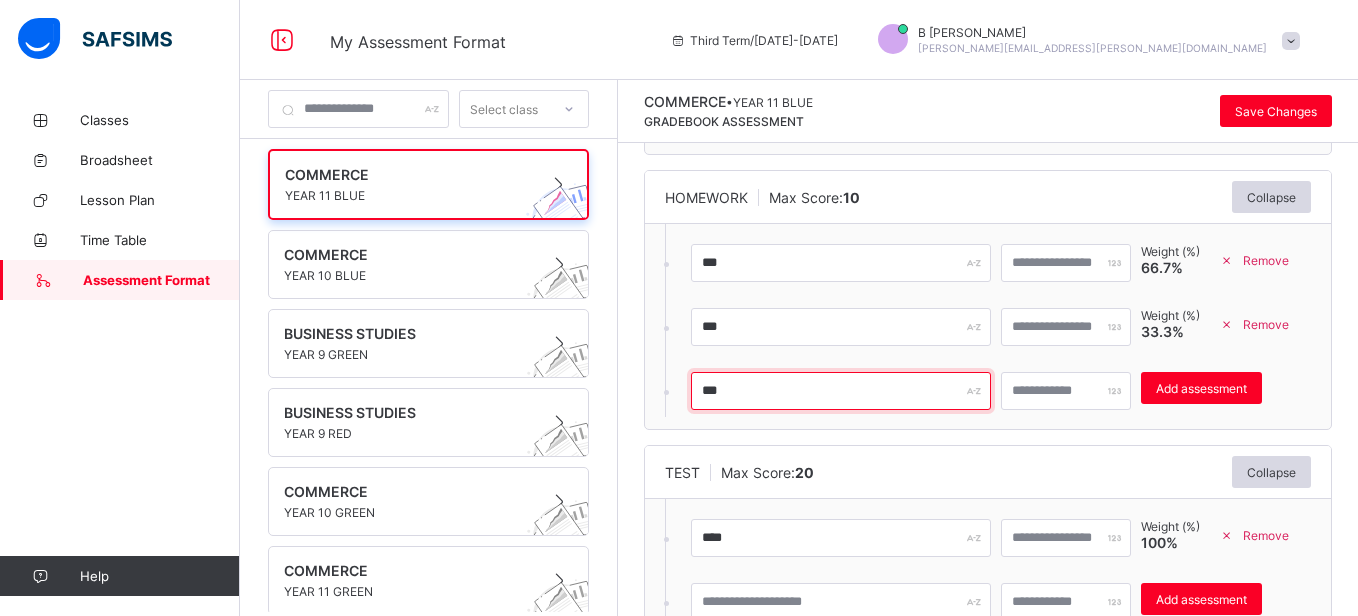 type on "***" 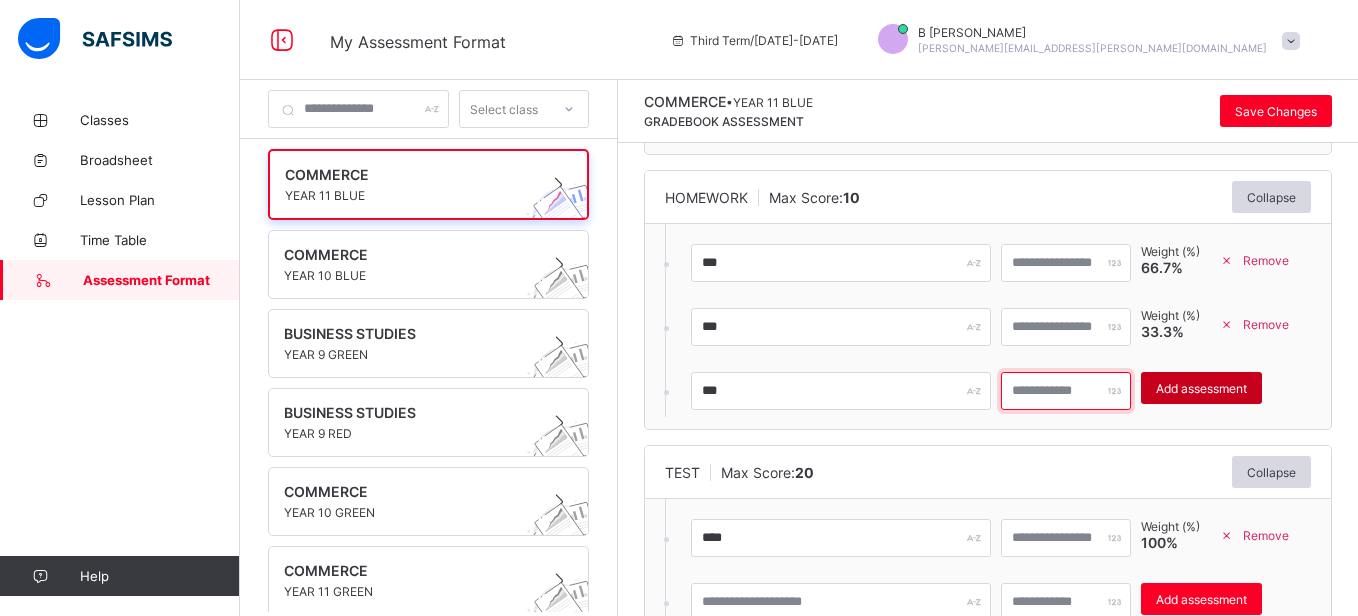 type on "**" 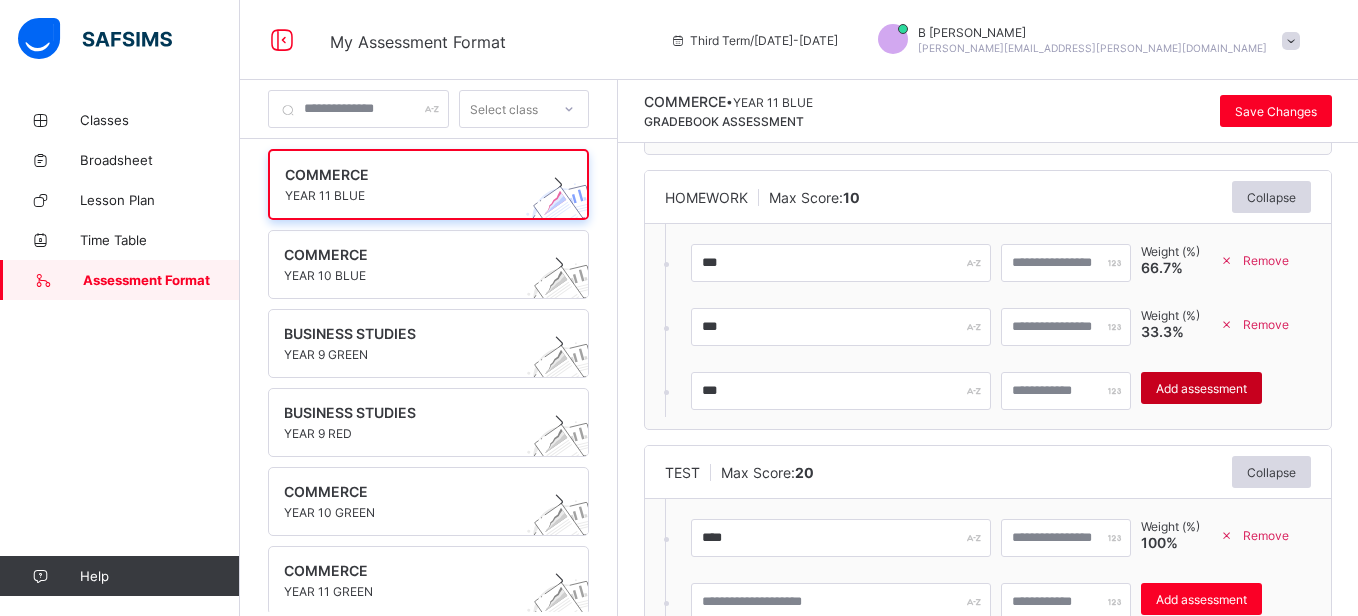 click on "Add assessment" at bounding box center [1201, 388] 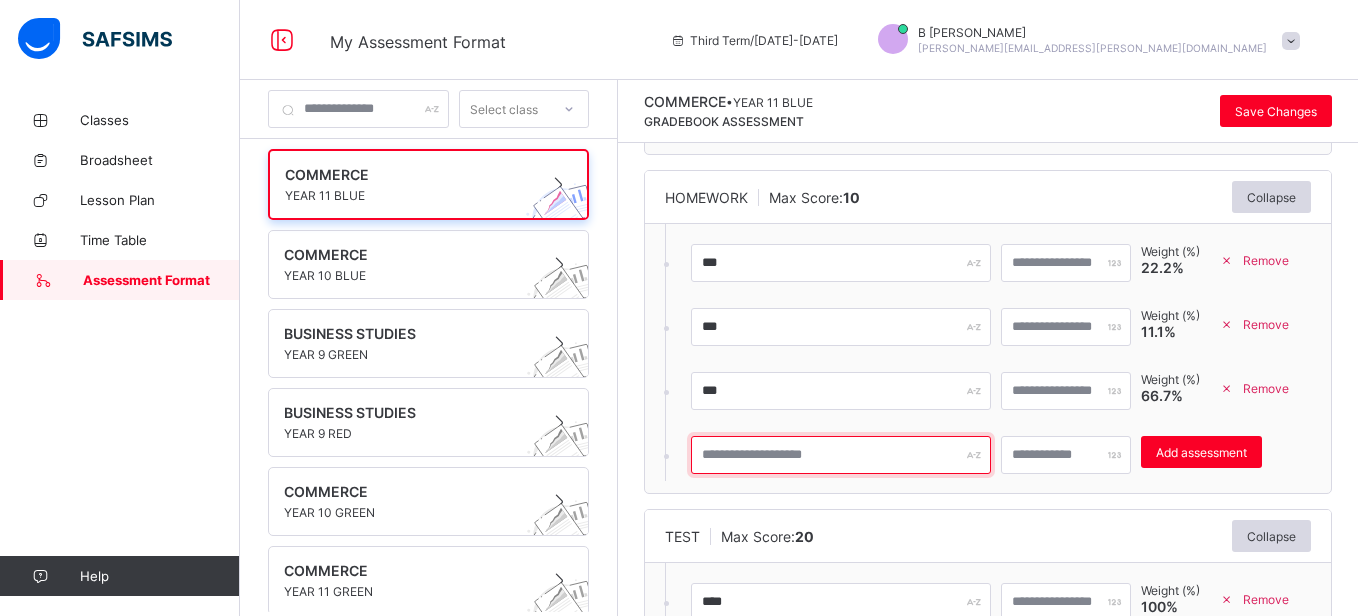 click at bounding box center (841, 455) 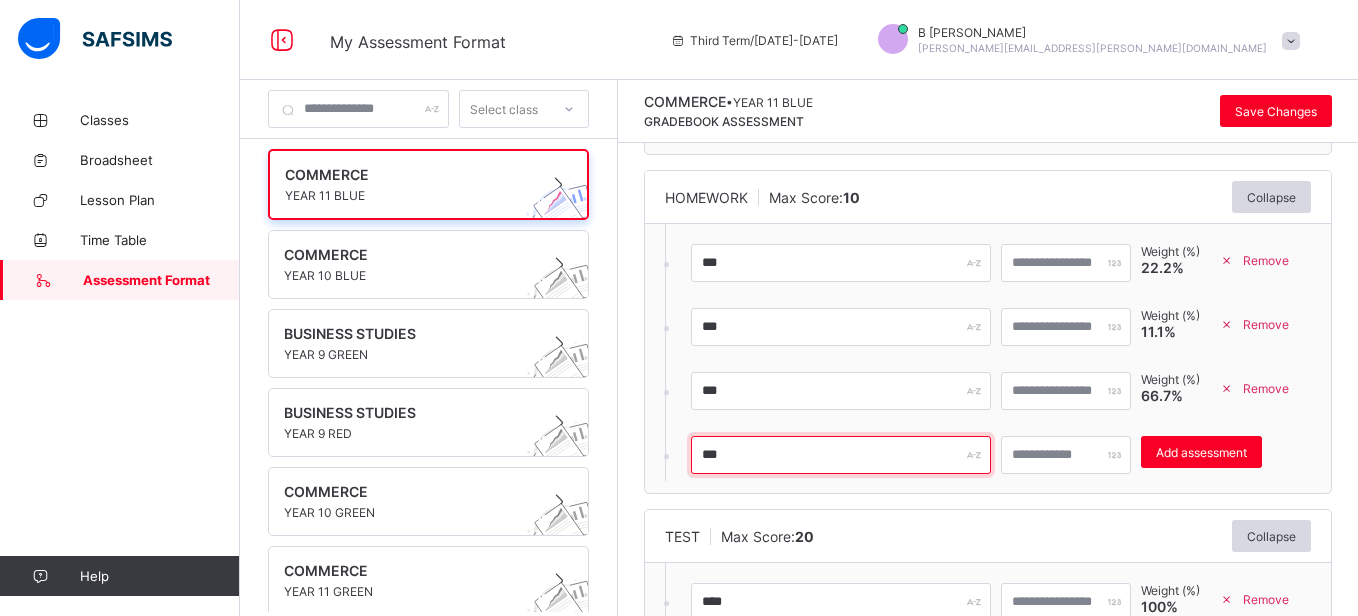 type on "***" 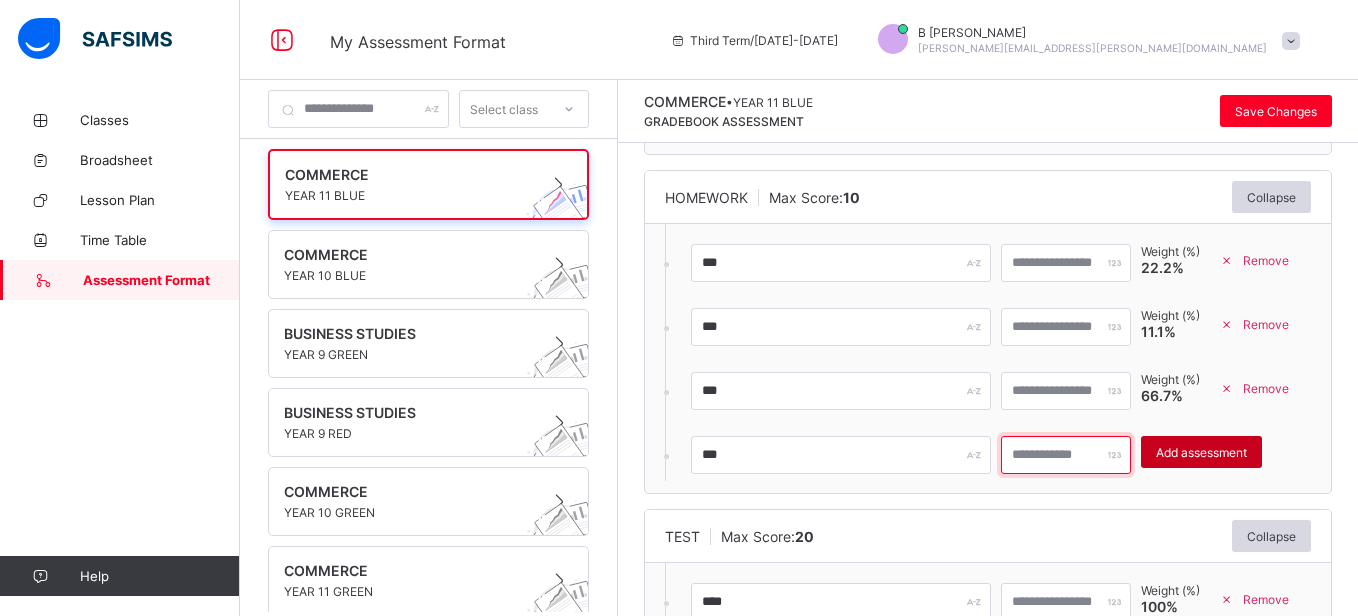 type on "**" 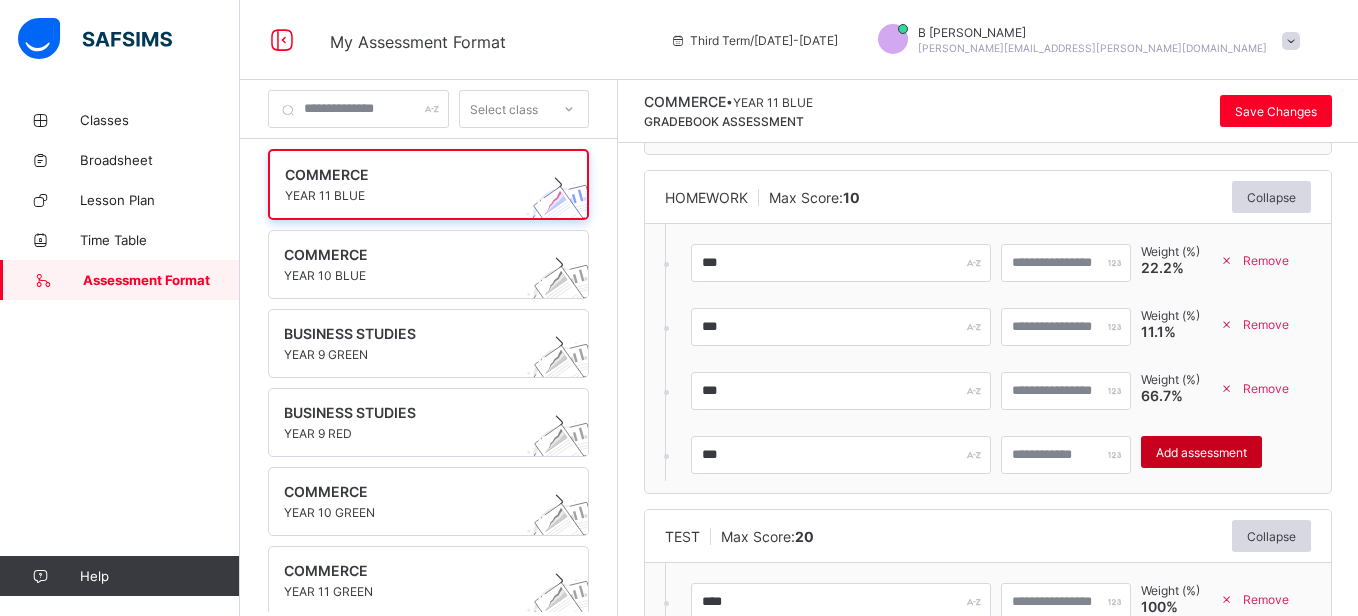 click on "Add assessment" at bounding box center (1201, 452) 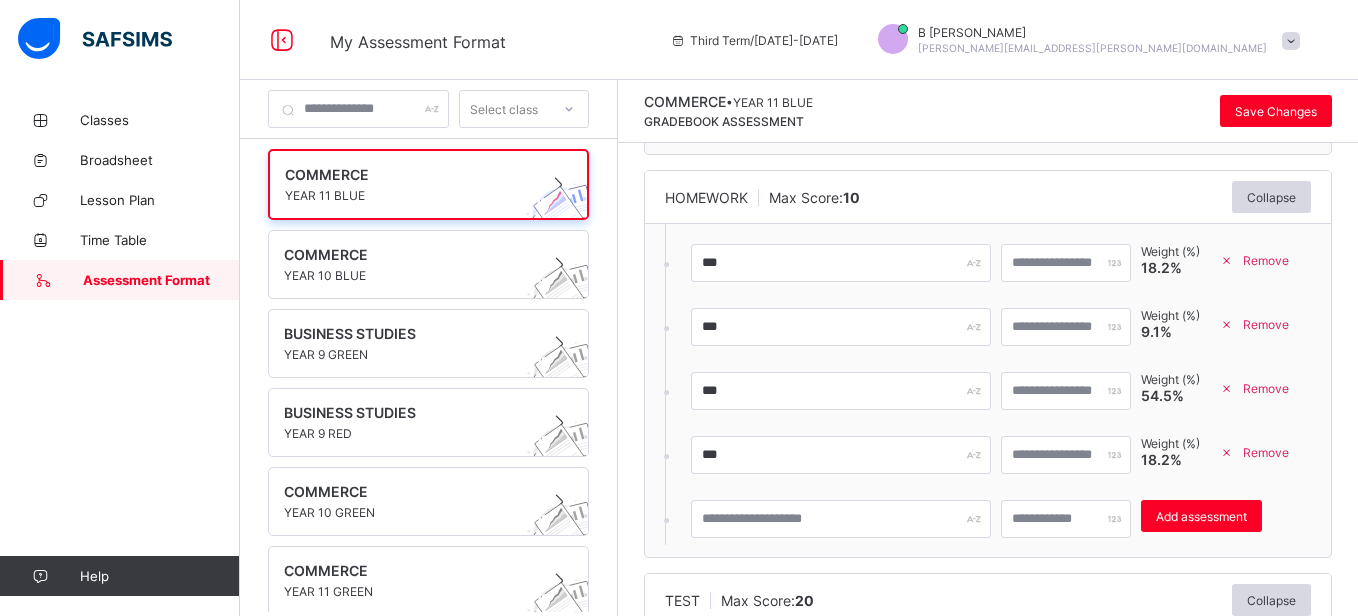 scroll, scrollTop: 670, scrollLeft: 0, axis: vertical 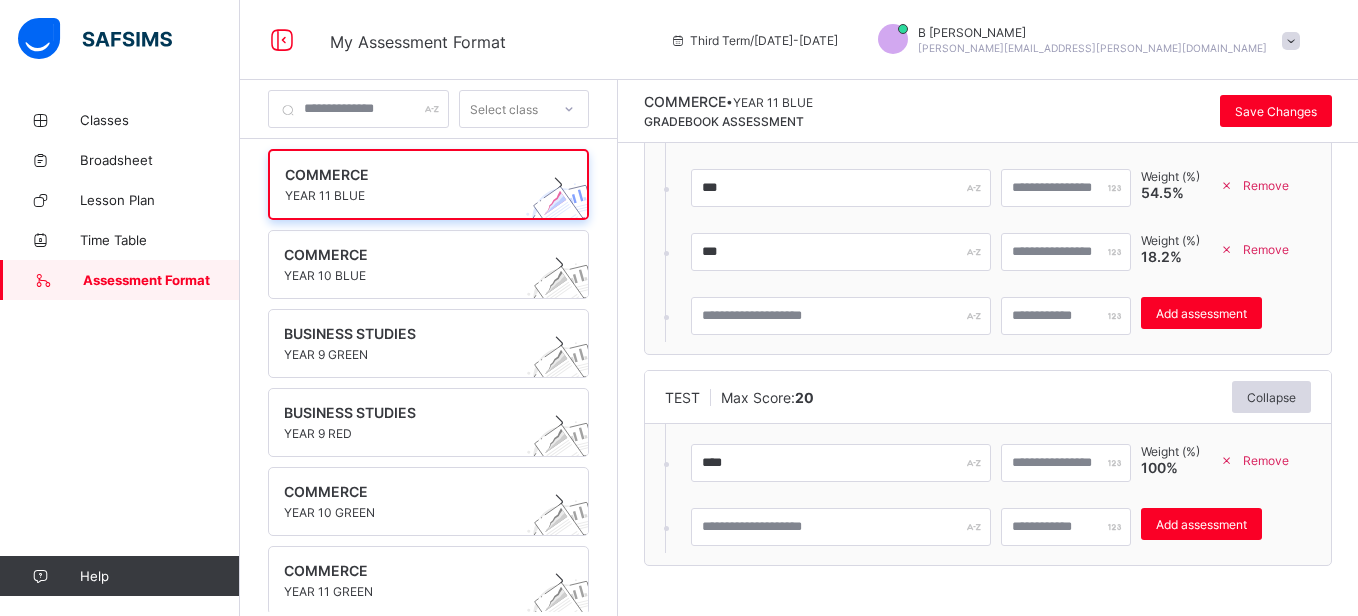 click on "CLASSWORK Max Score:  10 Collapse *** **  Weight (%)  28.6 %   Remove   *** *  Weight (%)  14.3 %   Remove   *** **  Weight (%)  28.6 %   Remove   *** **  Weight (%)  28.6 %   Remove   * Add assessment × Deleting Sub-assessment Note:  that this sub-assessment has scores in it.  Deleting  this sub-assessment will also  delete  the  scores  associated with it. Are you sure you want to continue? Cancel Yes, Delete sub-assessment. HOMEWORK Max Score:  10 Collapse *** **  Weight (%)  18.2 %   Remove   *** *  Weight (%)  9.1 %   Remove   *** **  Weight (%)  54.5 %   Remove   *** **  Weight (%)  18.2 %   Remove   * Add assessment × Deleting Sub-assessment Note:  that this sub-assessment has scores in it.  Deleting  this sub-assessment will also  delete  the  scores  associated with it. Are you sure you want to continue? Cancel Yes, Delete sub-assessment. TEST Max Score:  20 Collapse **** **  Weight (%)  100 %   Remove   Add assessment × Deleting Sub-assessment Note:  that this sub-assessment has scores in it." at bounding box center (988, 65) 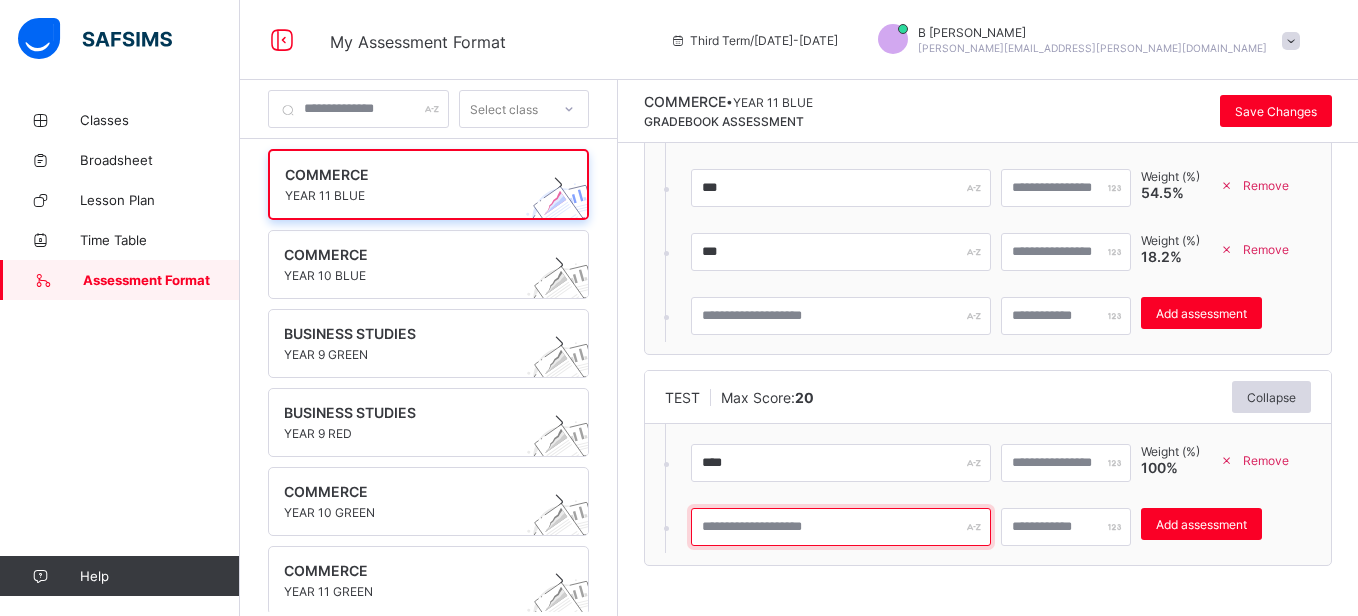 click at bounding box center (841, 527) 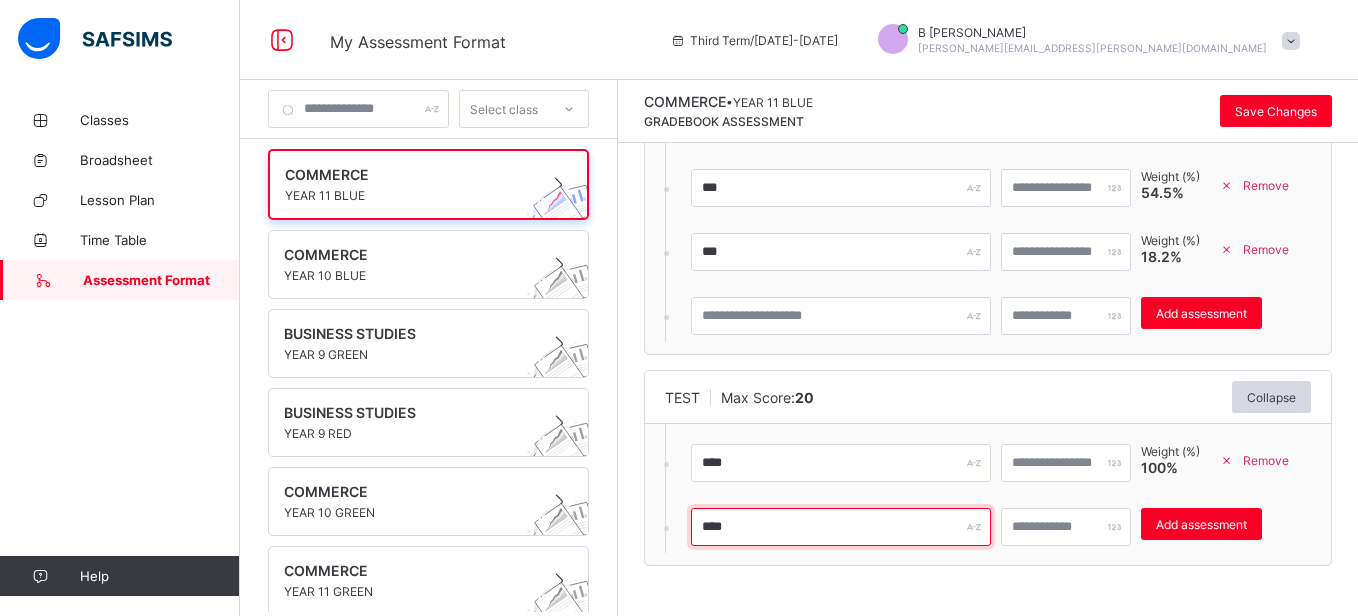 type on "****" 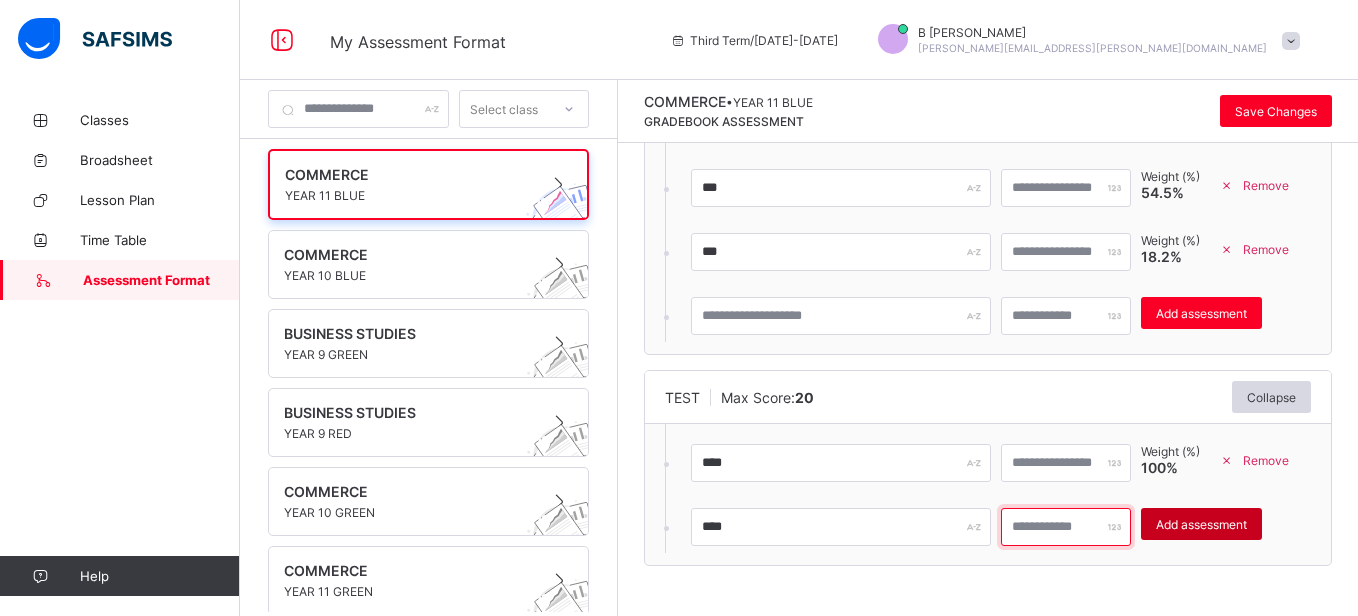 type on "**" 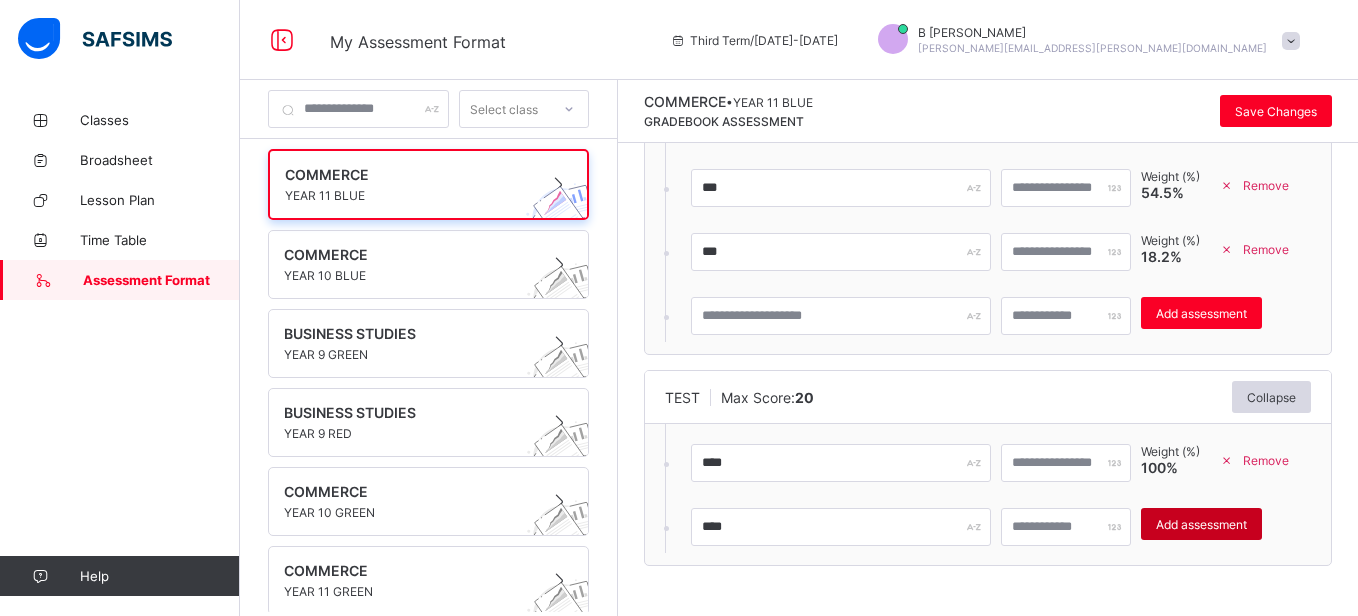 click on "Add assessment" at bounding box center (1201, 524) 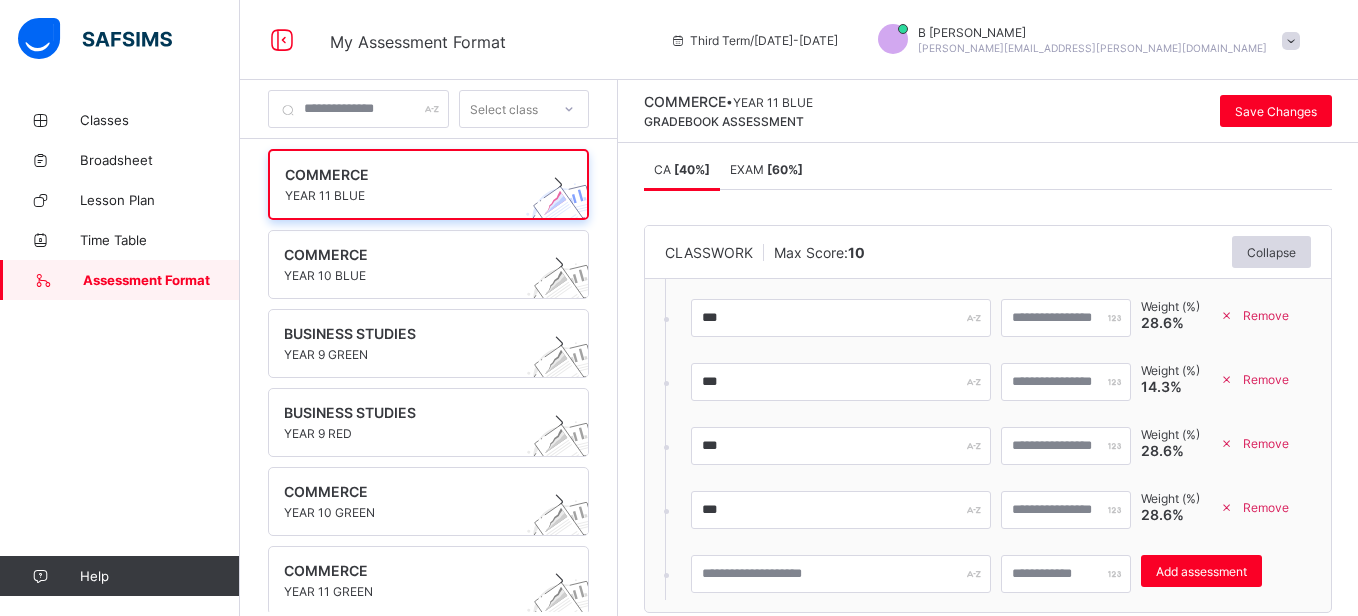 scroll, scrollTop: 8, scrollLeft: 0, axis: vertical 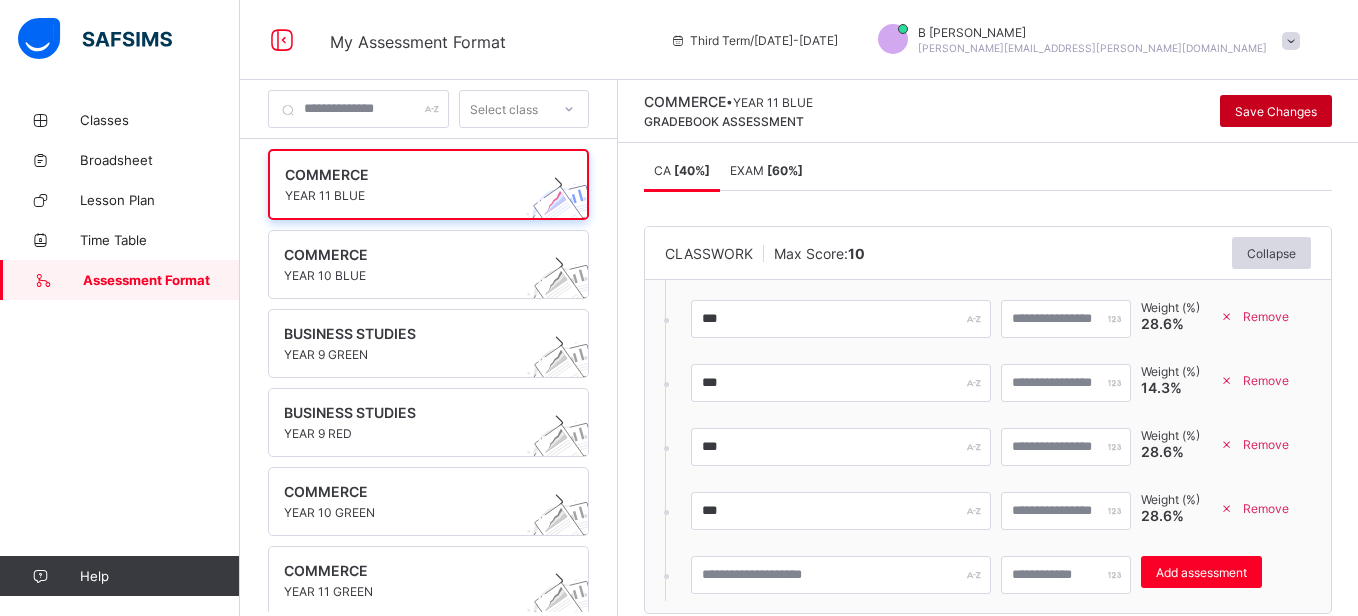 click on "Save Changes" at bounding box center (1276, 111) 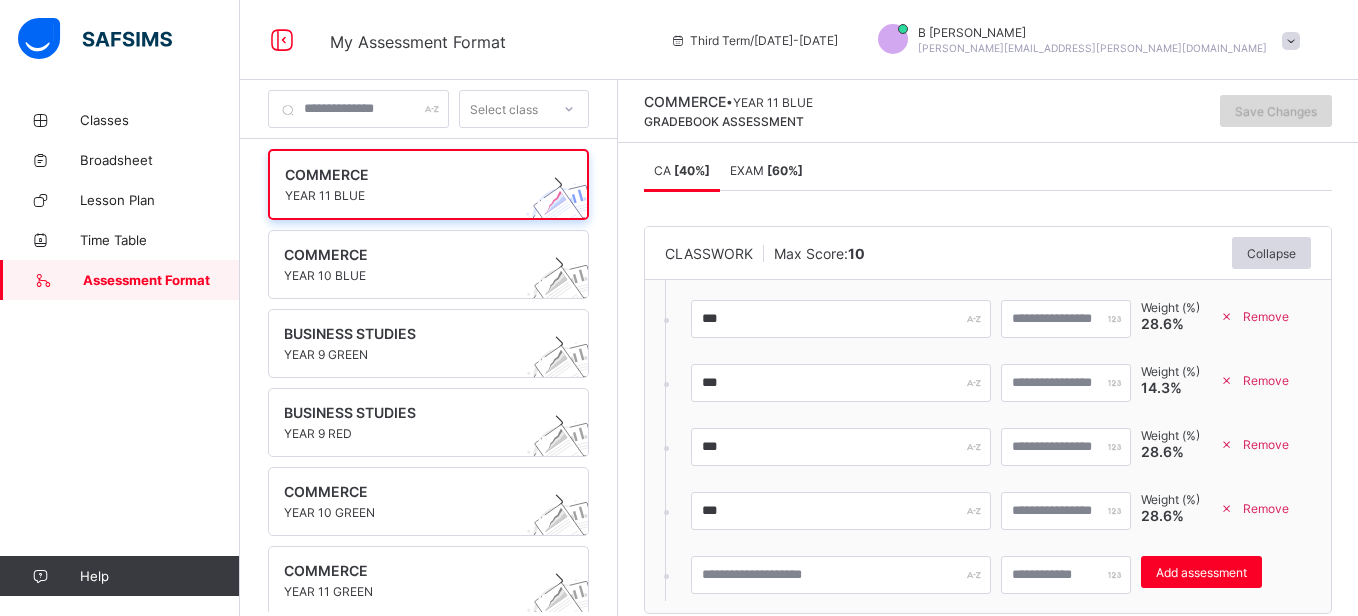 scroll, scrollTop: 0, scrollLeft: 0, axis: both 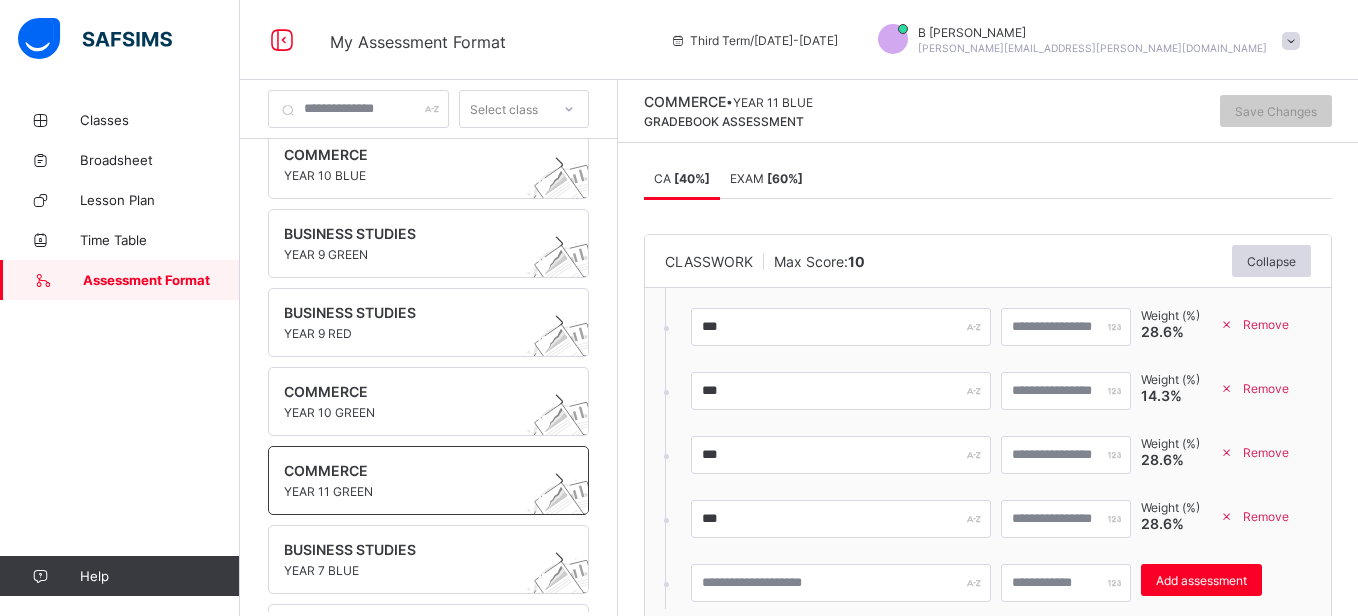 click on "YEAR 11 GREEN" at bounding box center [409, 491] 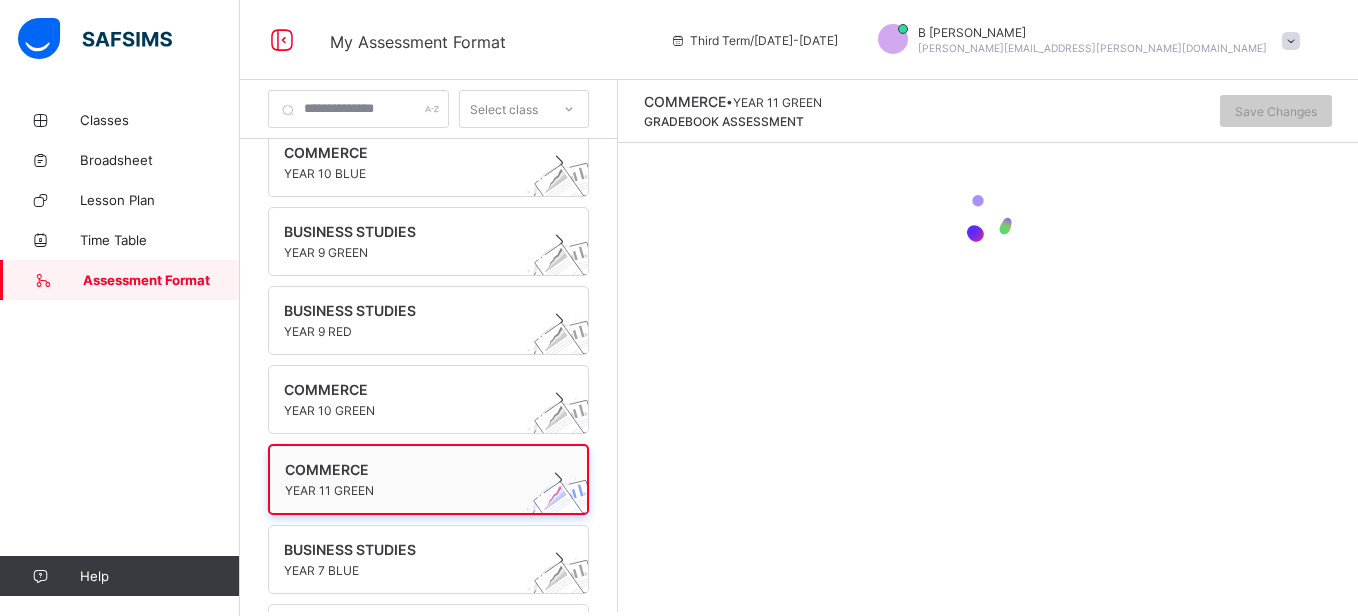 scroll, scrollTop: 98, scrollLeft: 0, axis: vertical 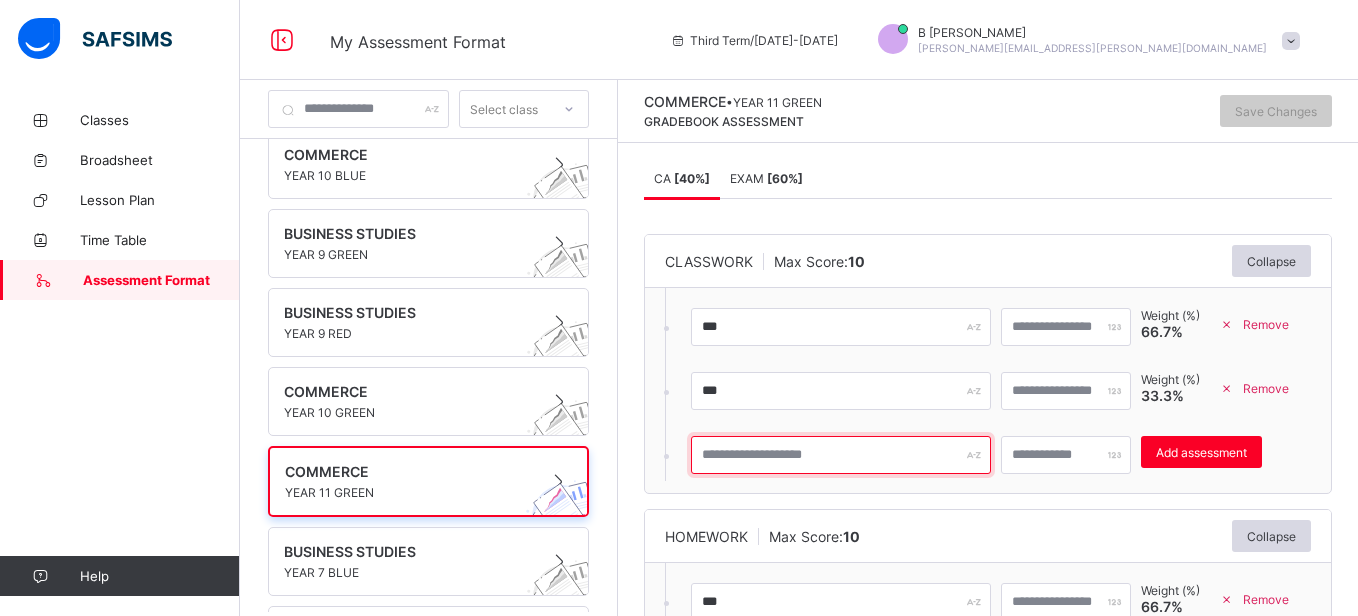 click at bounding box center [841, 455] 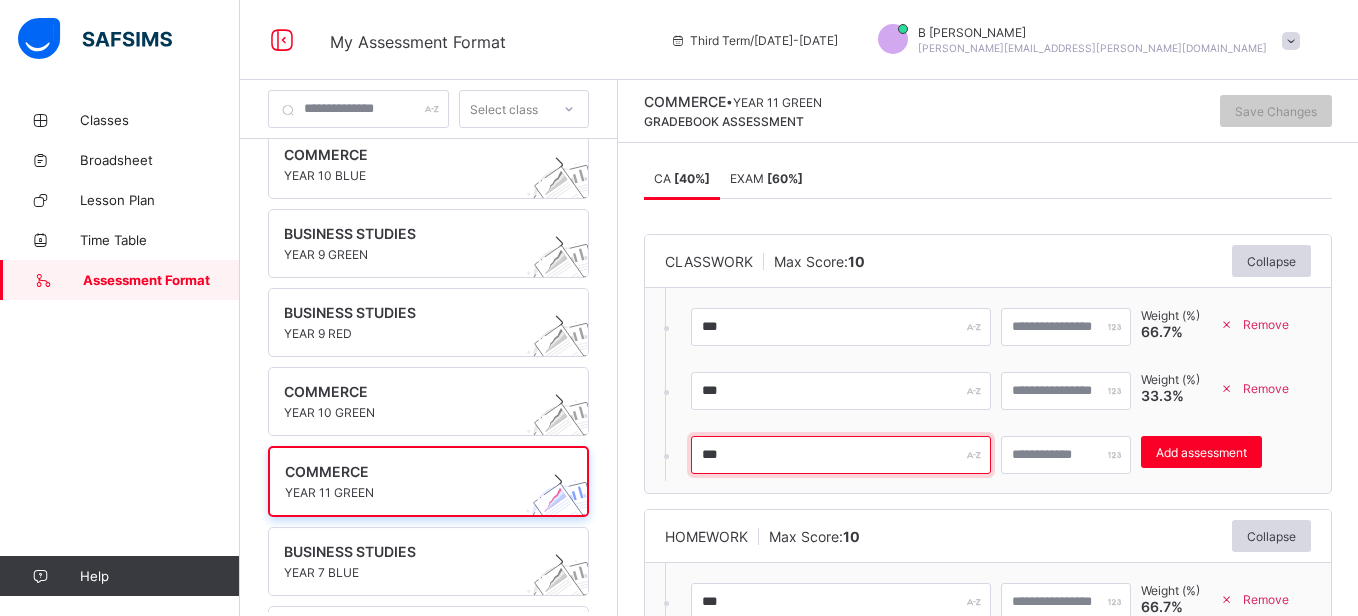type on "***" 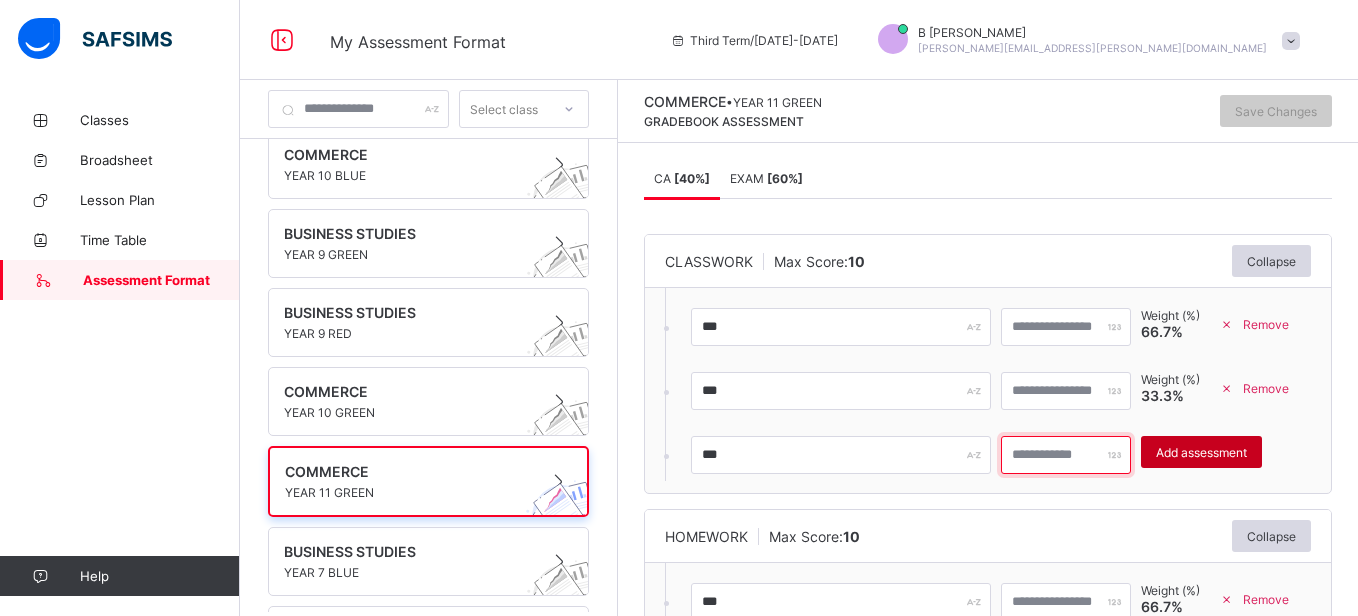 type on "**" 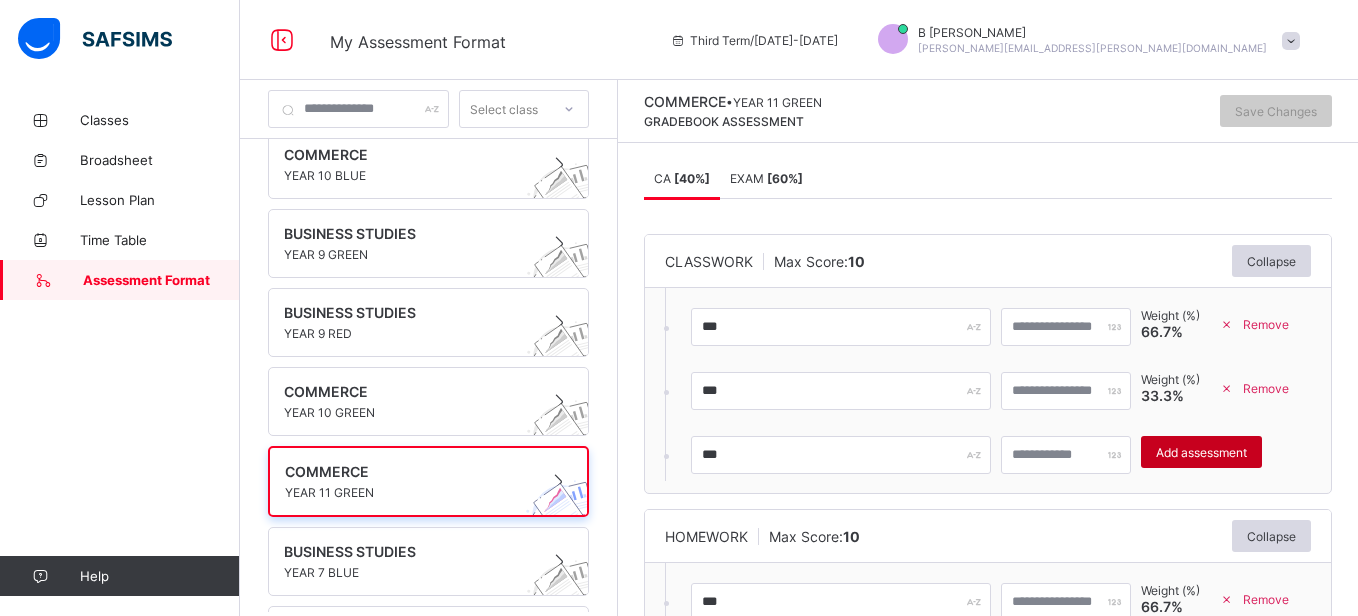 click on "Add assessment" at bounding box center (1201, 452) 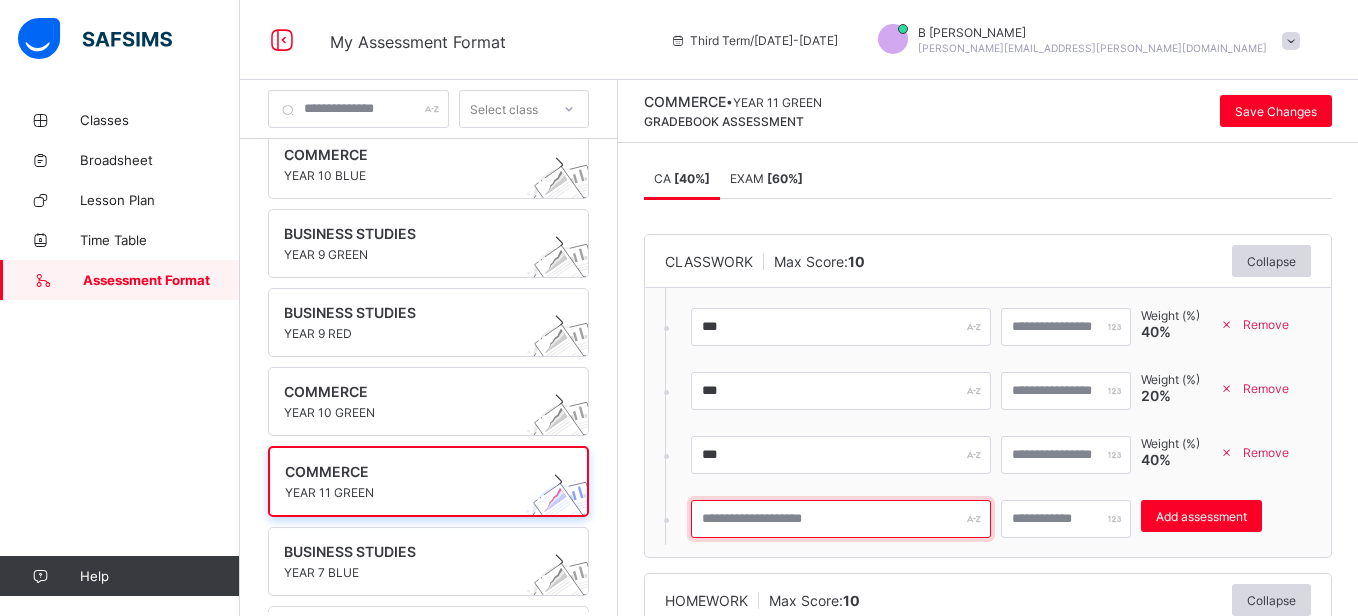 click at bounding box center (841, 519) 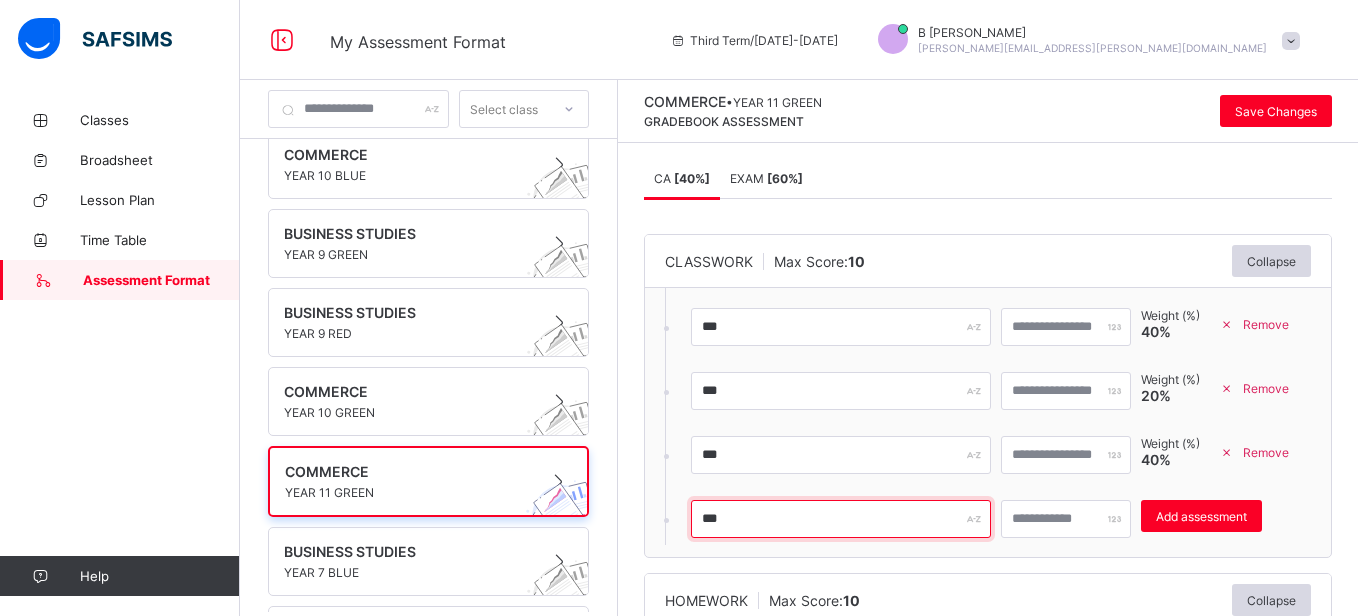 type on "***" 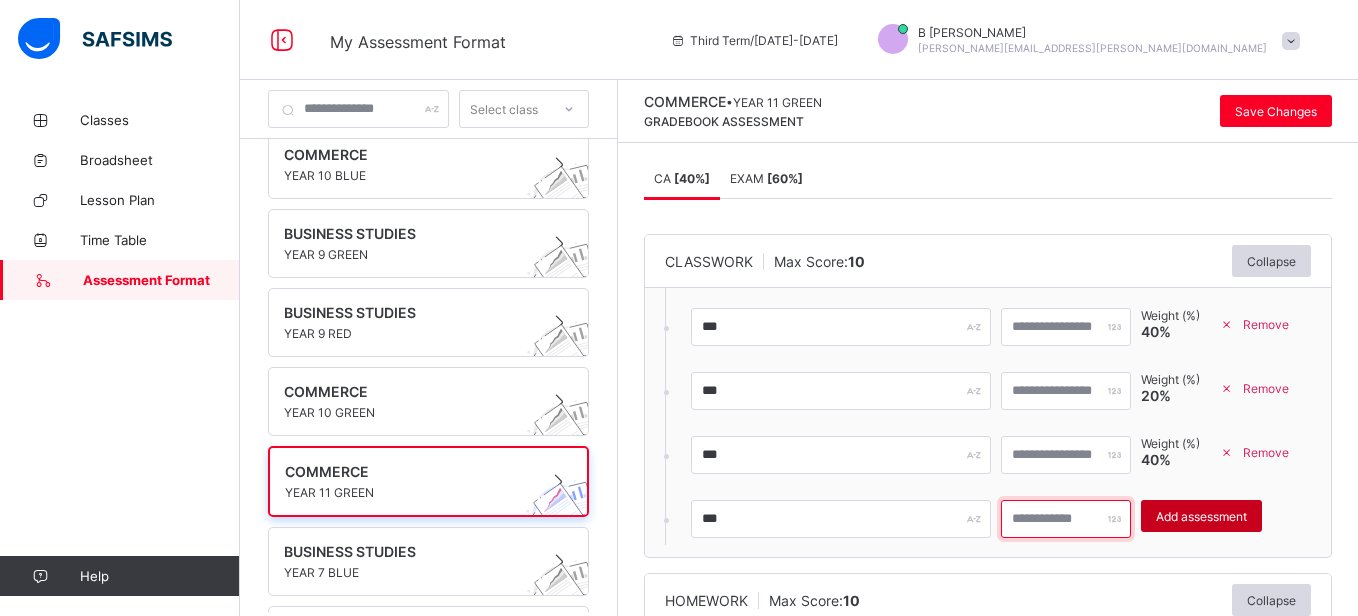 type on "**" 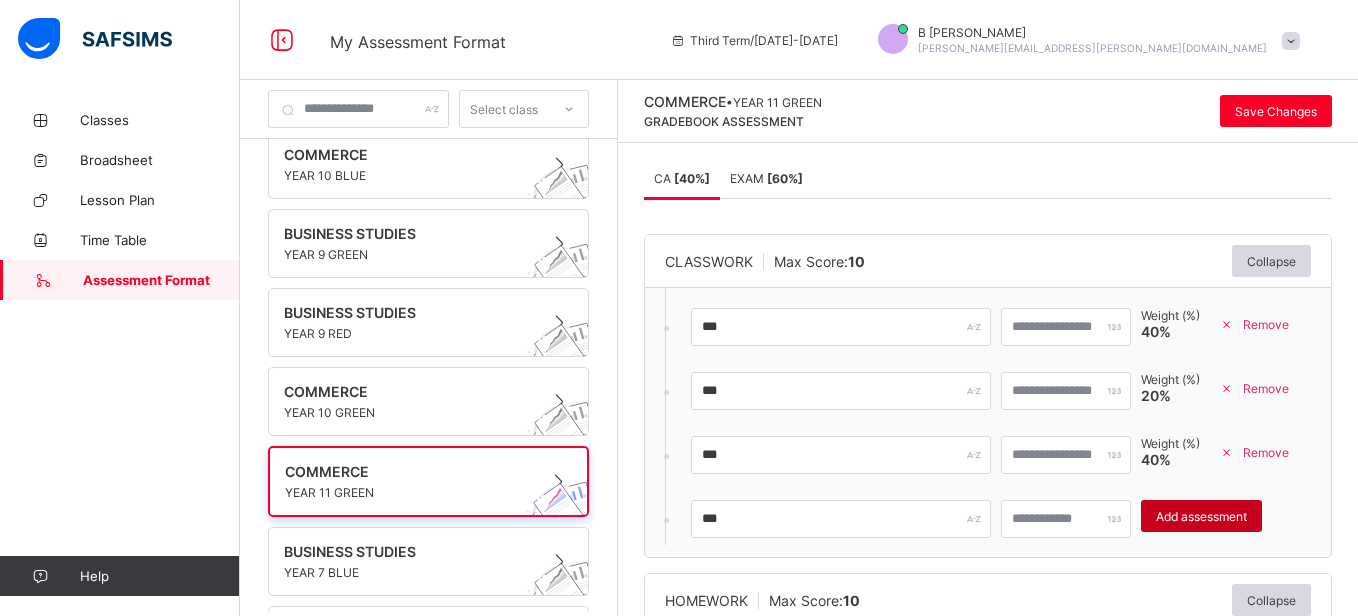 click on "Add assessment" at bounding box center [1201, 516] 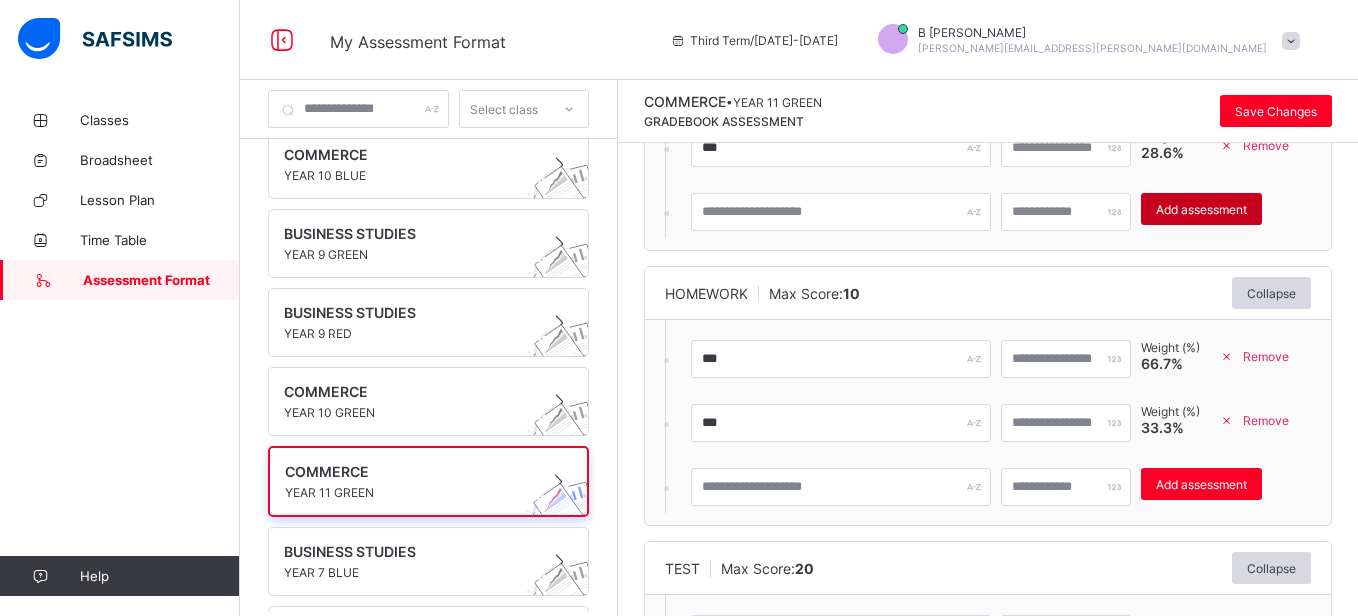 scroll, scrollTop: 372, scrollLeft: 0, axis: vertical 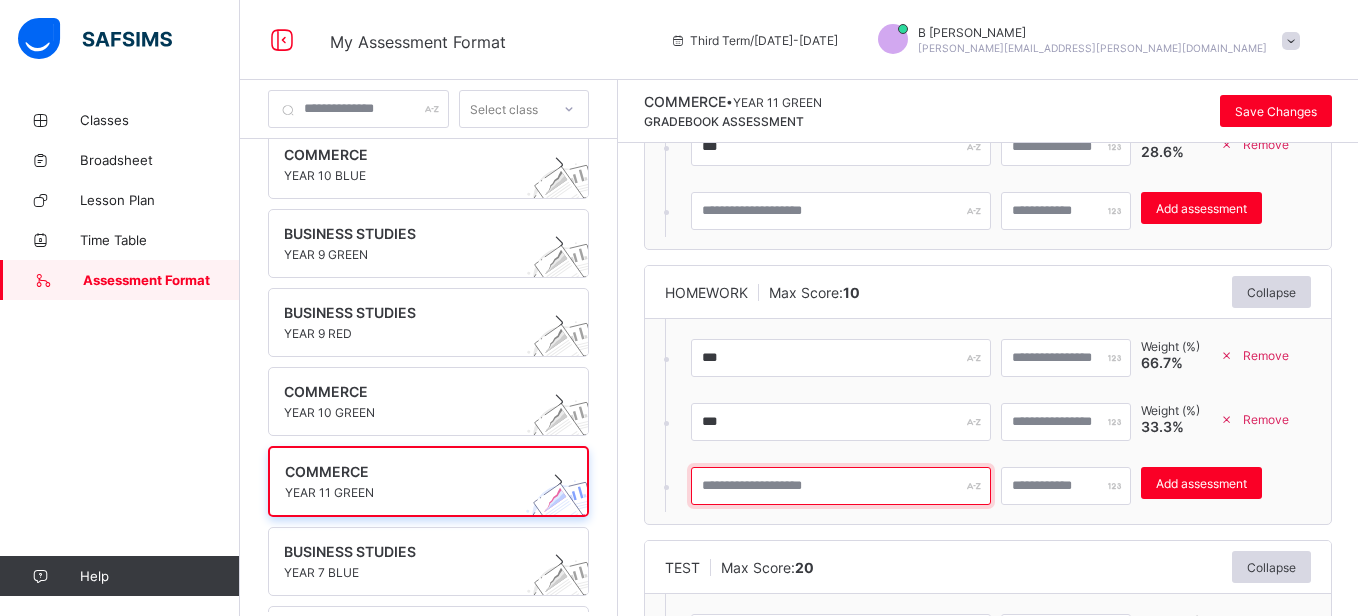 click at bounding box center (841, 486) 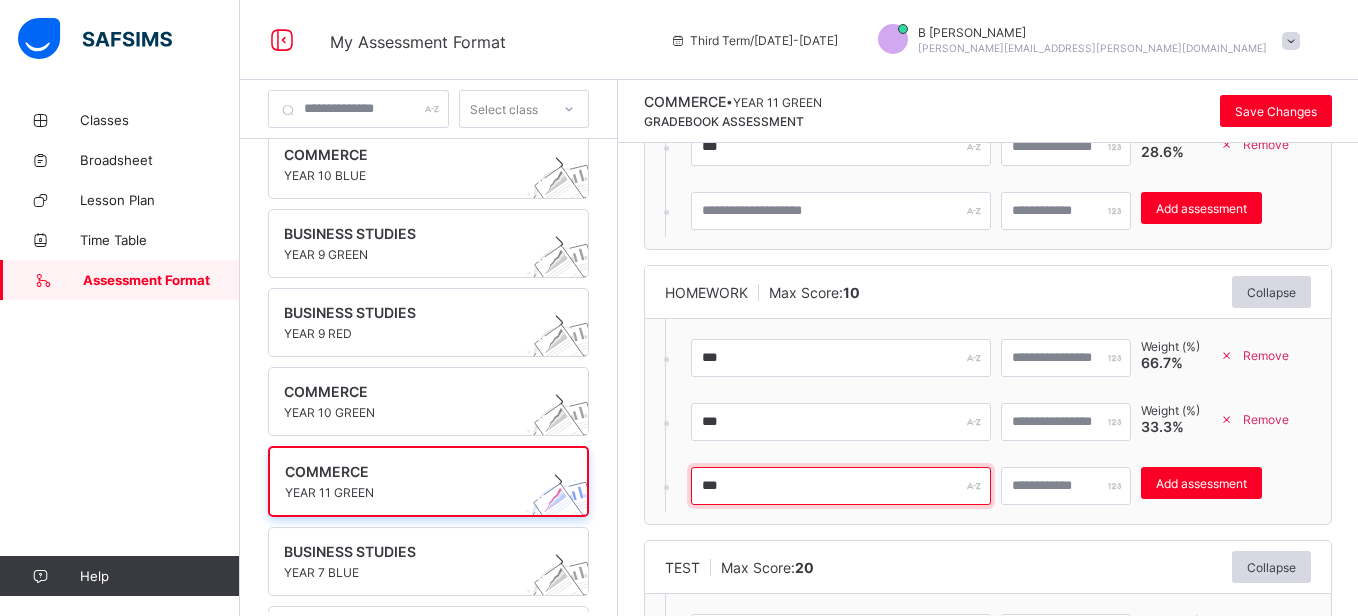 type on "***" 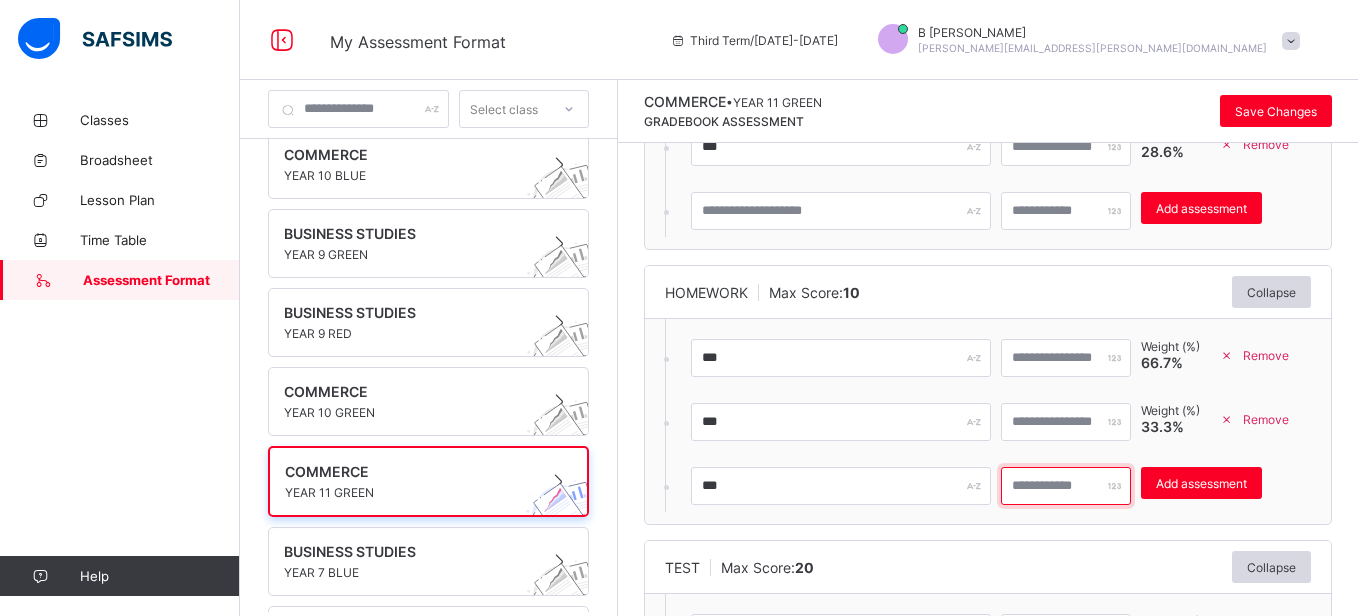 type on "*" 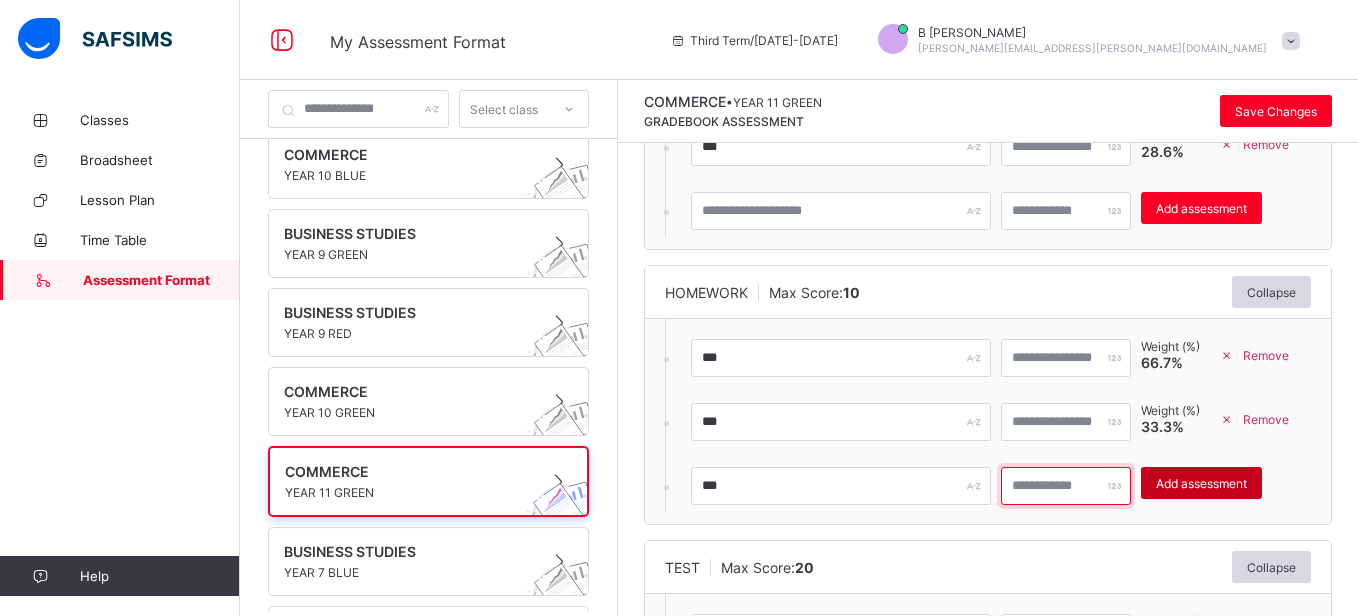 type on "**" 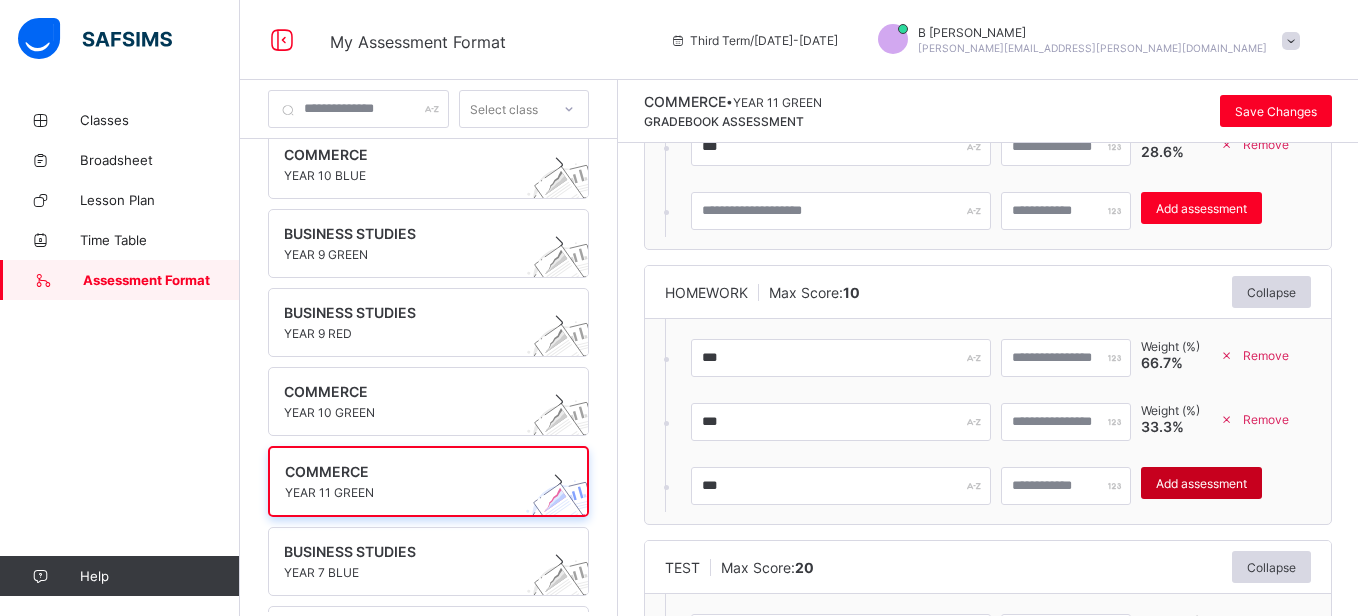 click on "Add assessment" at bounding box center [1201, 483] 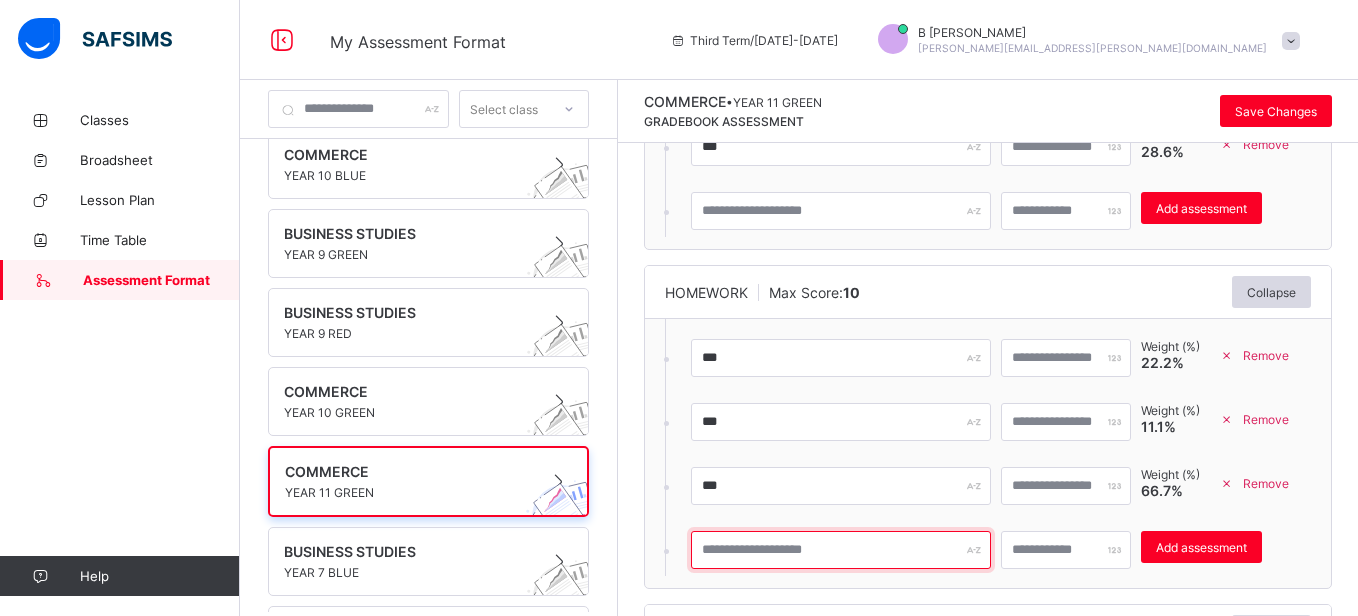 click at bounding box center [841, 550] 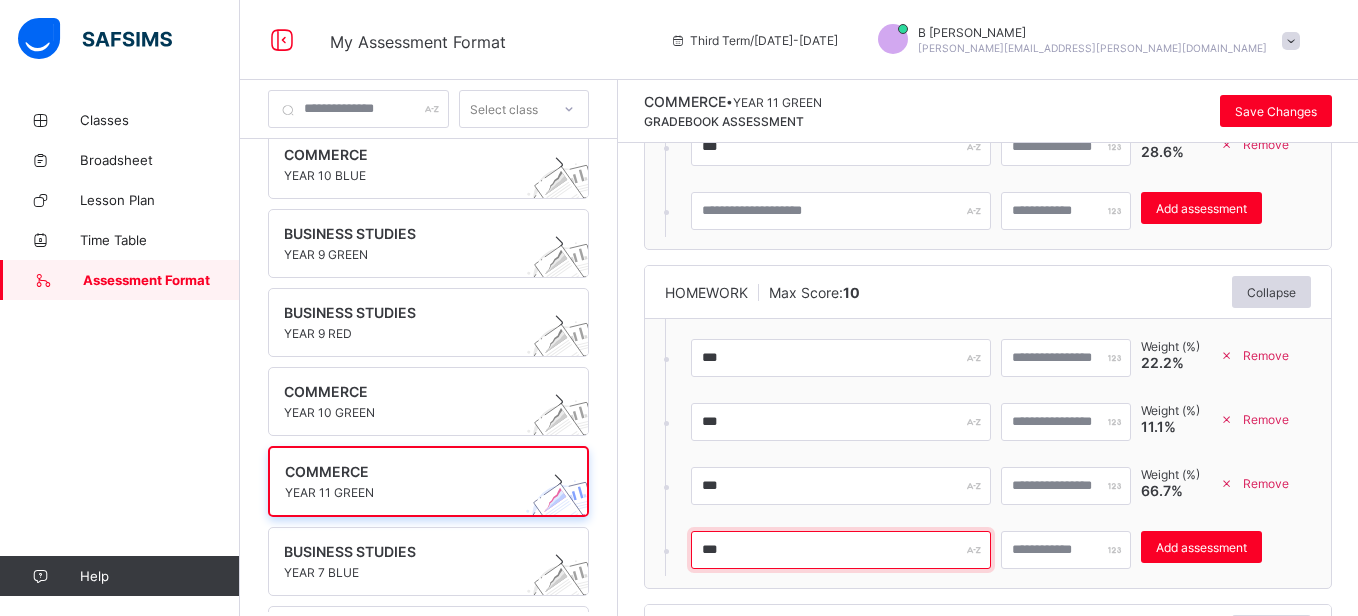 type on "***" 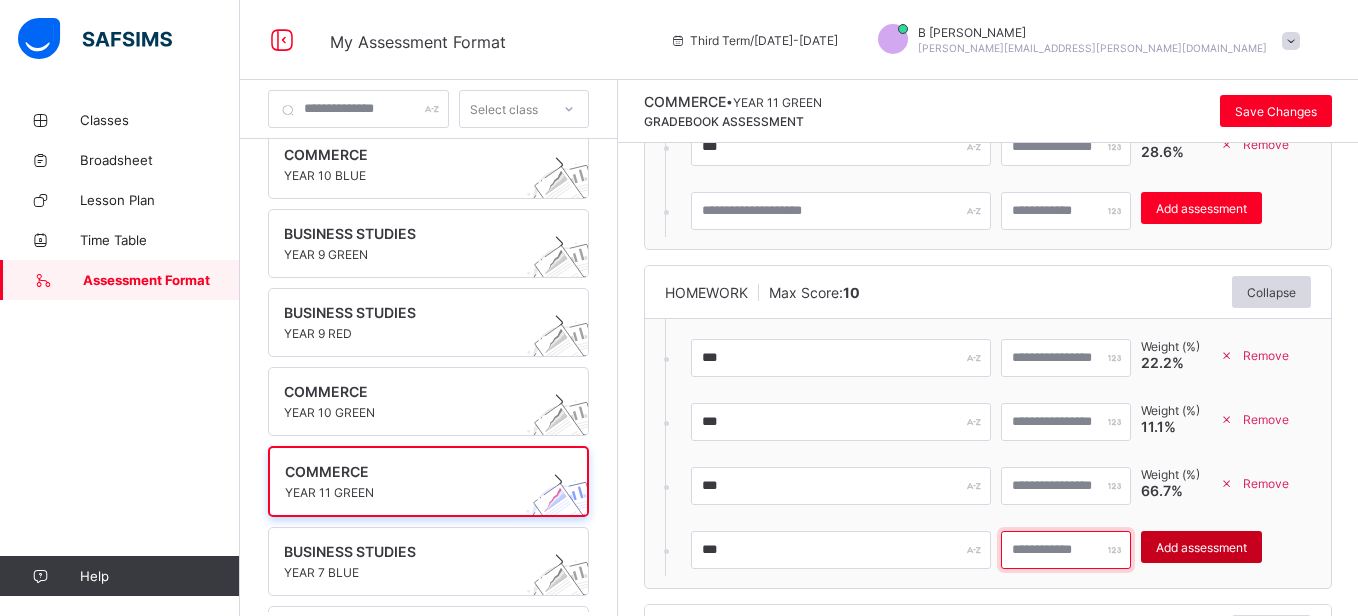 type on "**" 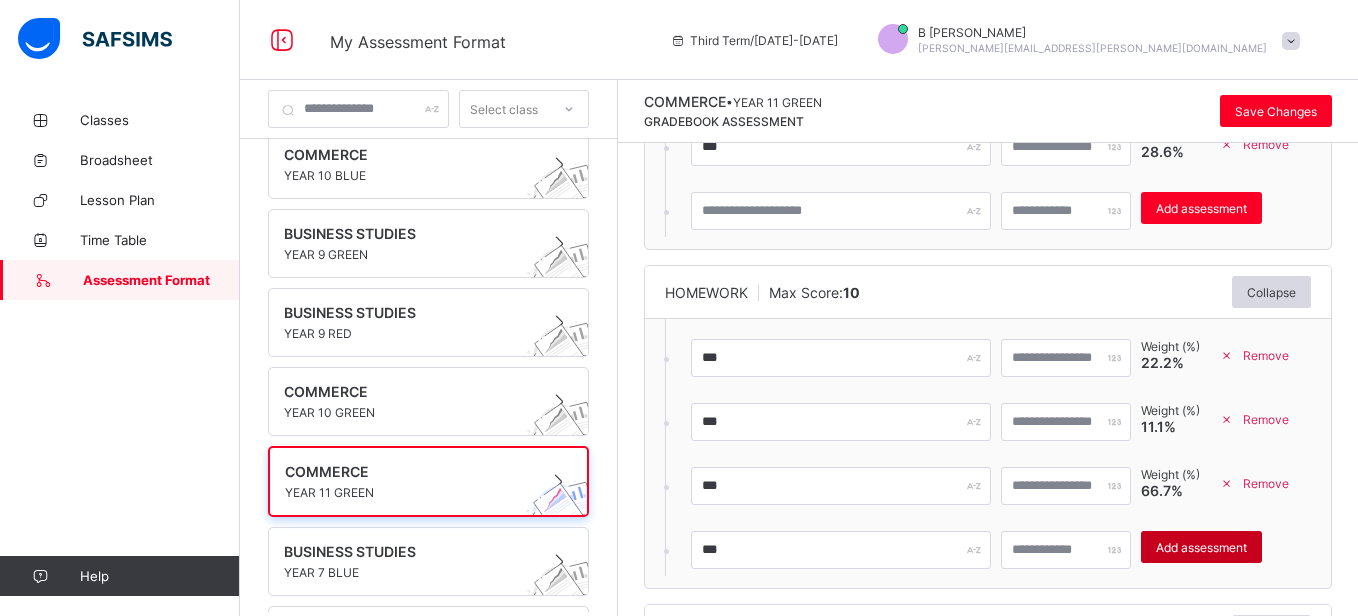 click on "Add assessment" at bounding box center (1201, 547) 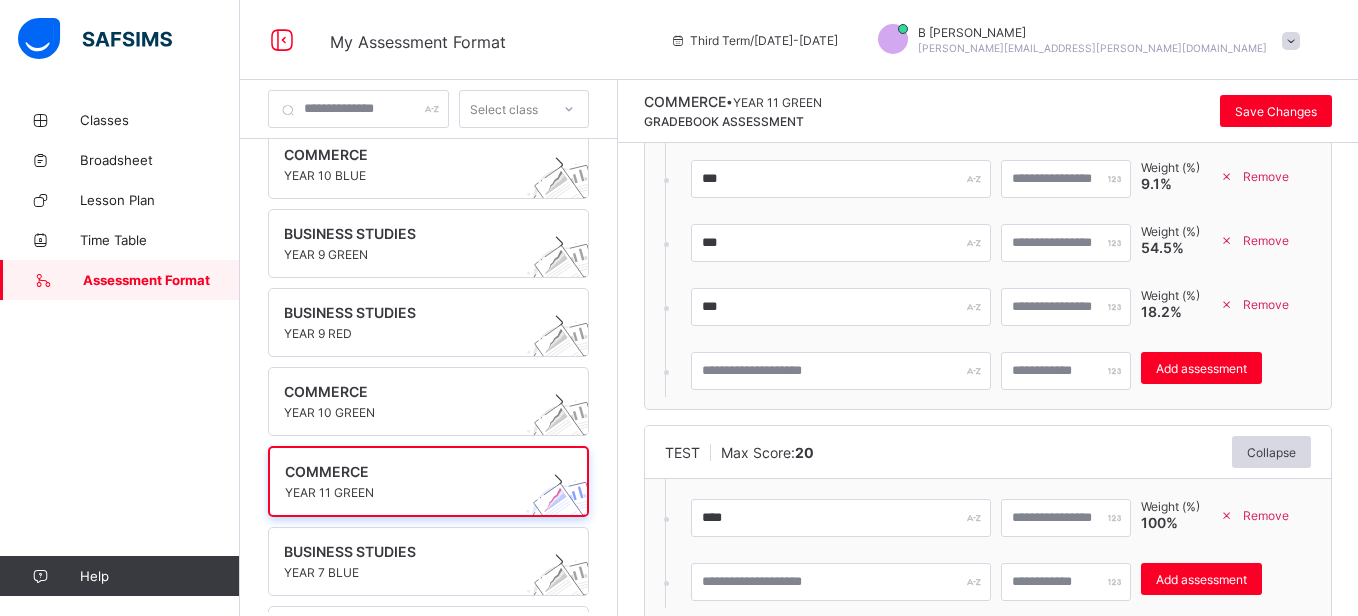 scroll, scrollTop: 670, scrollLeft: 0, axis: vertical 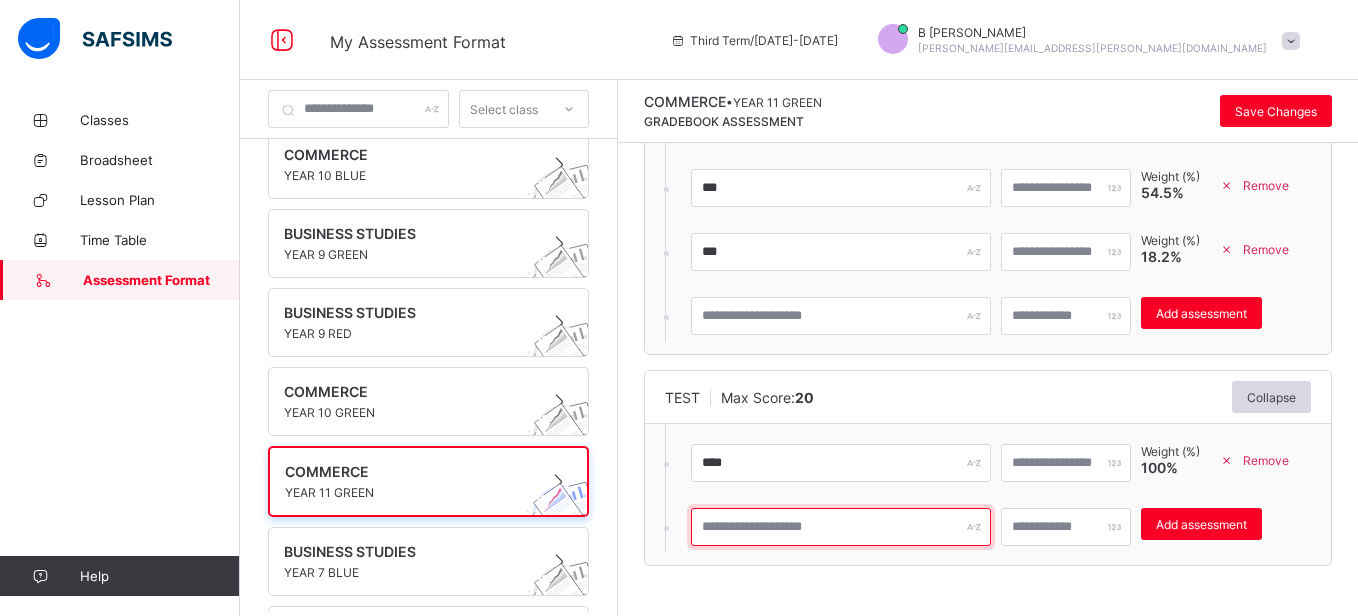 click at bounding box center (841, 527) 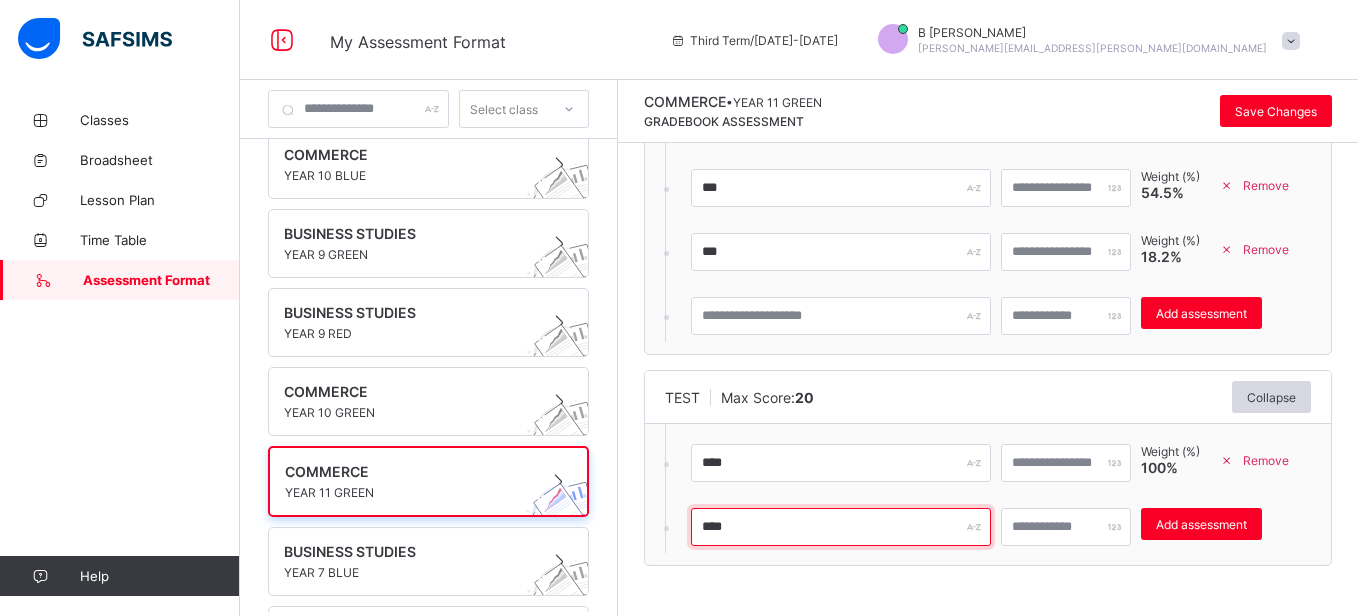 type on "****" 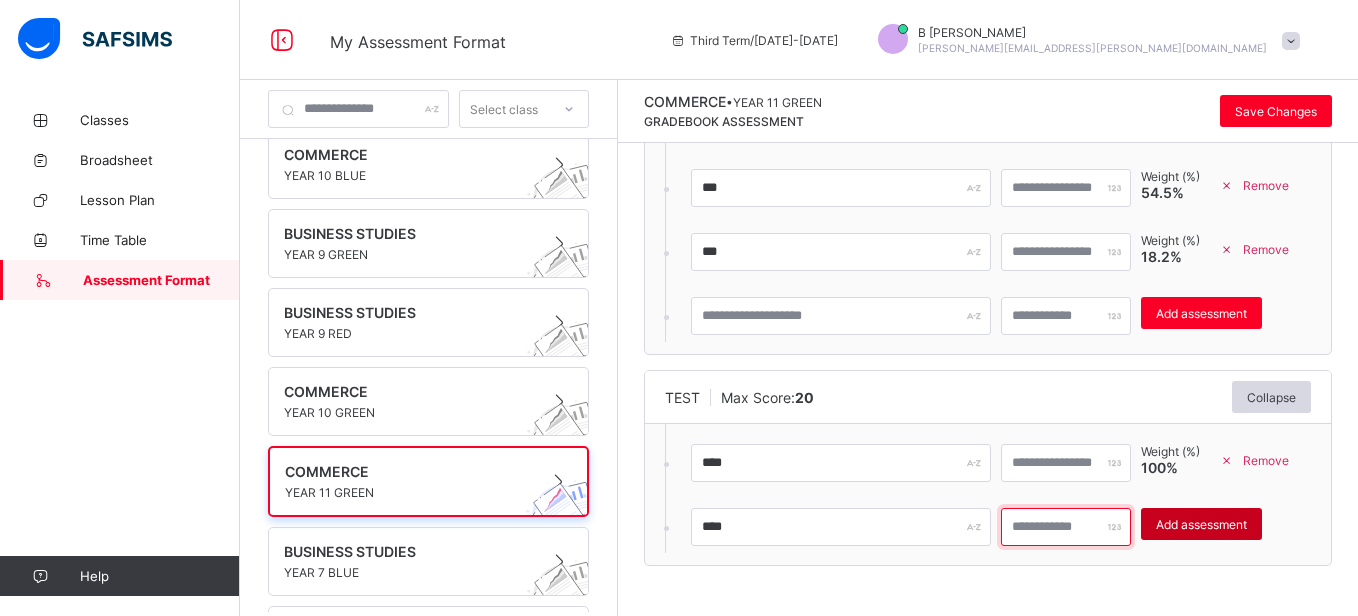 type on "**" 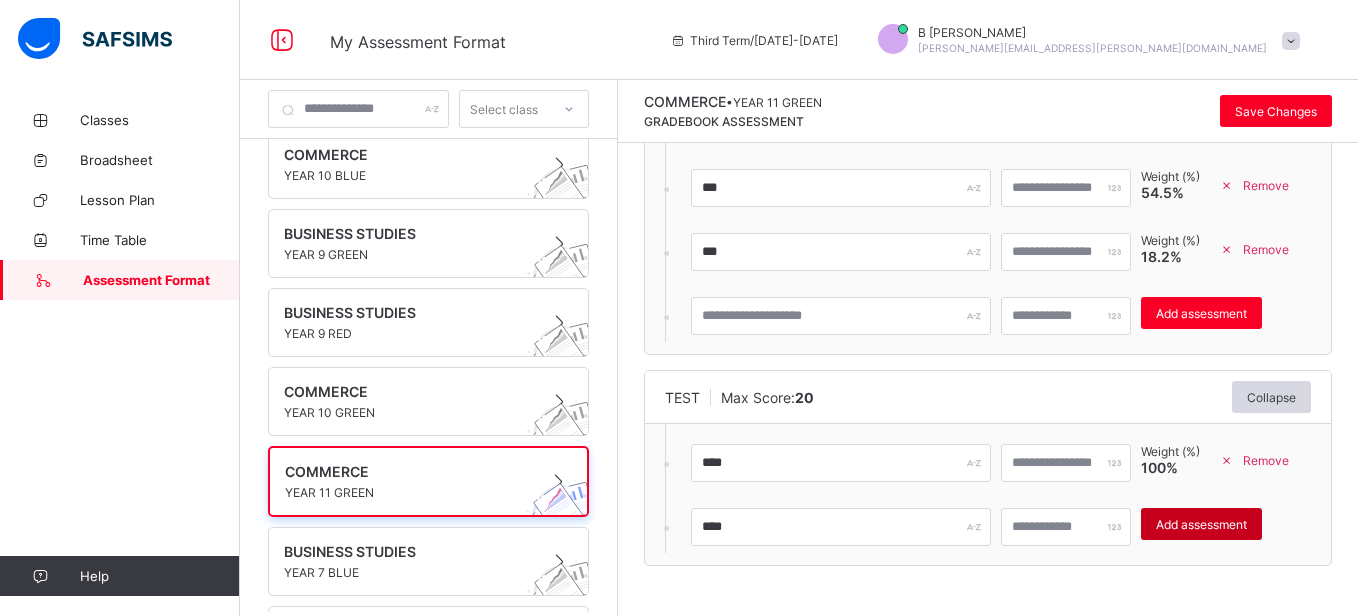 click on "Add assessment" at bounding box center (1201, 524) 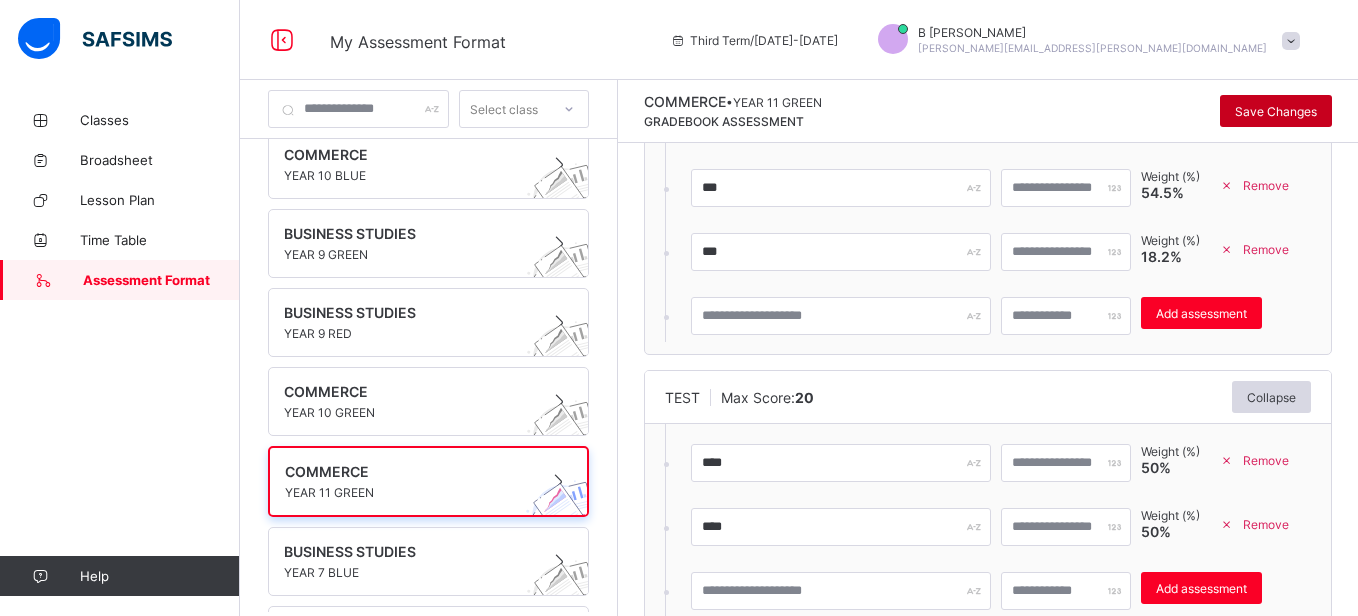 click on "Save Changes" at bounding box center [1276, 111] 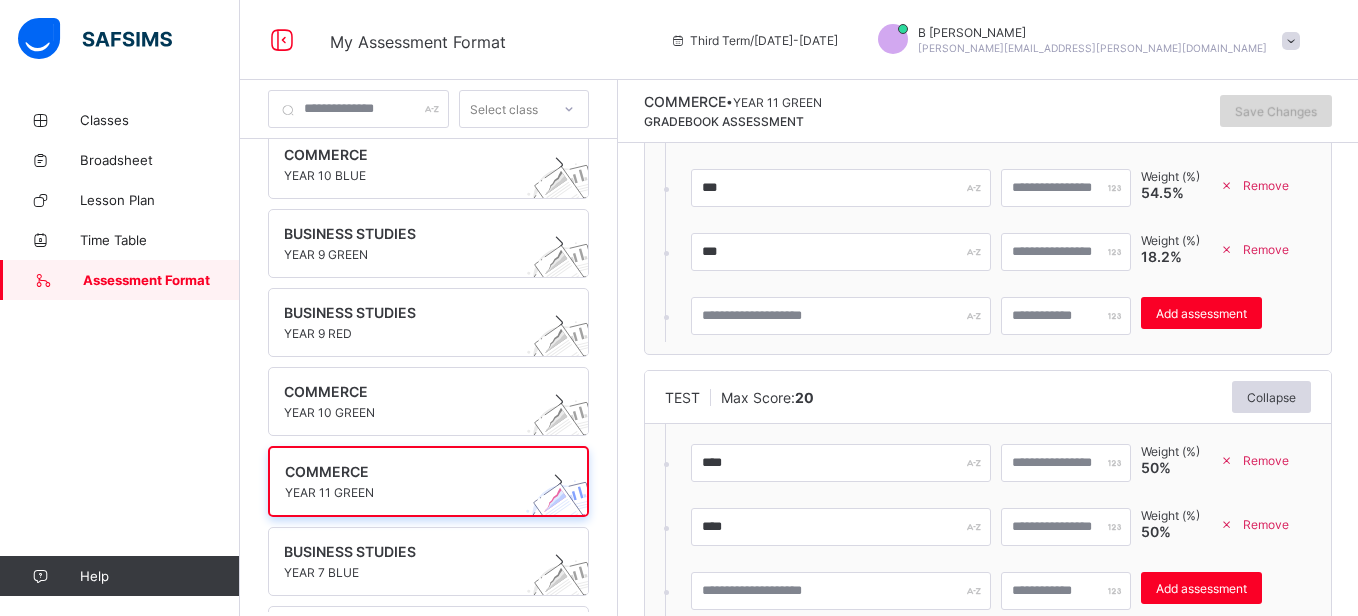 scroll, scrollTop: 0, scrollLeft: 0, axis: both 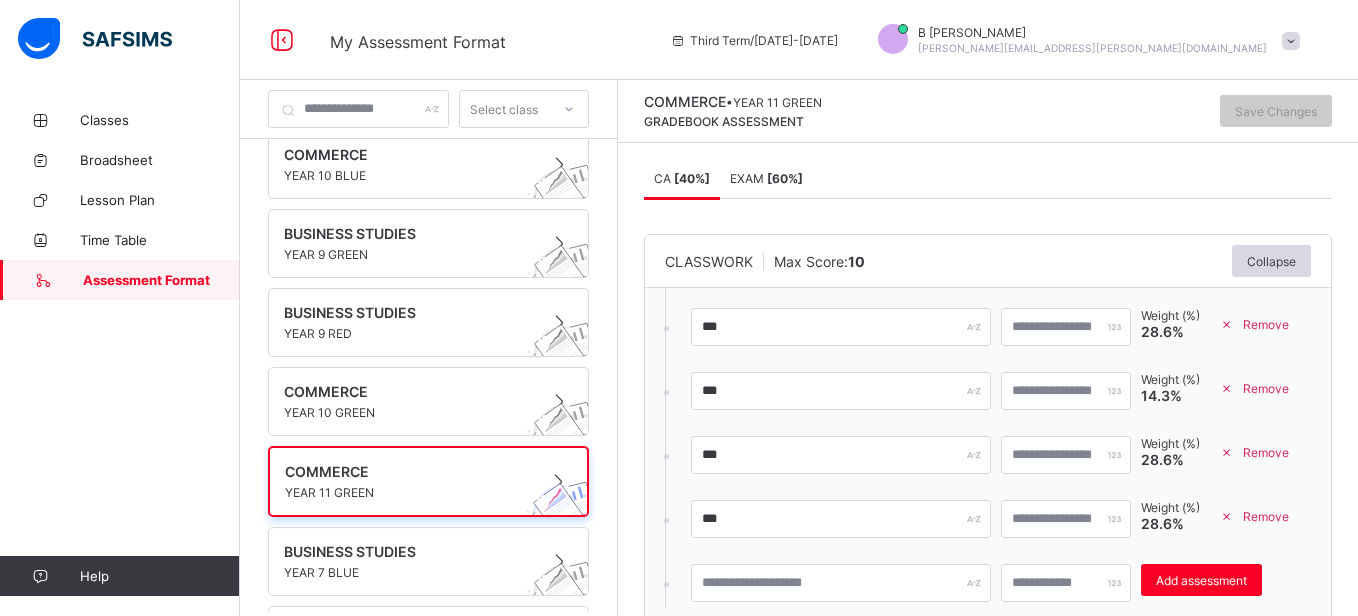 click on "EXAM   [ 60 %]" at bounding box center (766, 178) 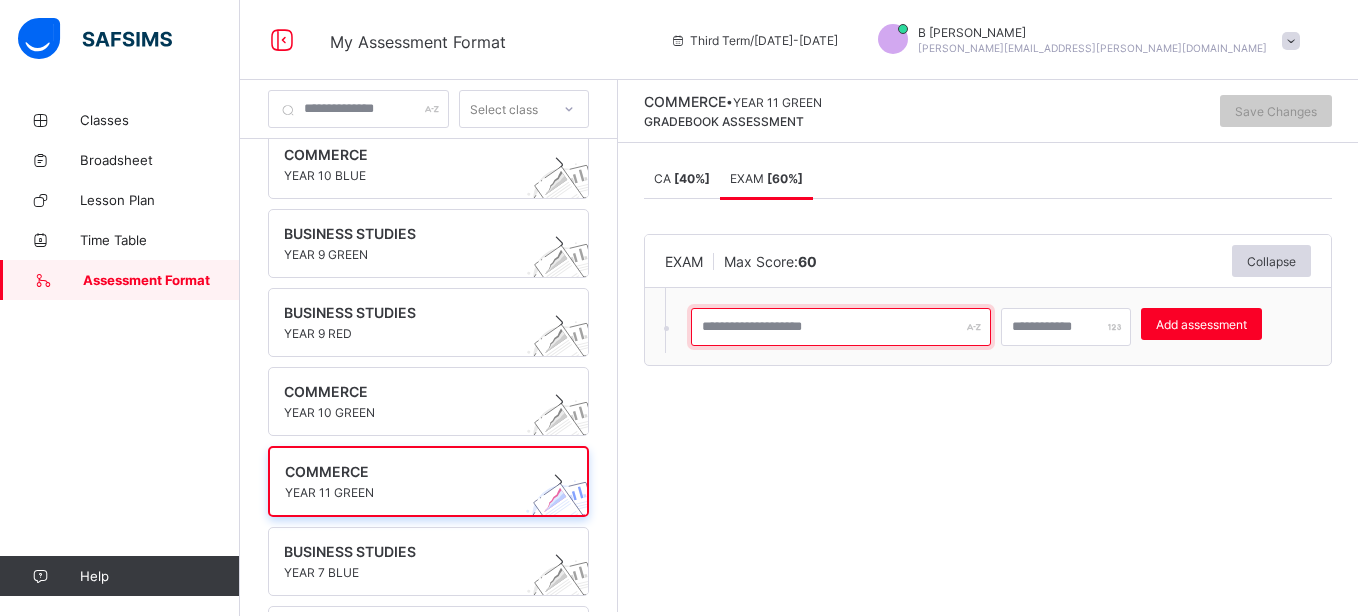 click at bounding box center [841, 327] 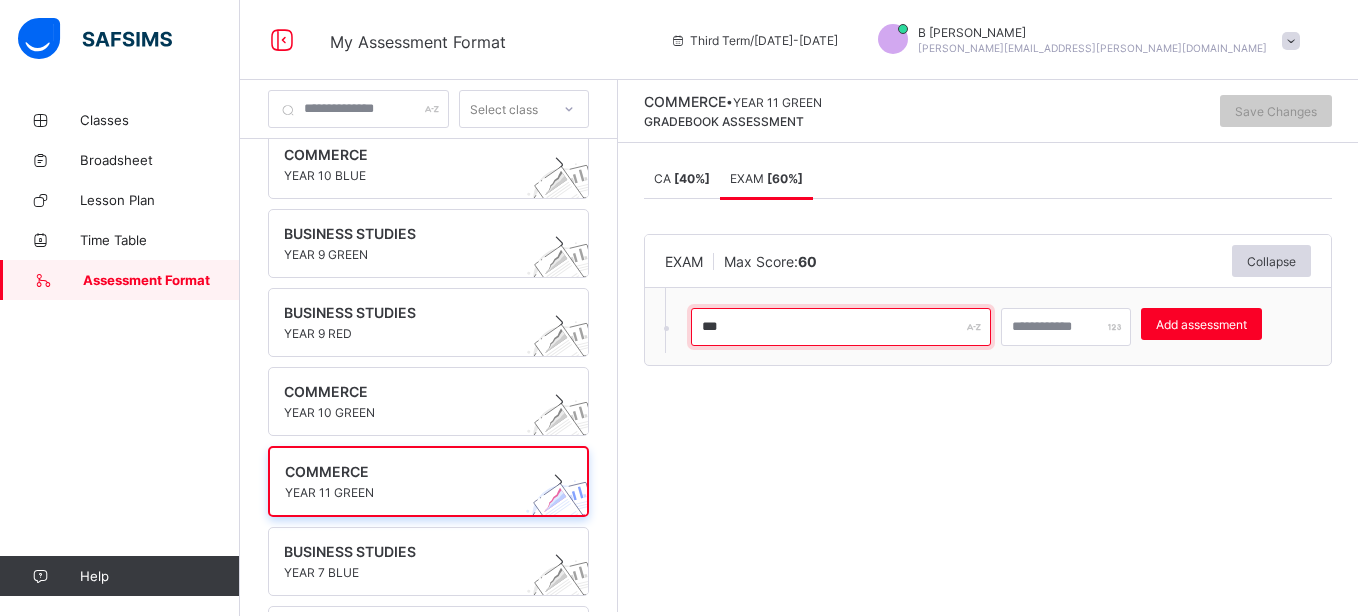 type on "***" 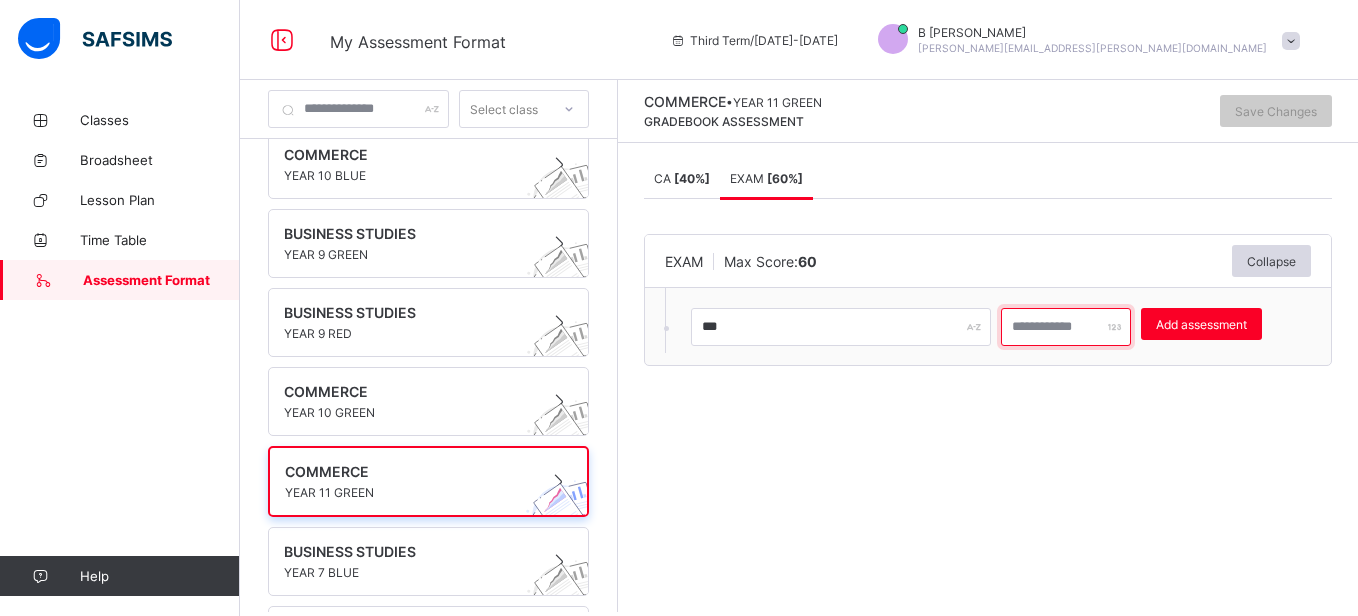type on "***" 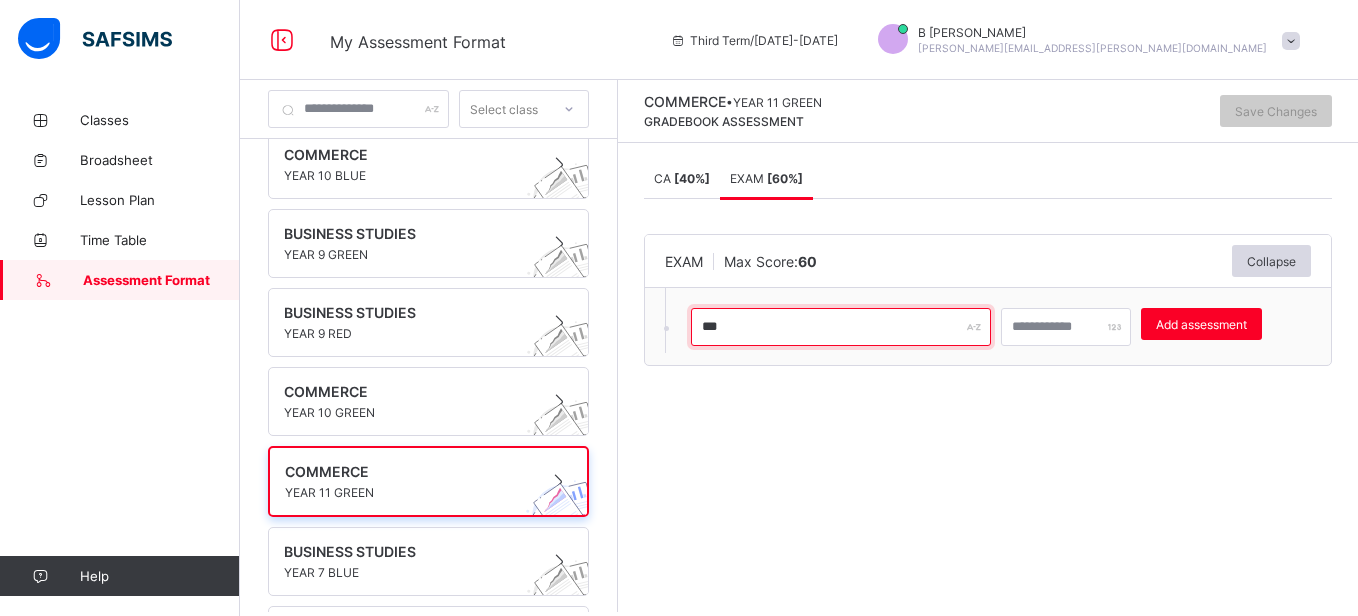 click on "***" at bounding box center (841, 327) 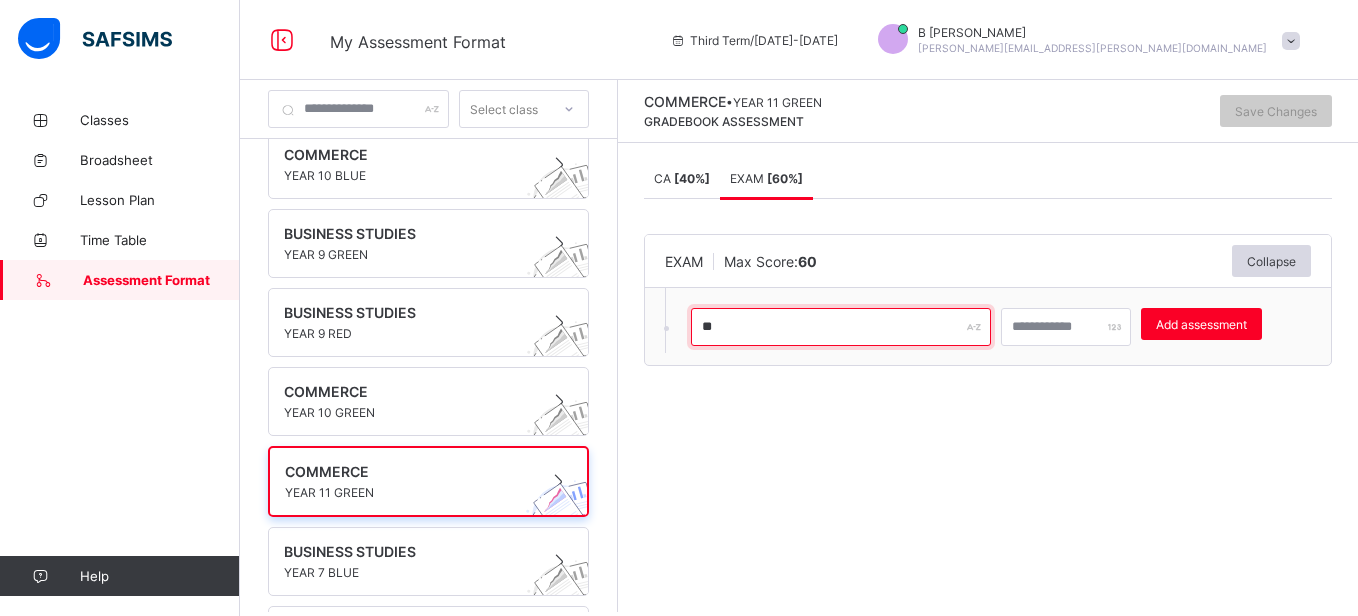 type on "*" 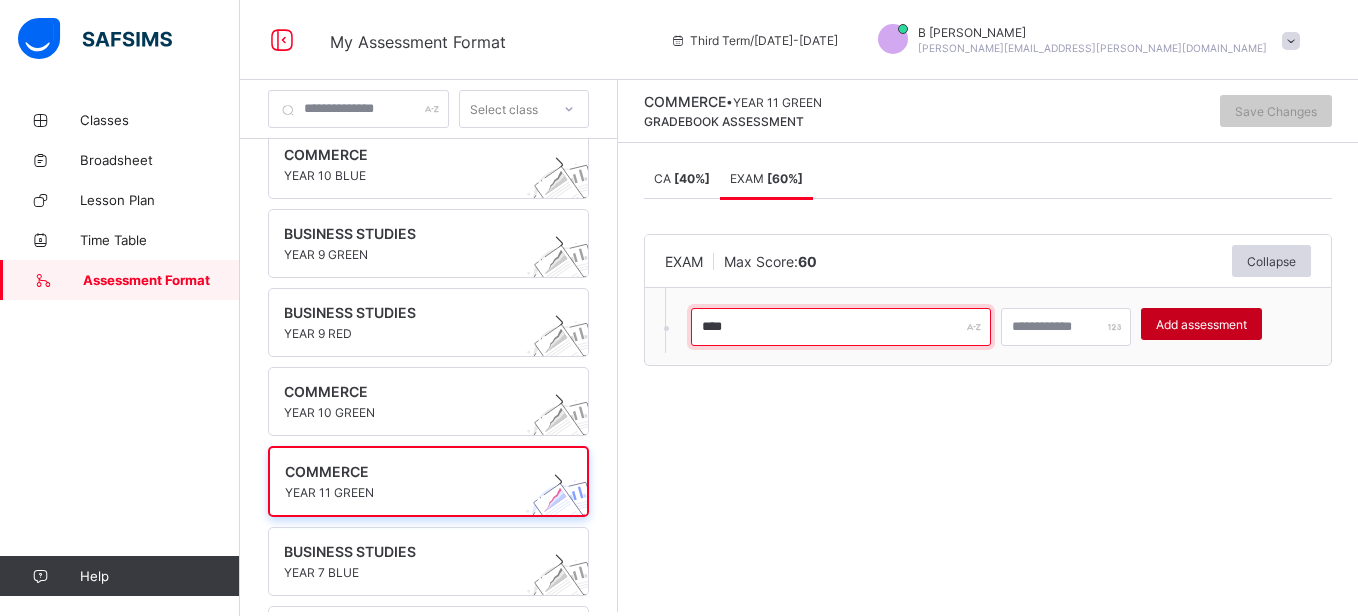 type on "****" 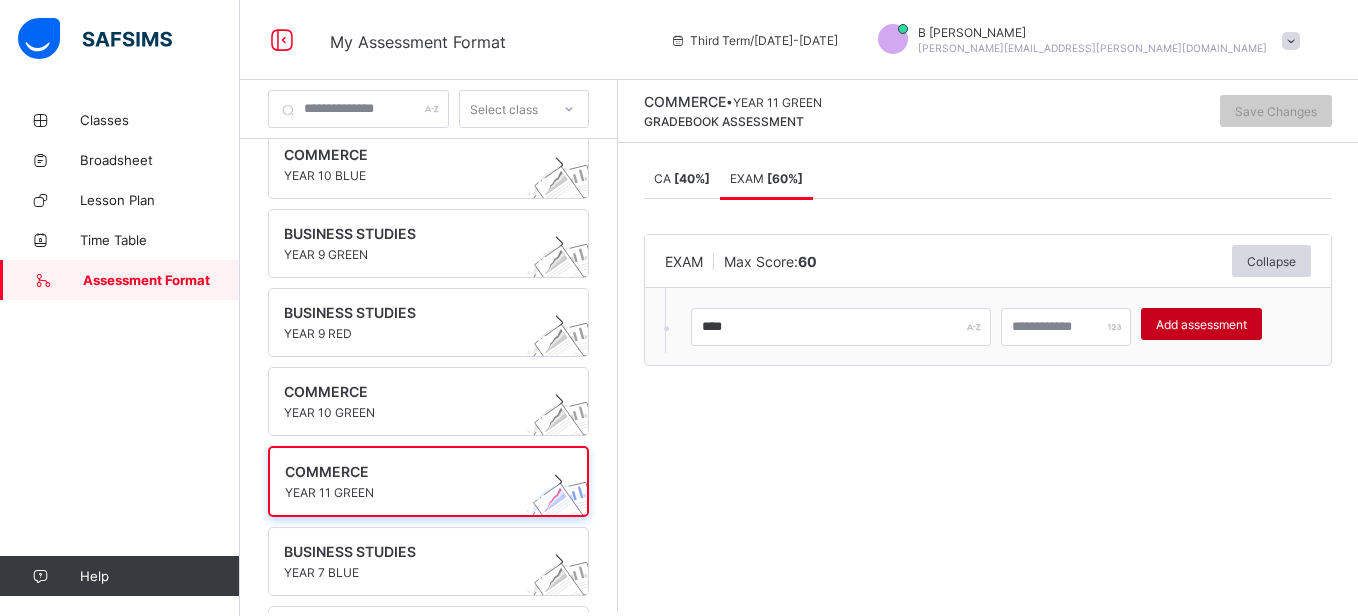 click on "Add assessment" at bounding box center (1201, 324) 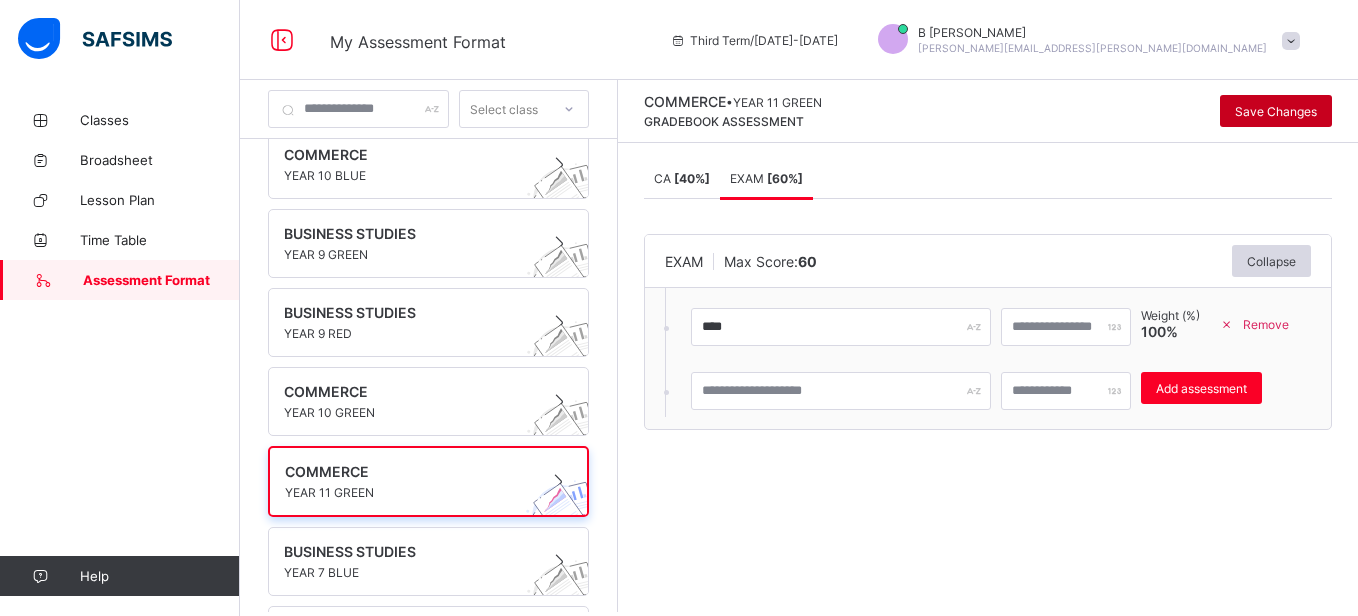 click on "Save Changes" at bounding box center (1276, 111) 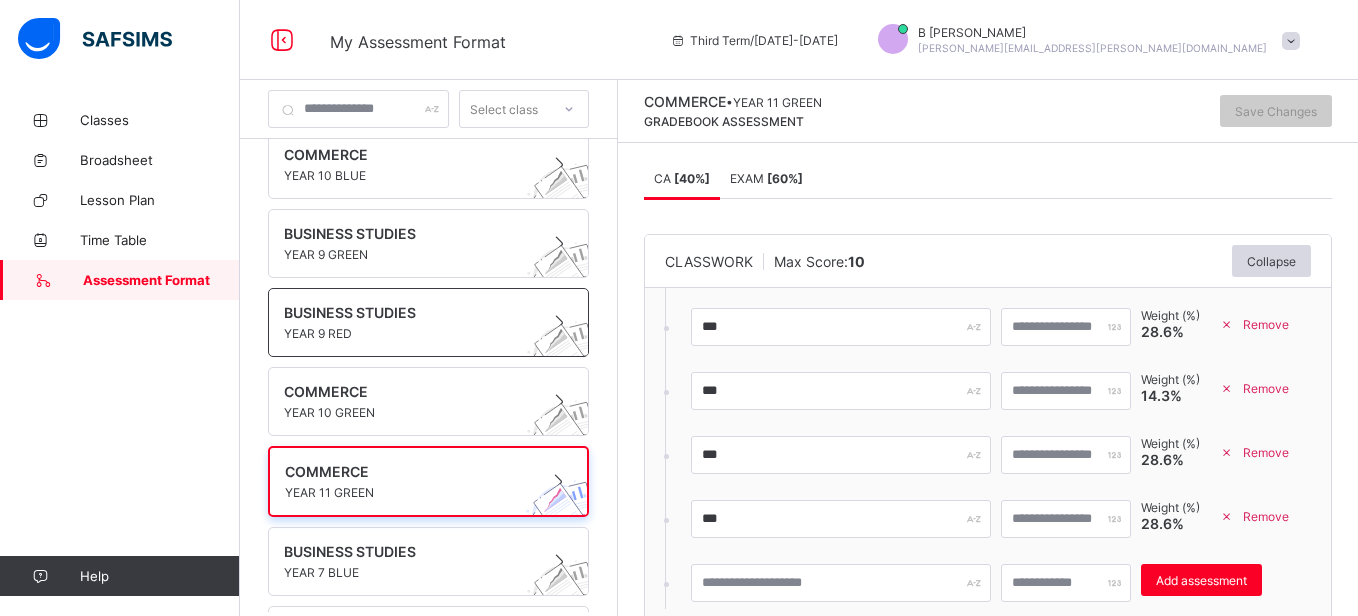 scroll, scrollTop: 0, scrollLeft: 0, axis: both 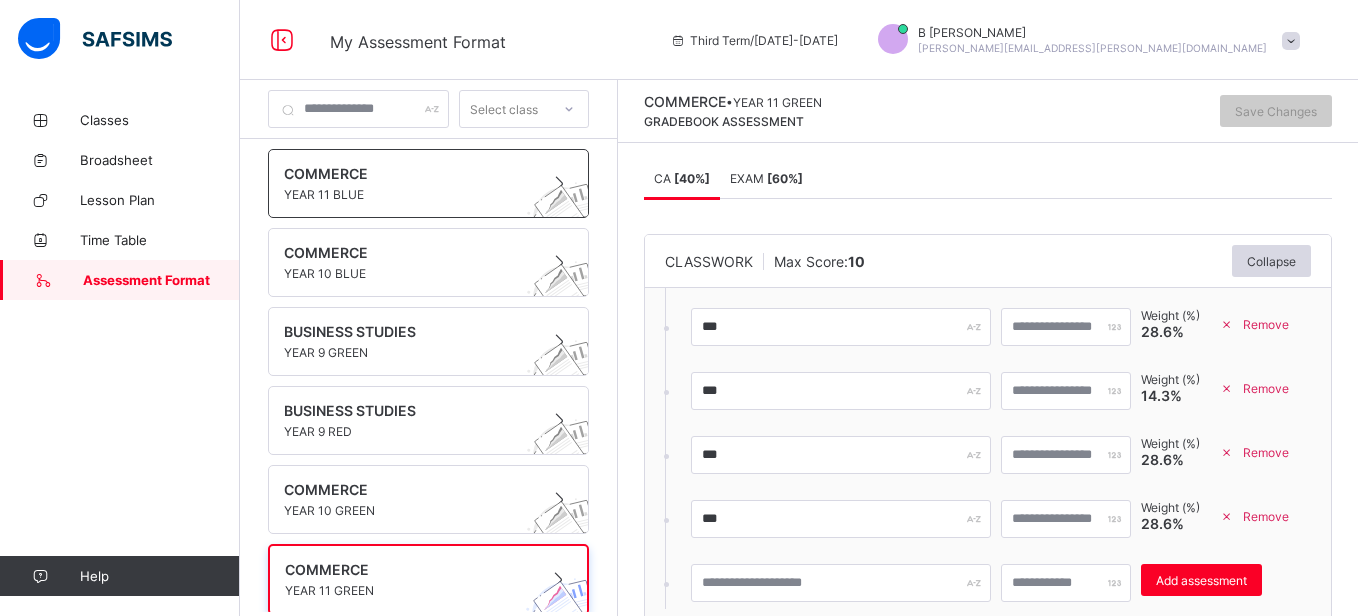 click on "COMMERCE" at bounding box center [409, 173] 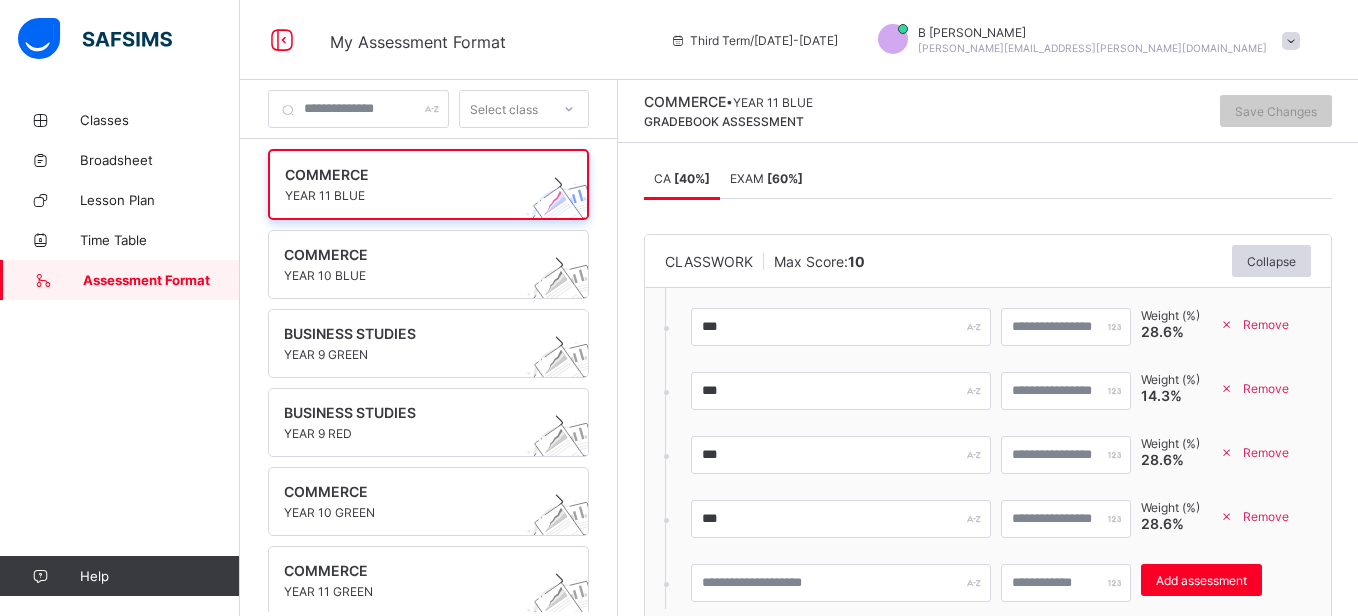 click on "EXAM   [ 60 %]" at bounding box center [766, 178] 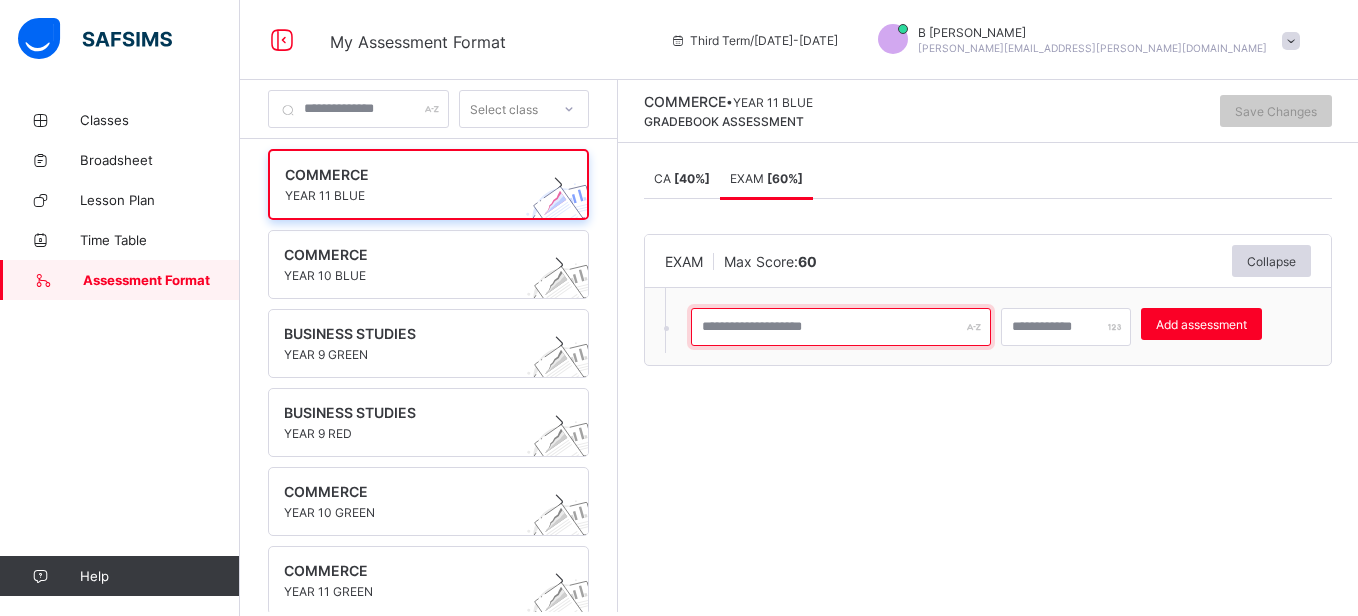 click at bounding box center (841, 327) 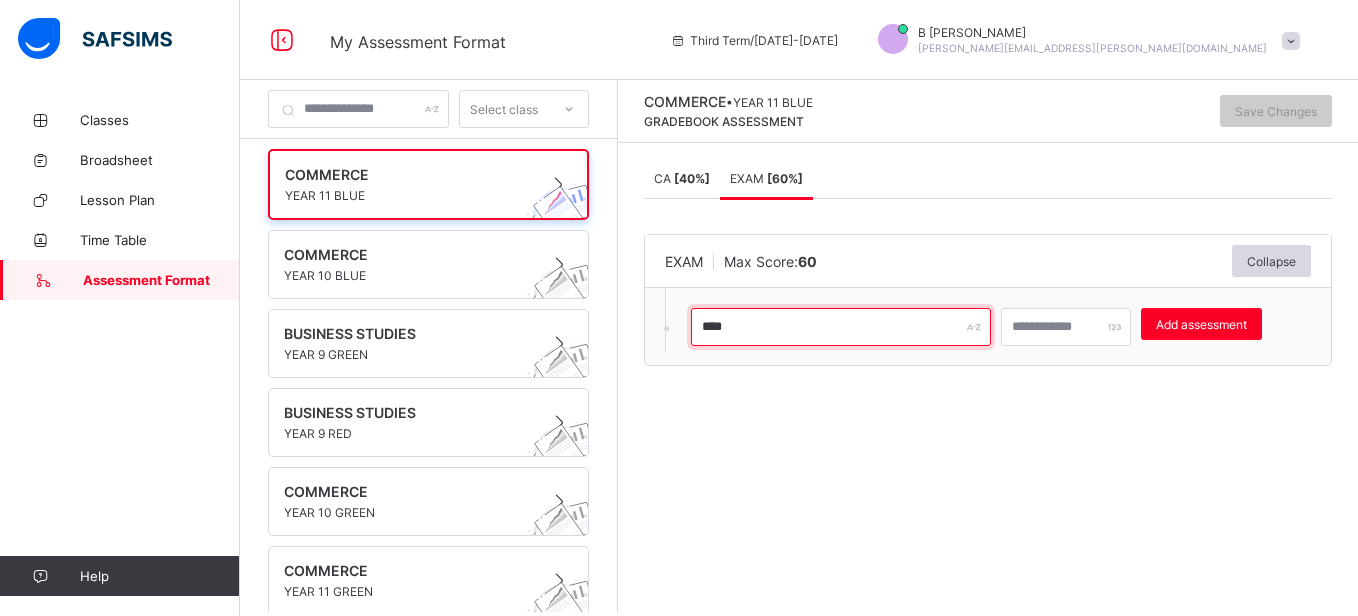 type on "****" 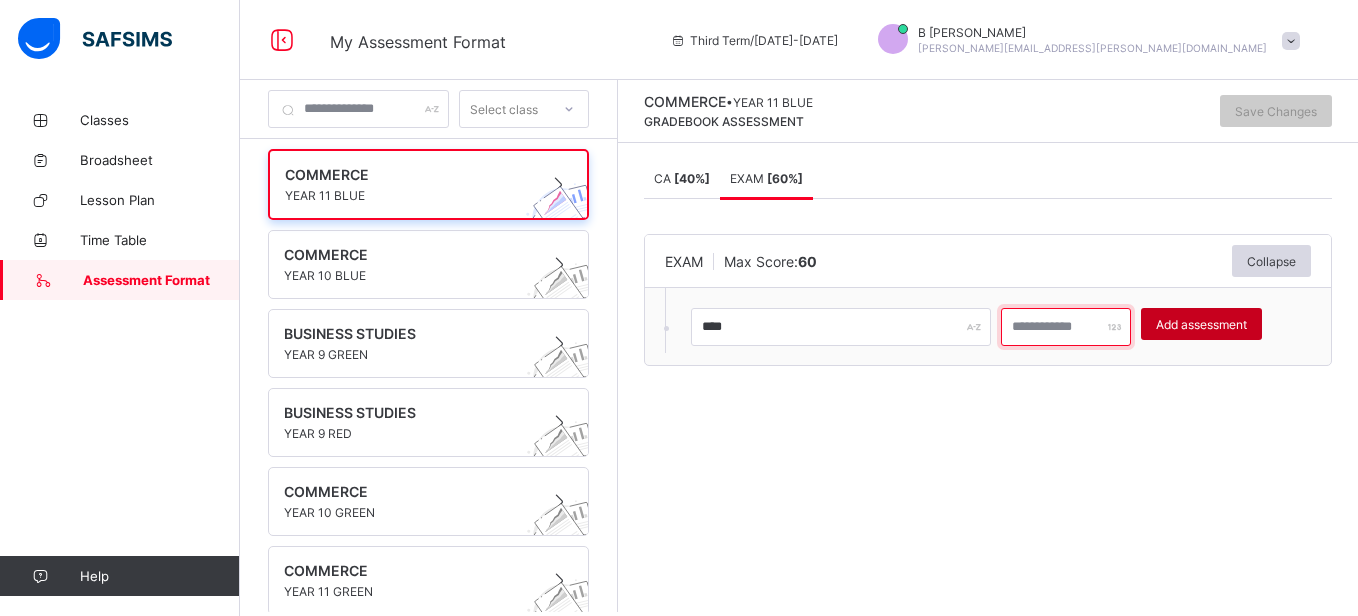 type on "***" 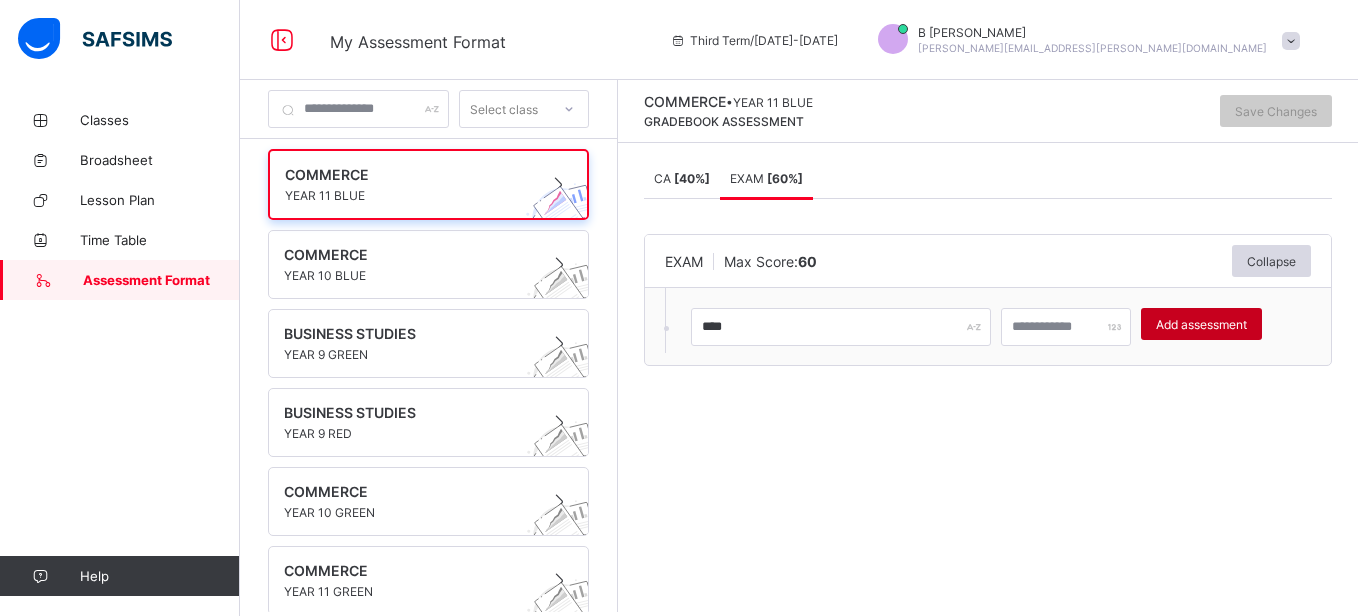 click on "Add assessment" at bounding box center (1201, 324) 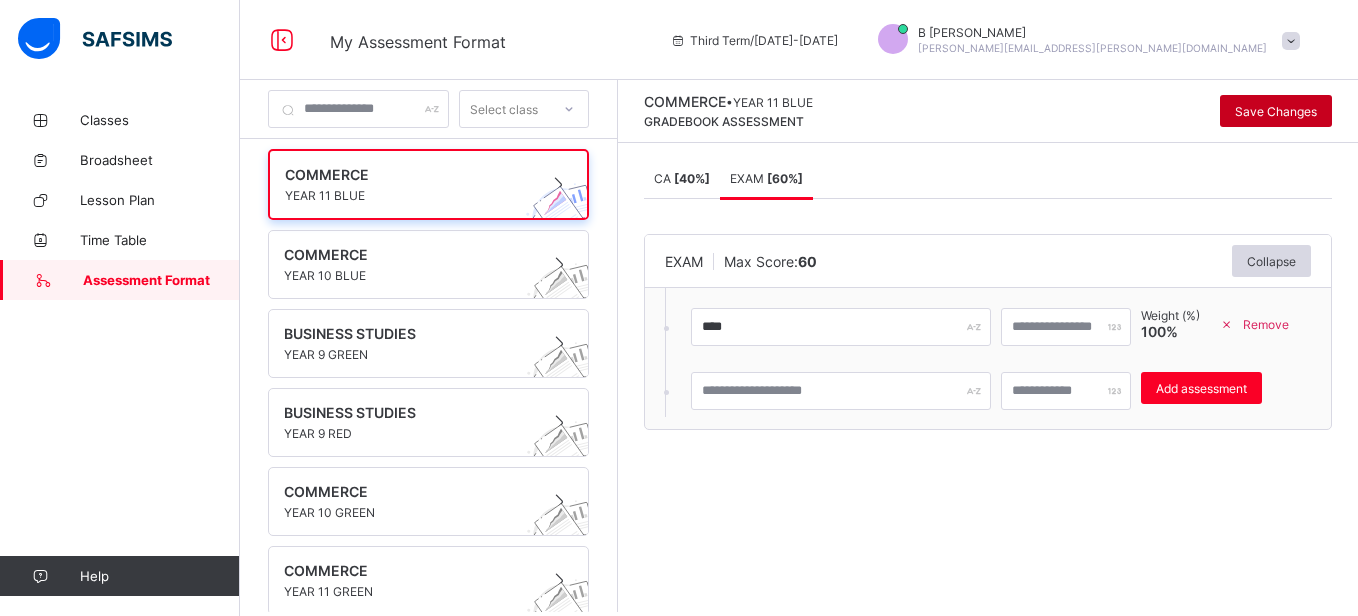 click on "Save Changes" at bounding box center [1276, 111] 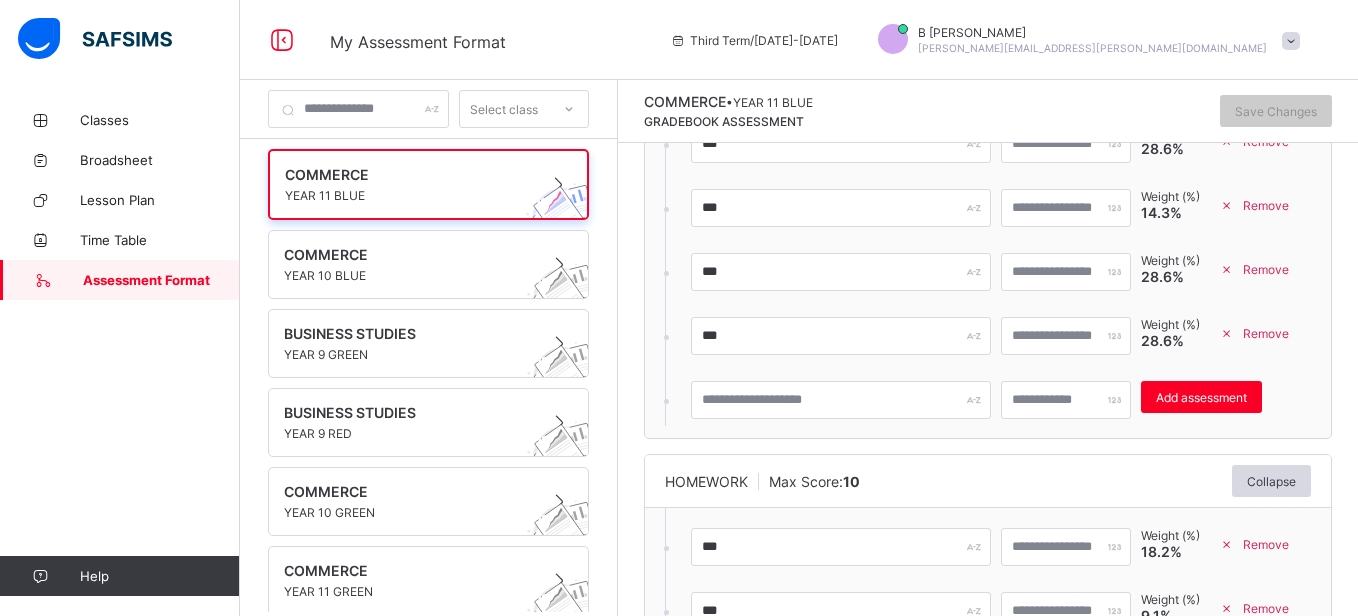 scroll, scrollTop: 0, scrollLeft: 0, axis: both 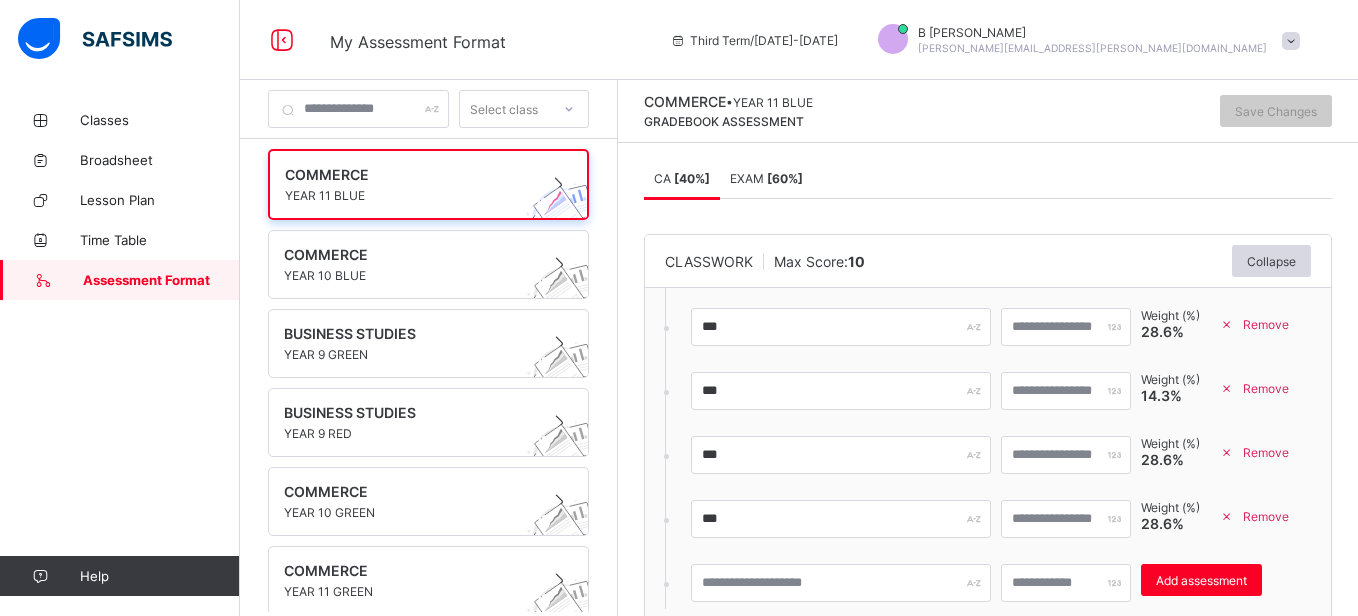 click on "EXAM   [ 60 %]" at bounding box center (766, 178) 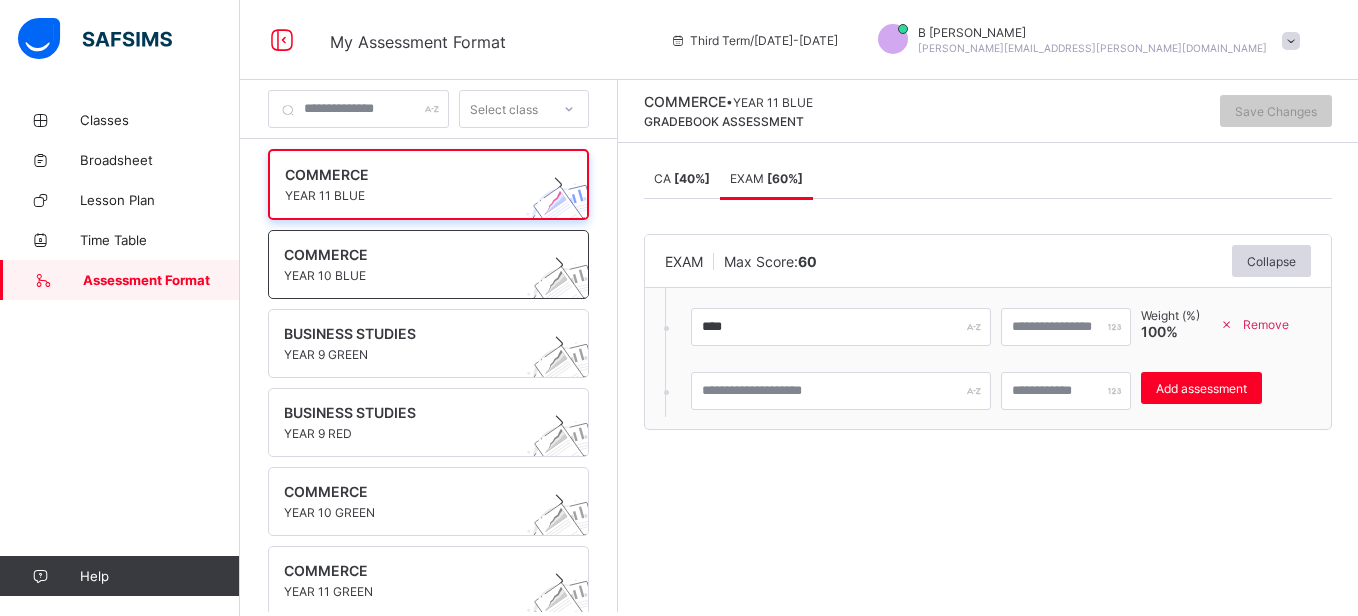 click on "COMMERCE" at bounding box center (409, 254) 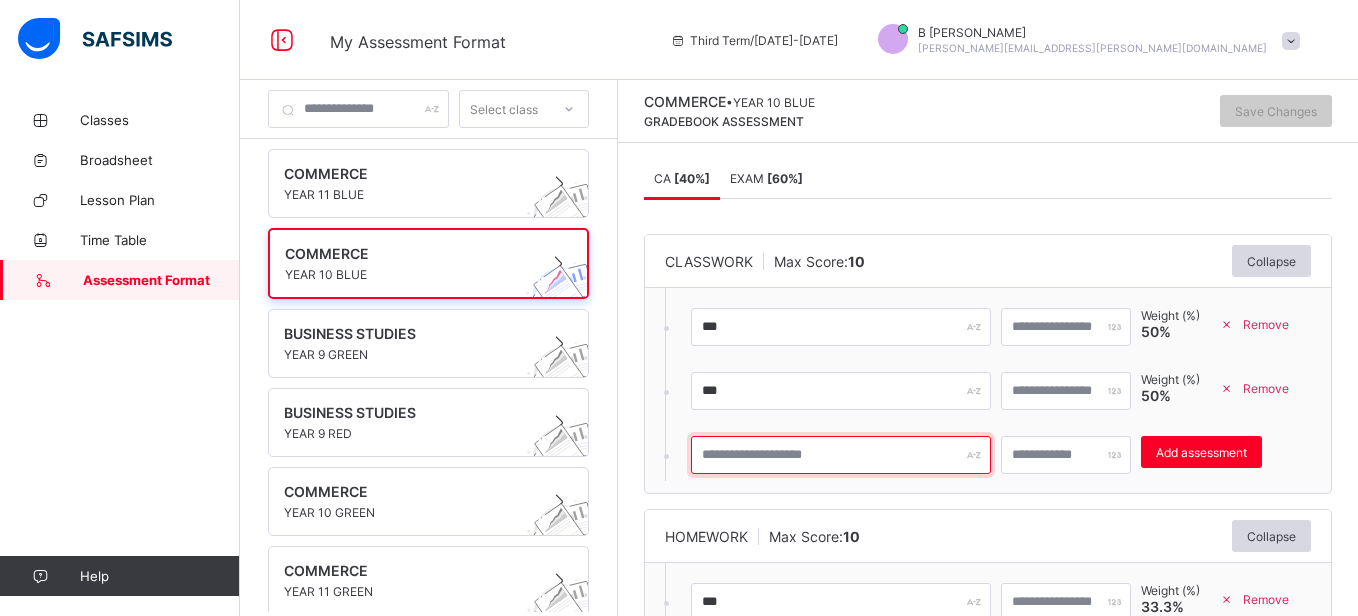 click at bounding box center (841, 455) 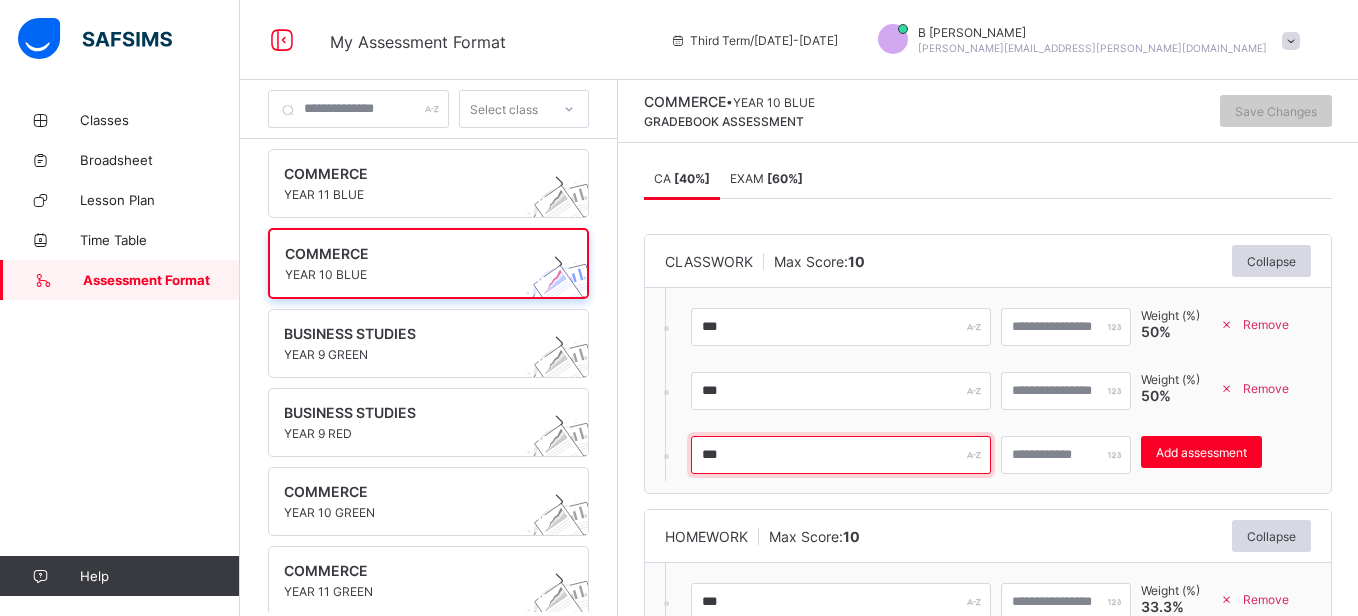 type on "***" 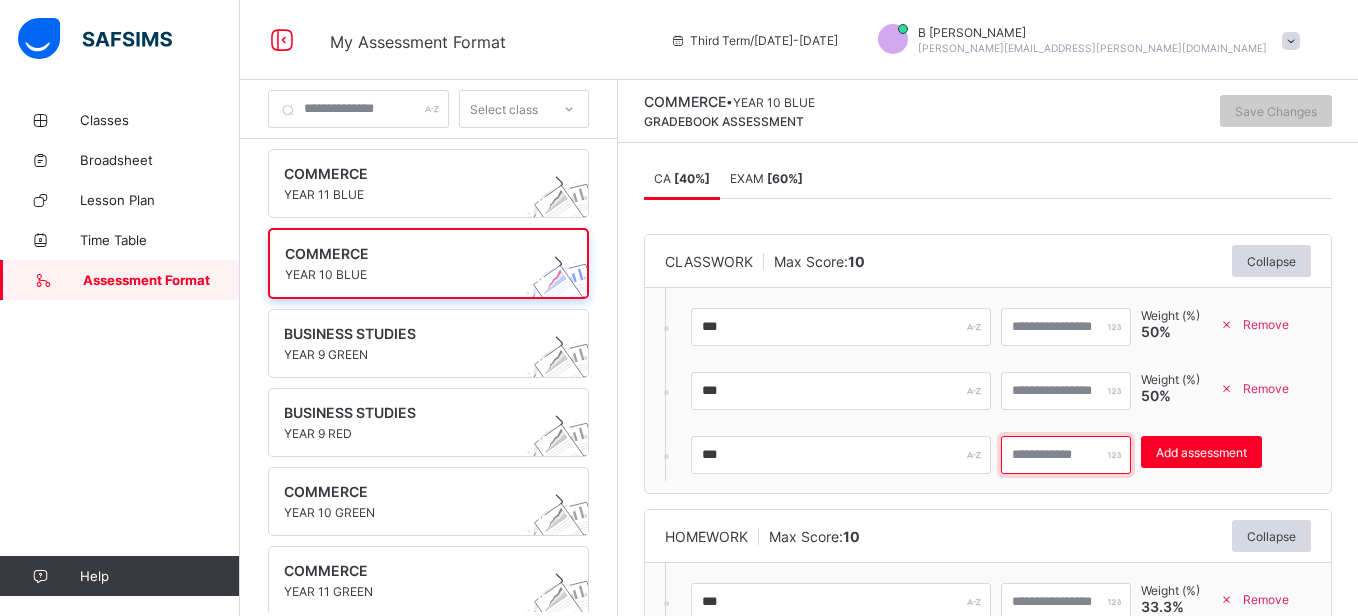 type on "**" 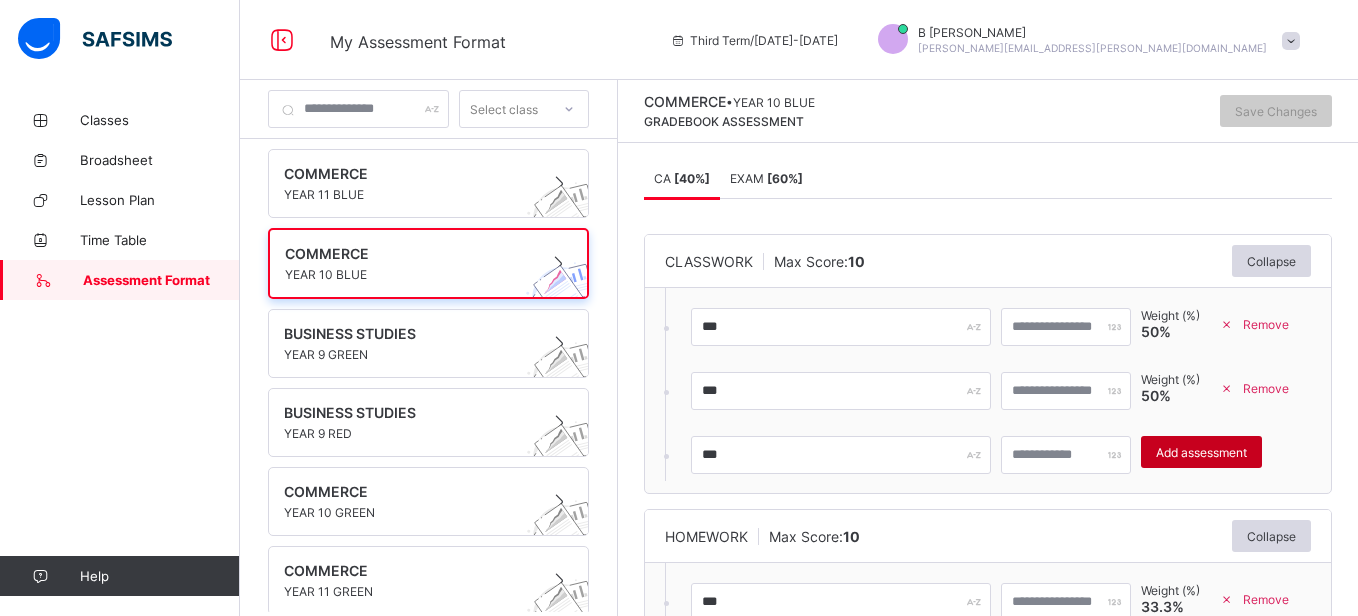 click on "Add assessment" at bounding box center [1201, 452] 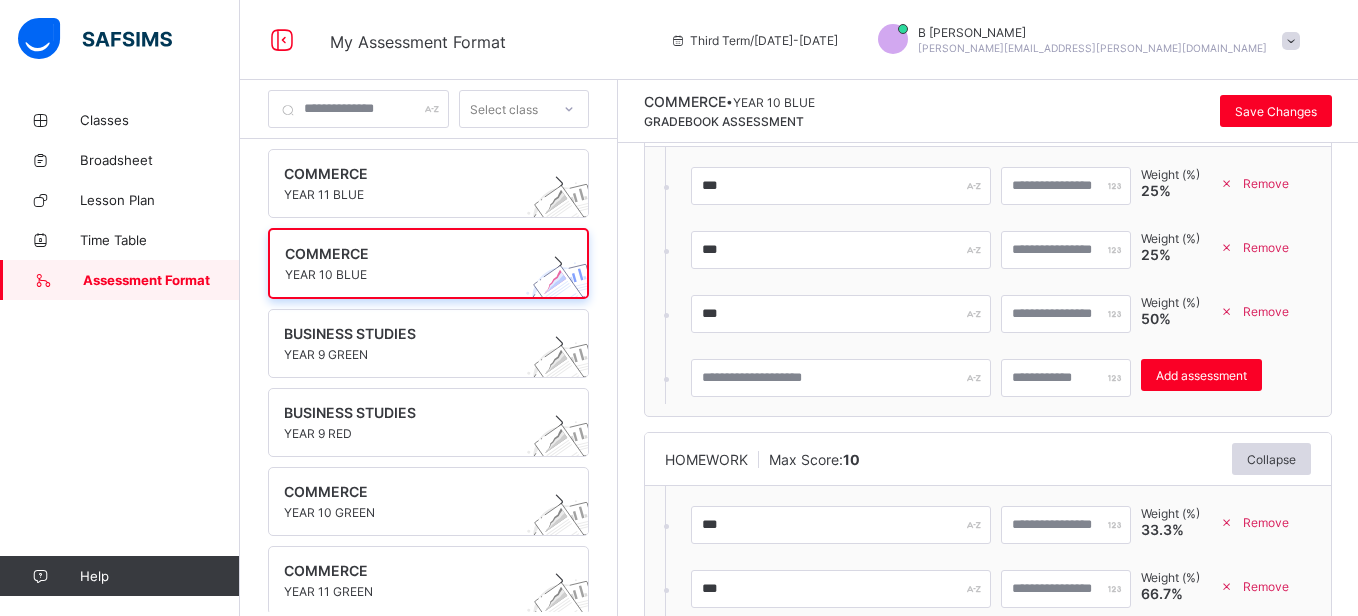 scroll, scrollTop: 142, scrollLeft: 0, axis: vertical 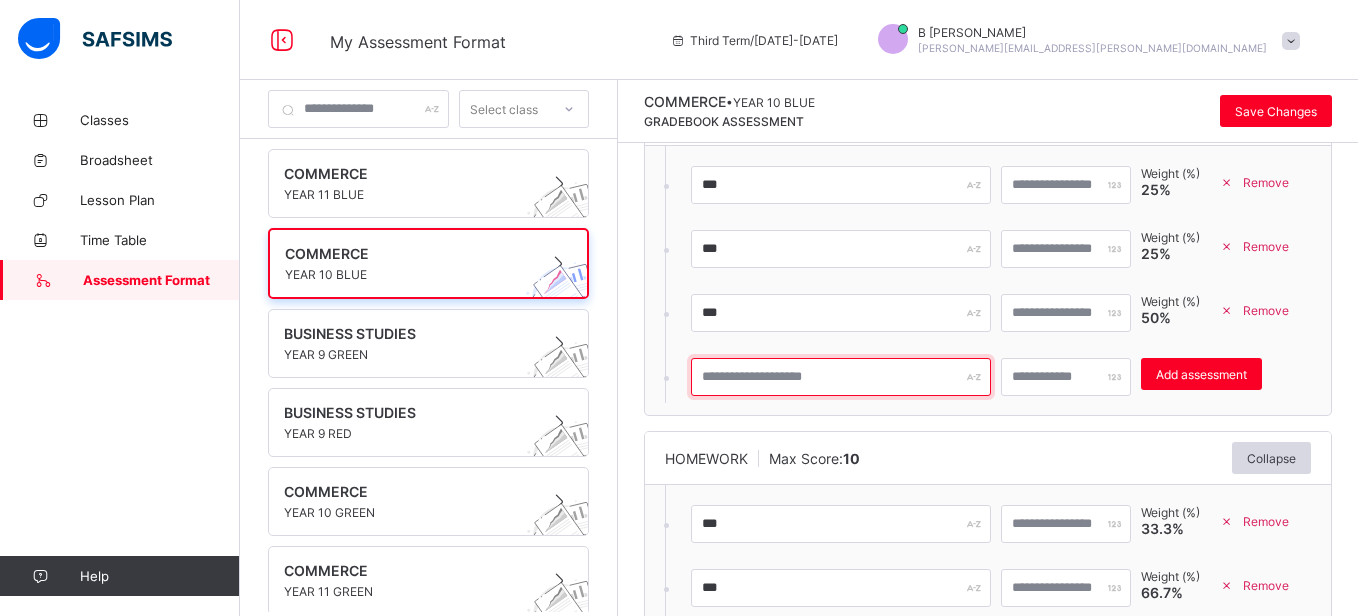 click at bounding box center (841, 377) 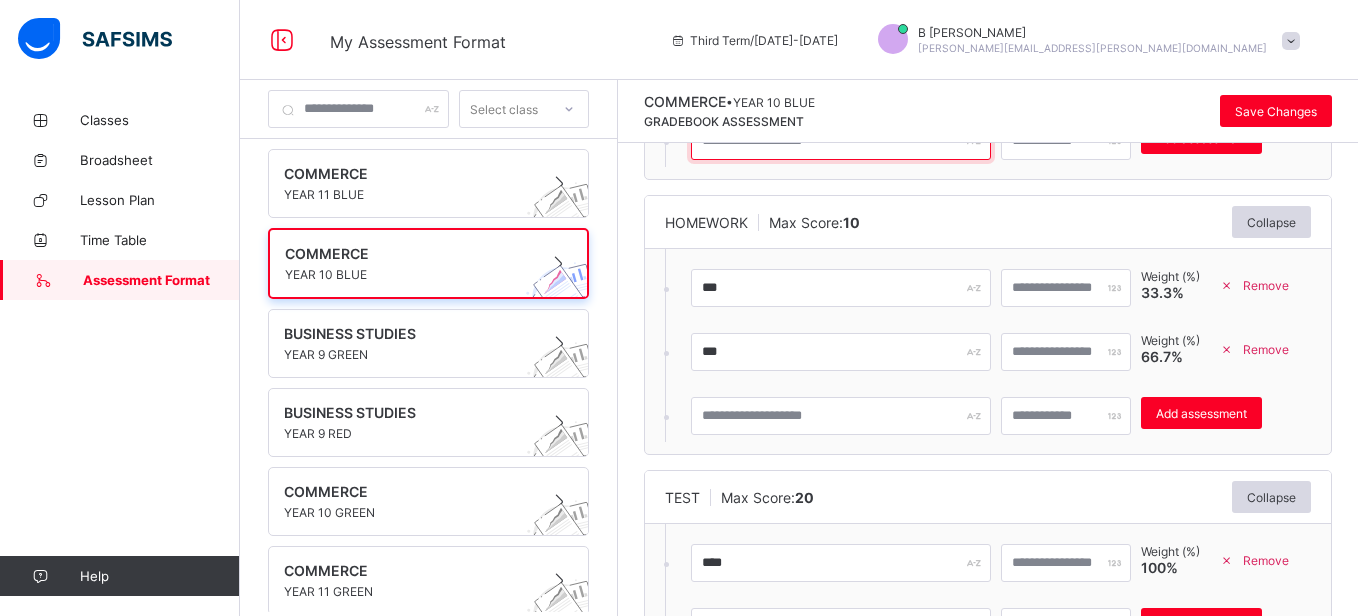 scroll, scrollTop: 379, scrollLeft: 0, axis: vertical 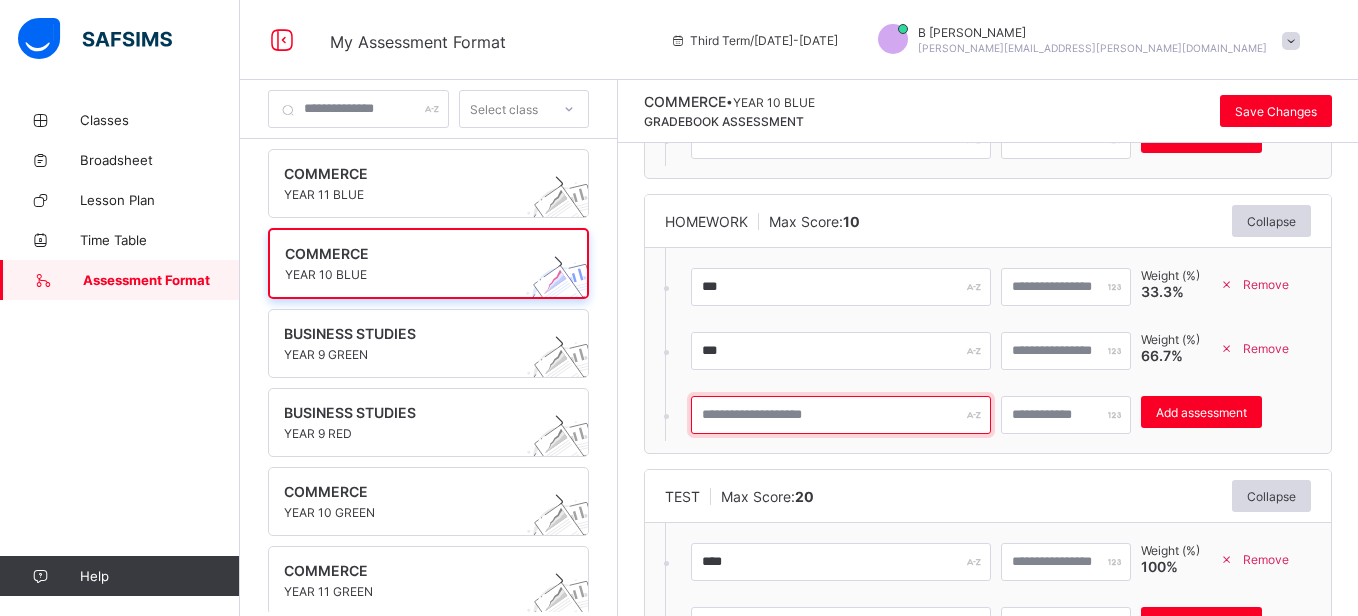 click at bounding box center [841, 415] 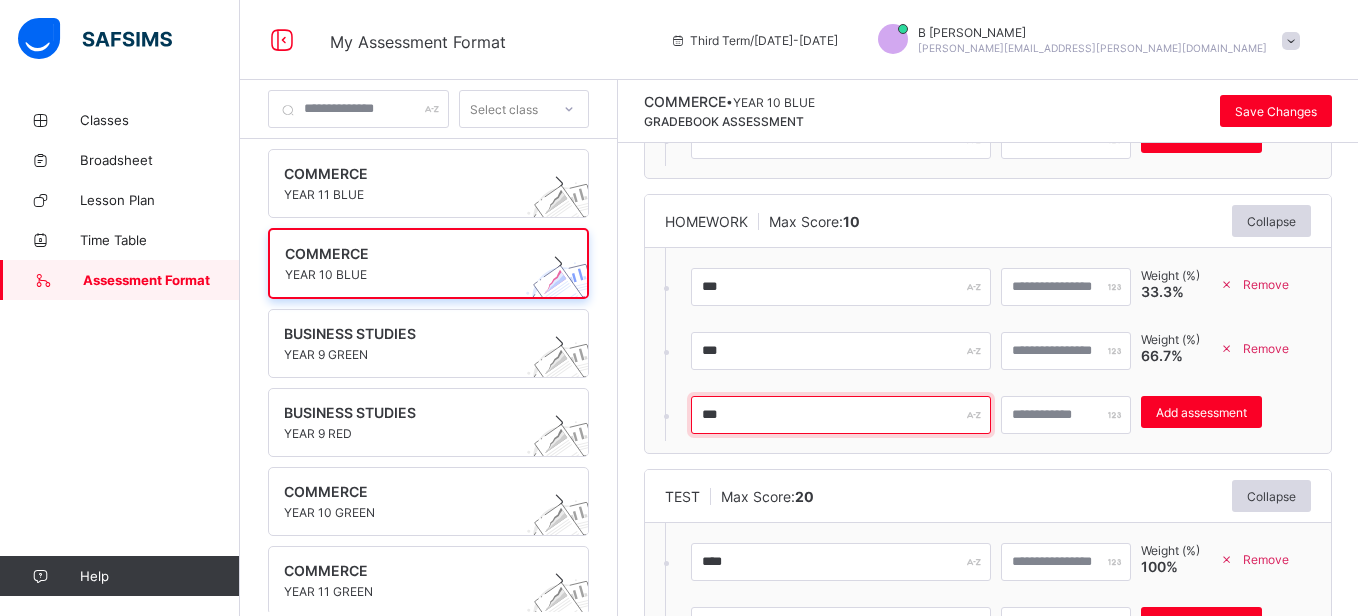type on "***" 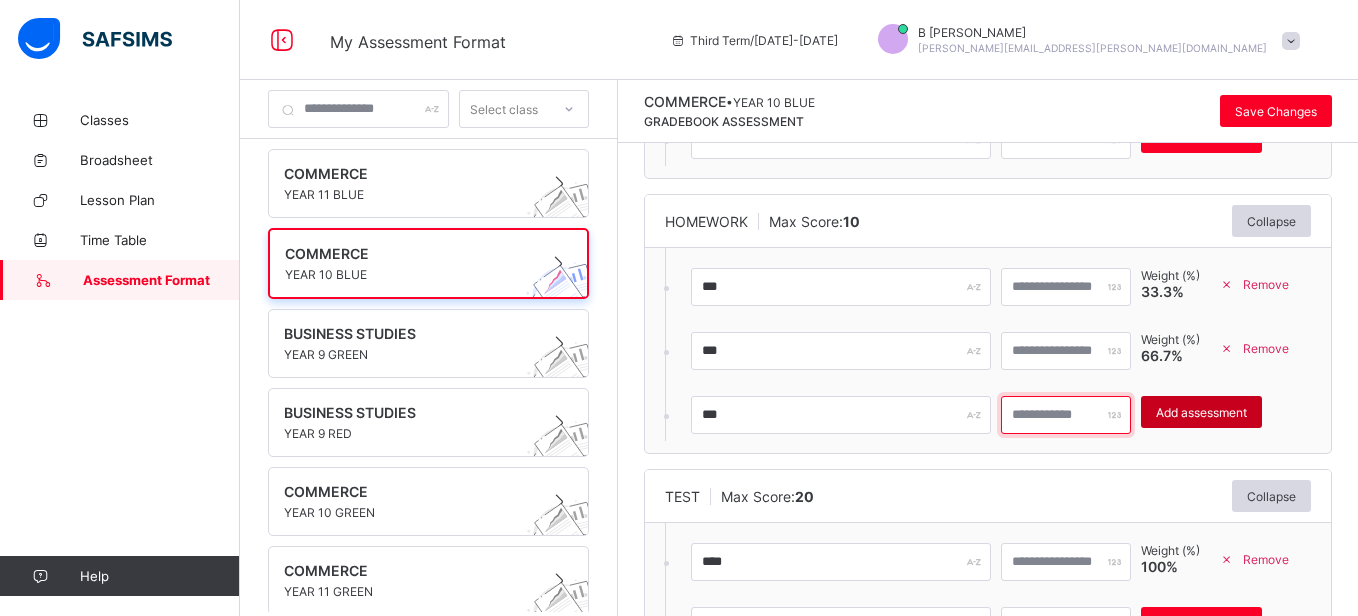 type on "**" 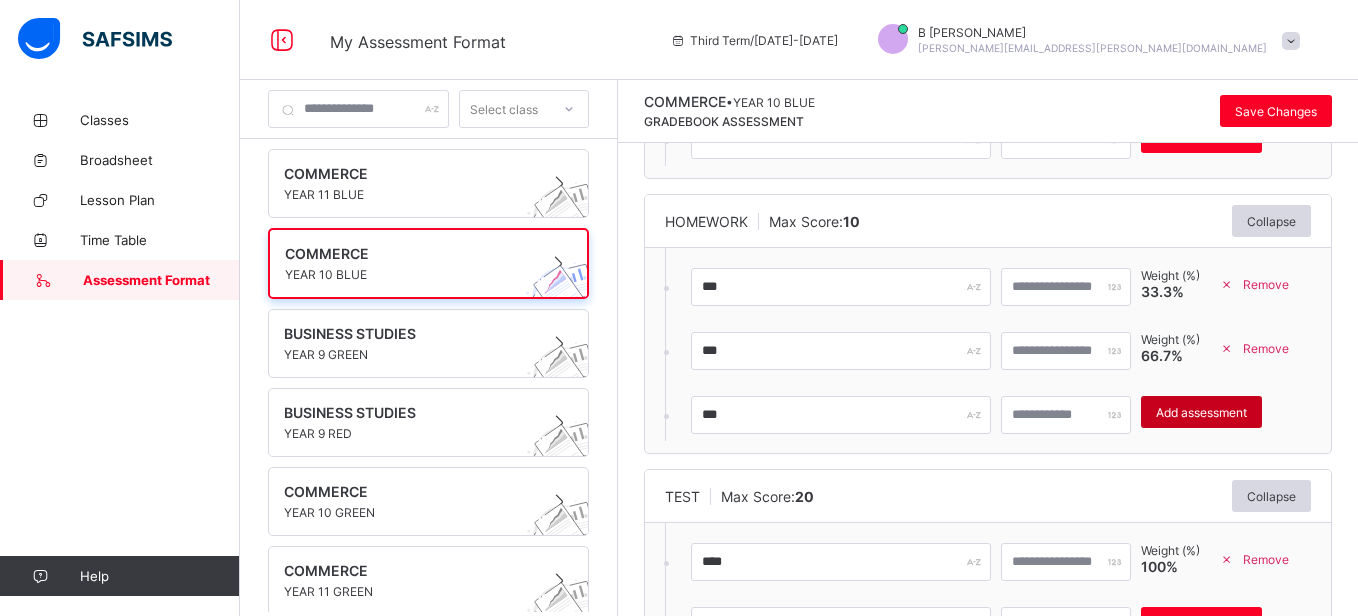 click on "Add assessment" at bounding box center (1201, 412) 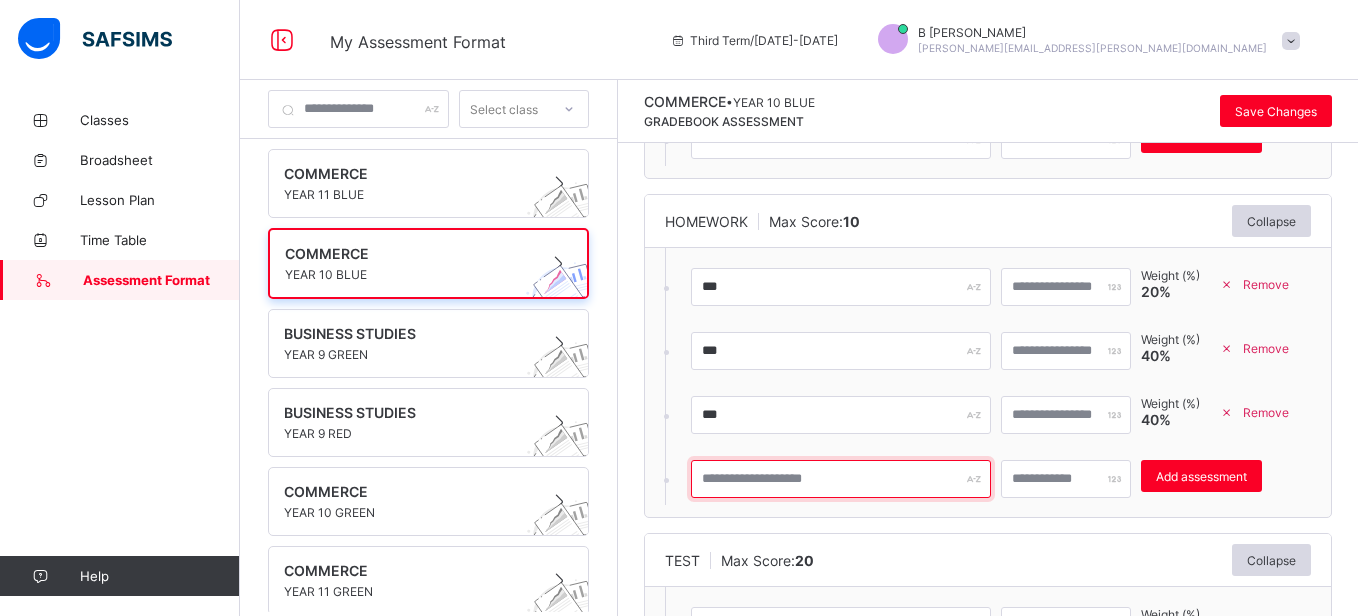 click at bounding box center [841, 479] 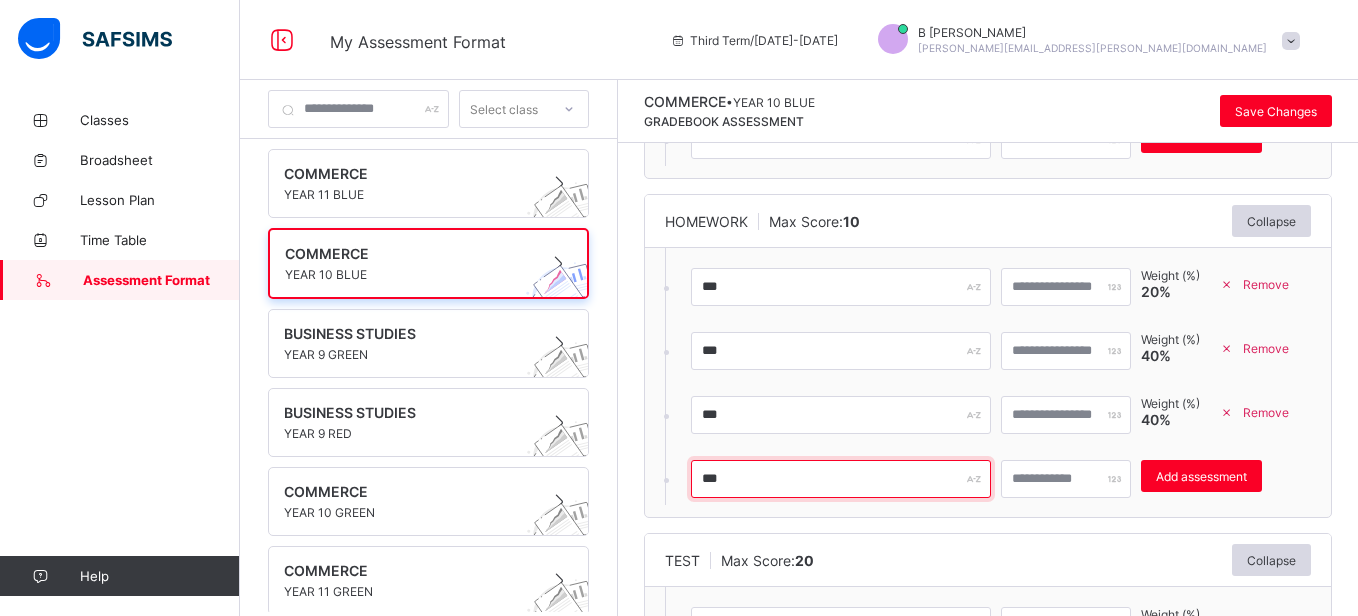 type on "***" 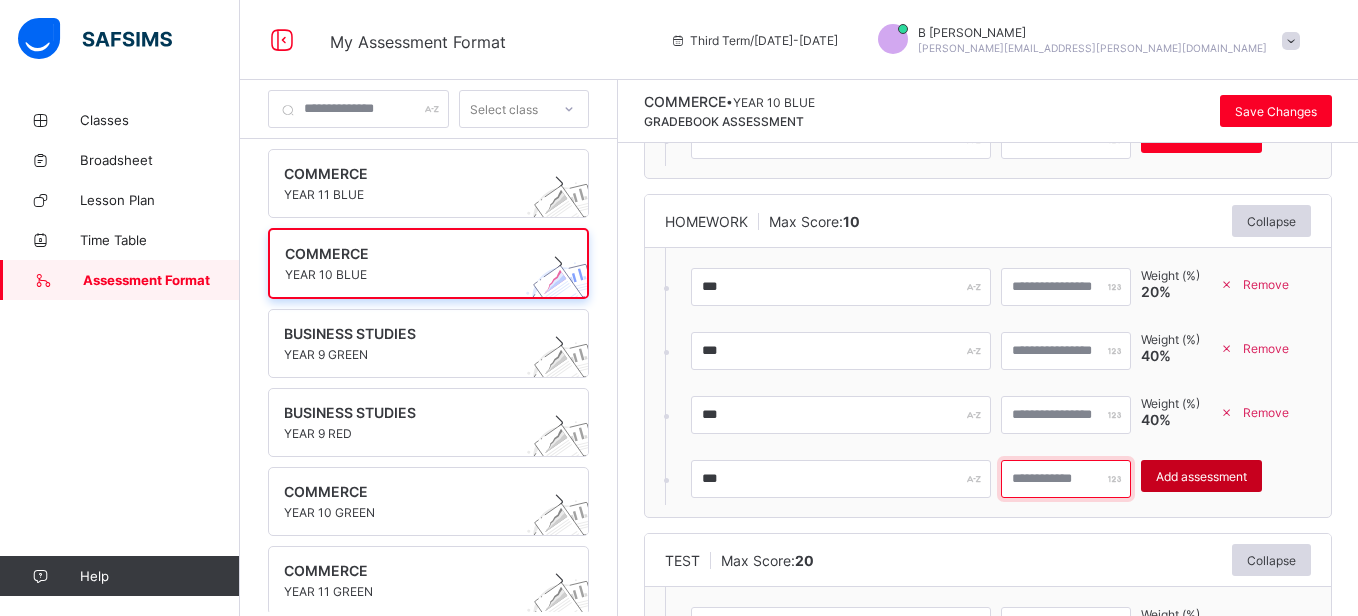 type on "**" 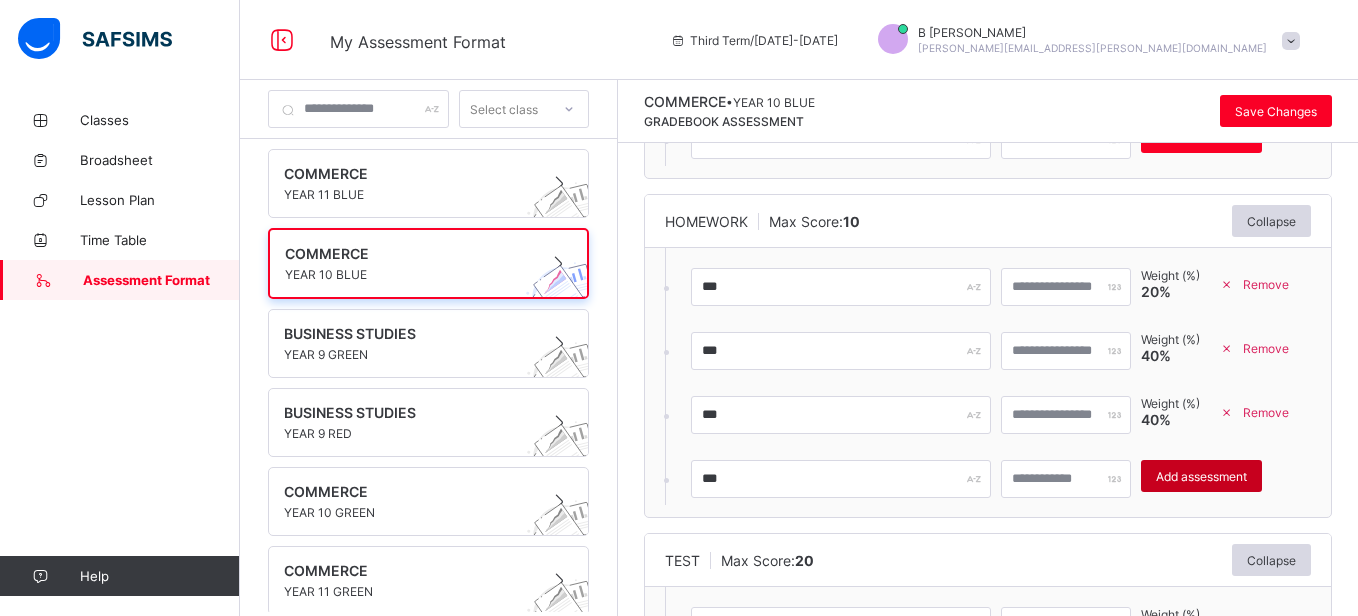 click on "Add assessment" at bounding box center (1201, 476) 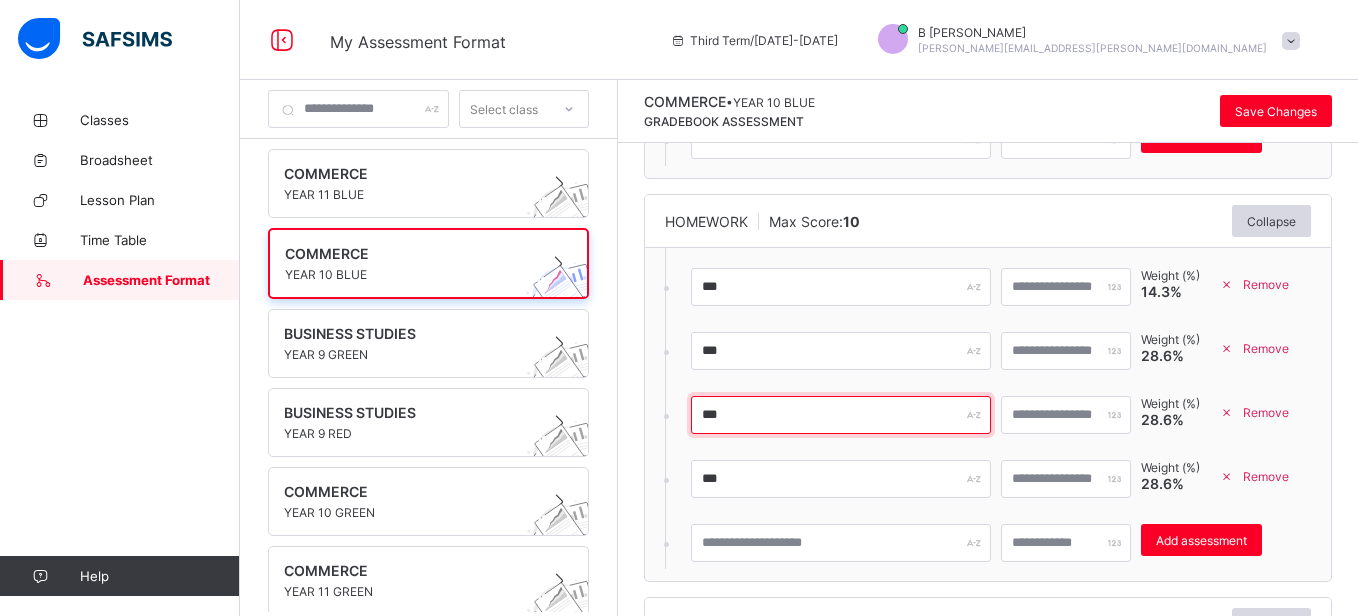 click on "***" at bounding box center [841, 415] 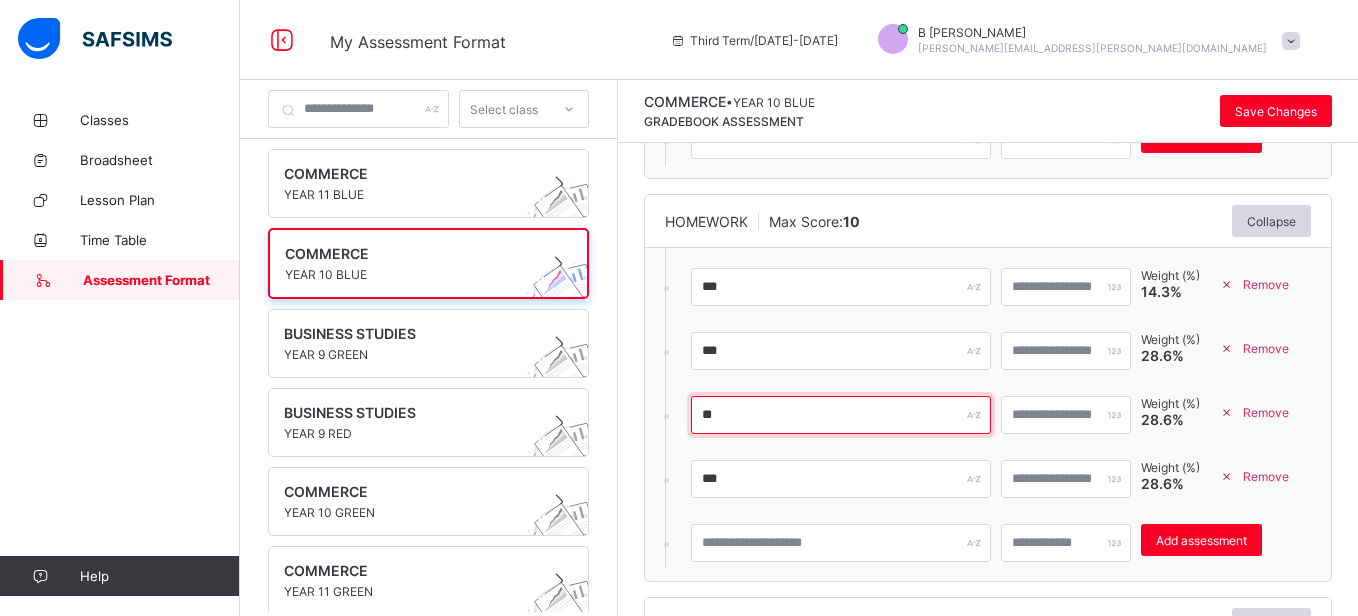 type on "*" 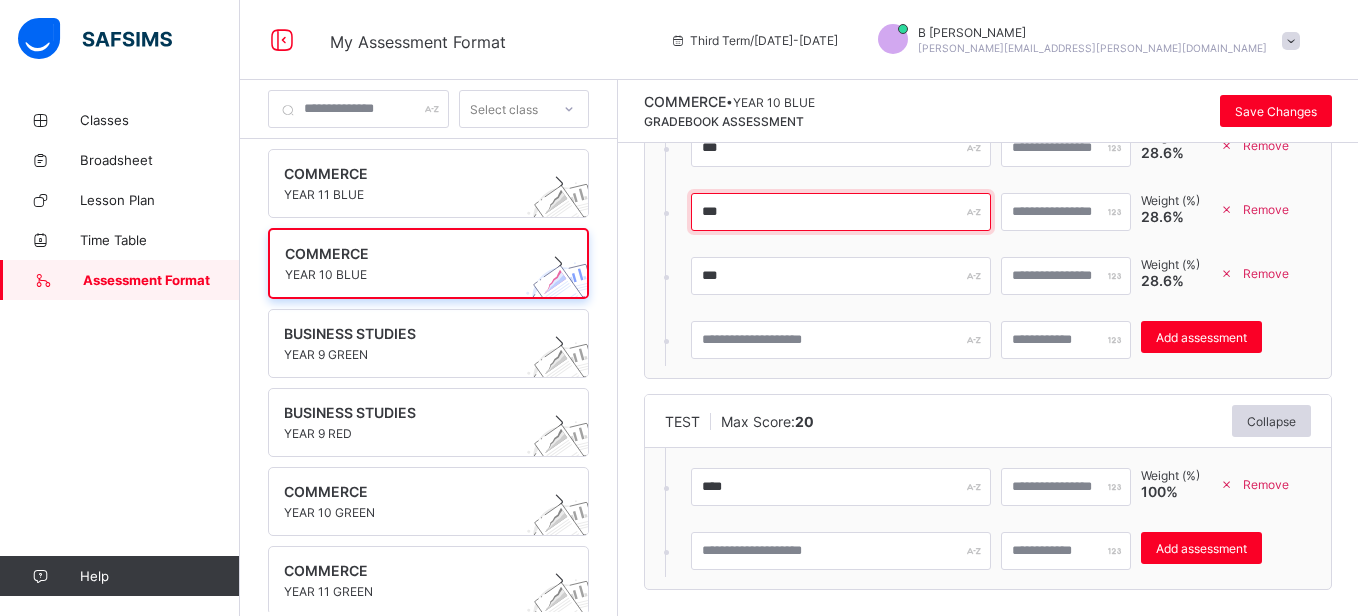 scroll, scrollTop: 583, scrollLeft: 0, axis: vertical 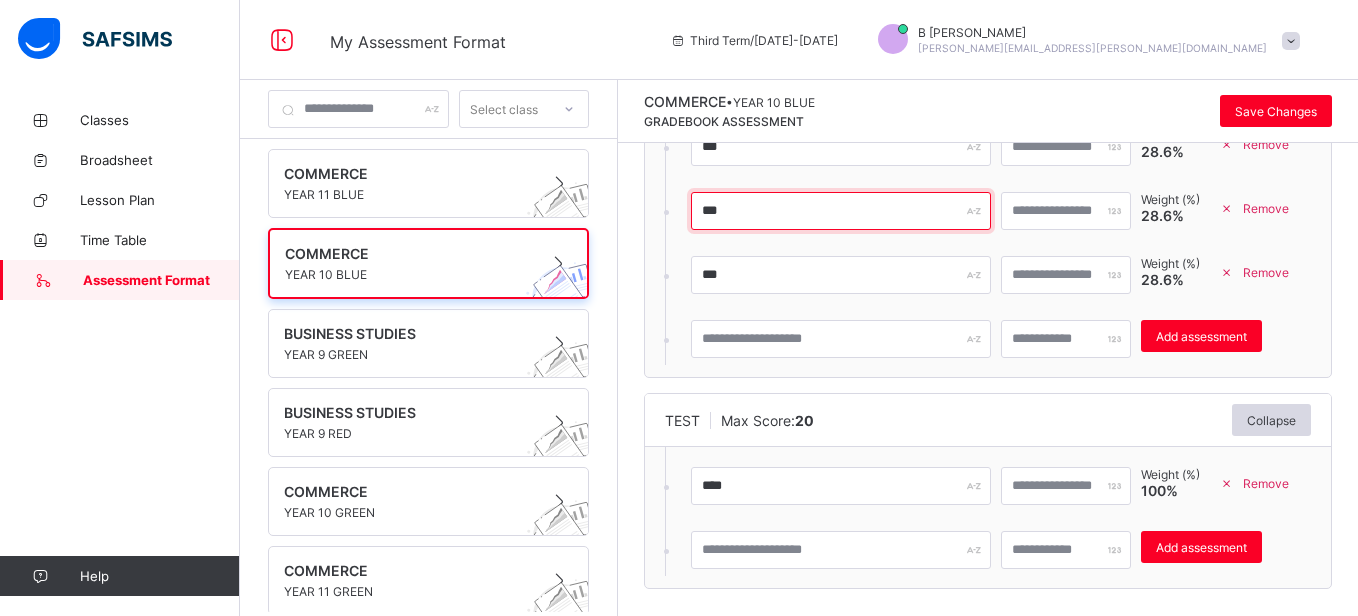 type on "***" 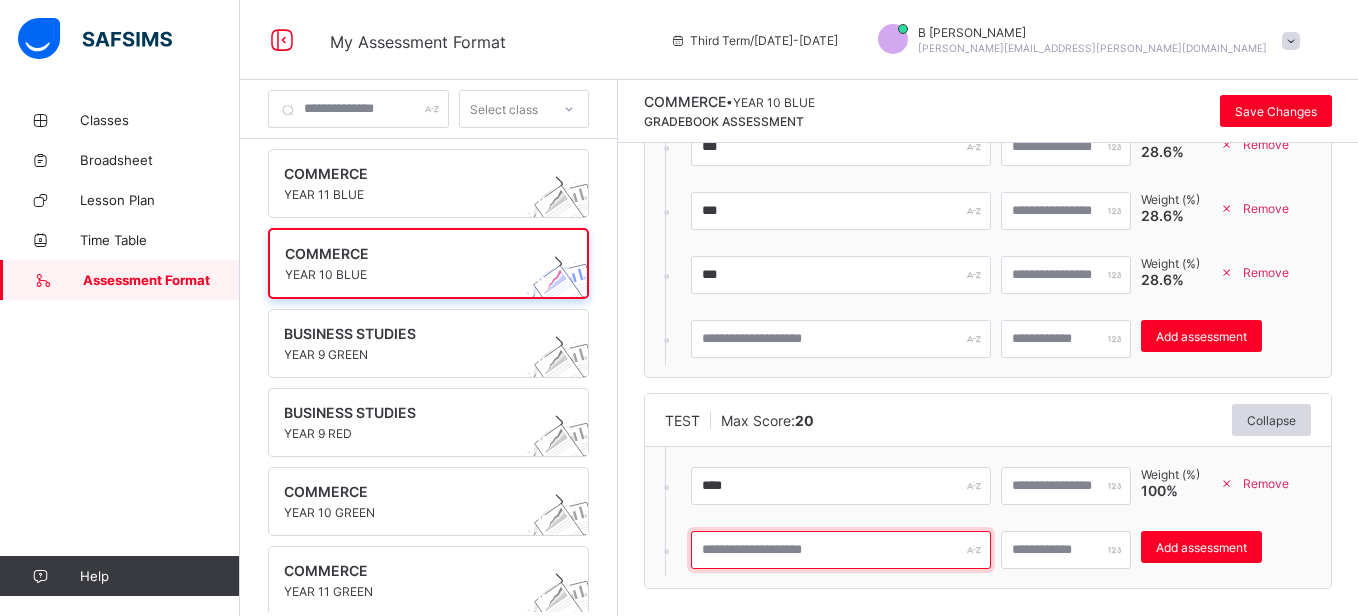 click at bounding box center (841, 550) 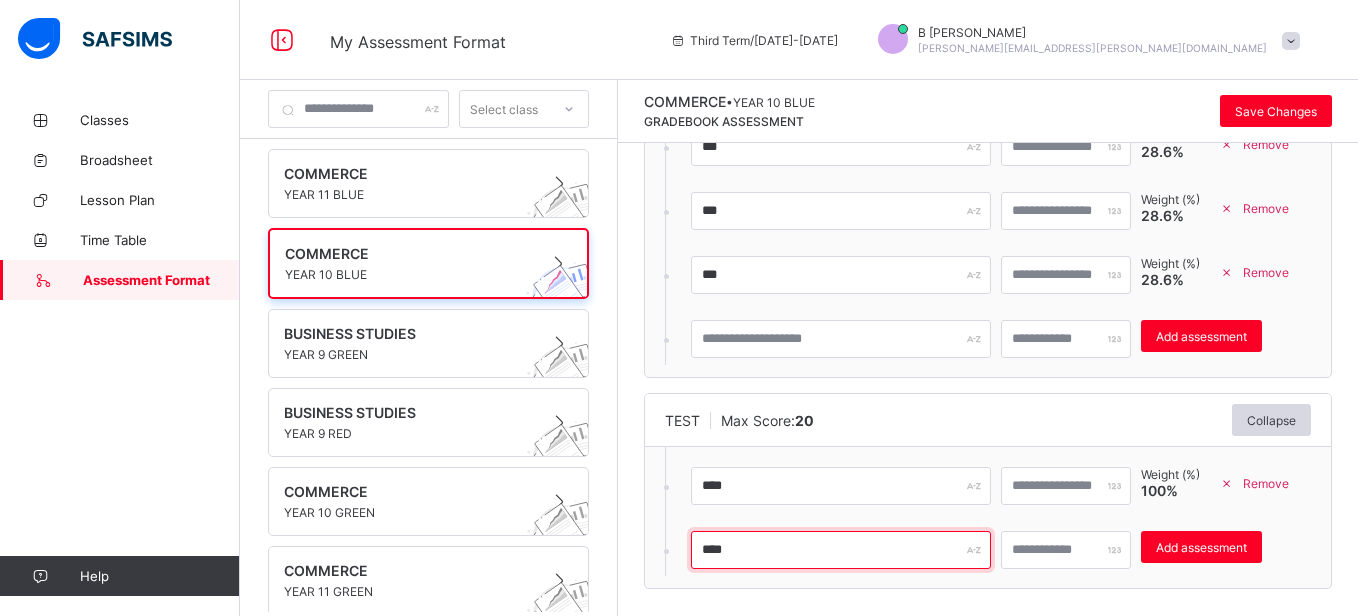 type on "****" 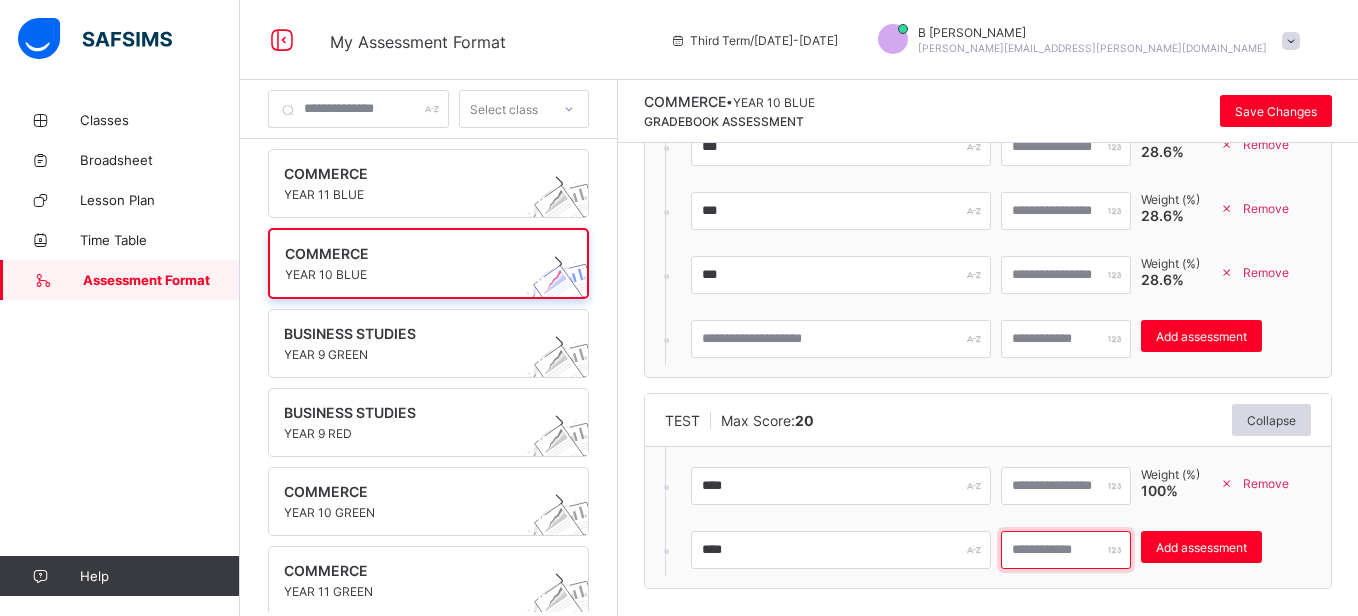 click at bounding box center (1066, 550) 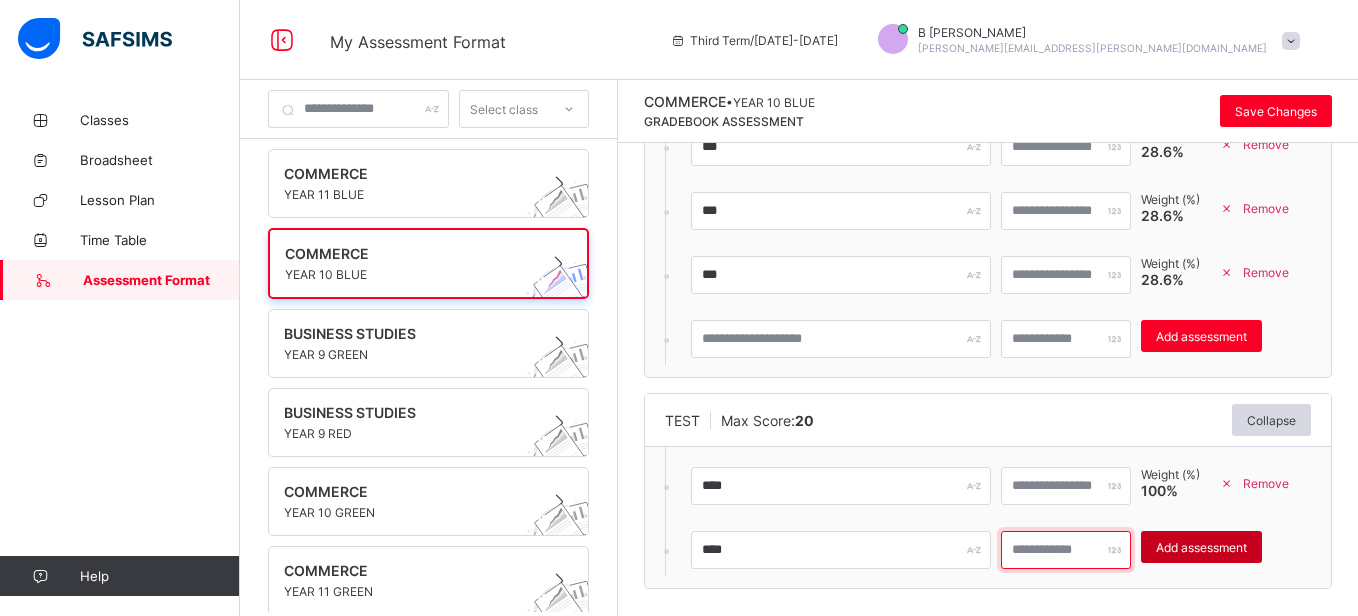 type on "**" 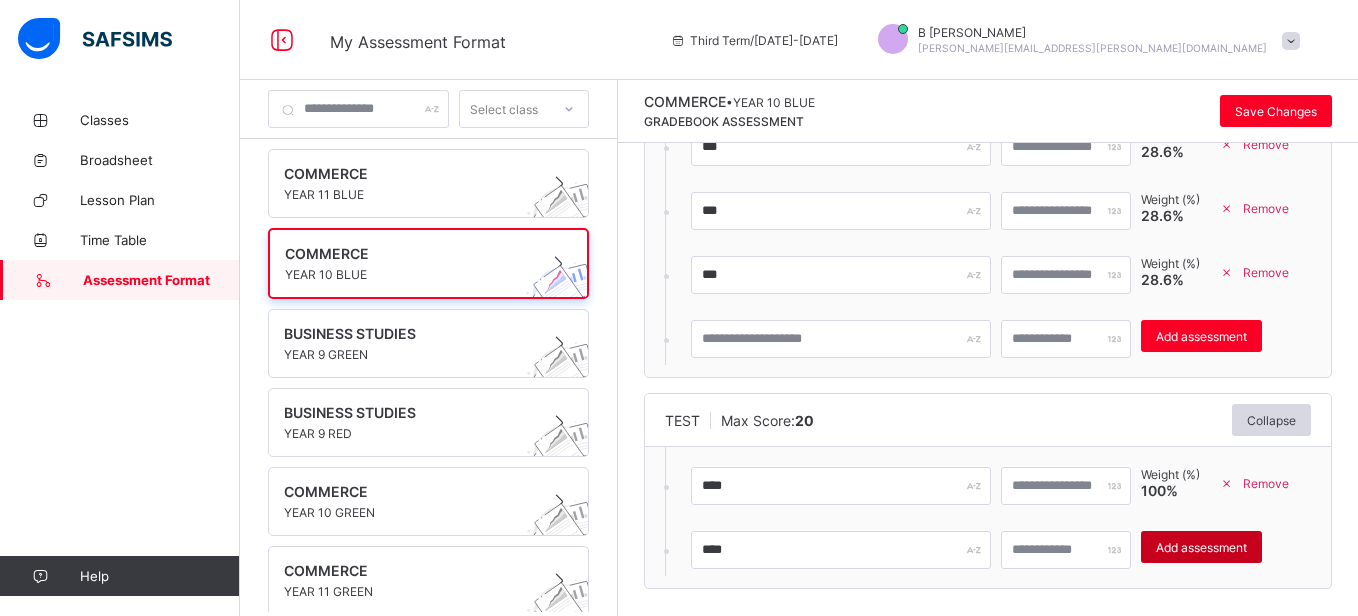 click on "Add assessment" at bounding box center (1201, 547) 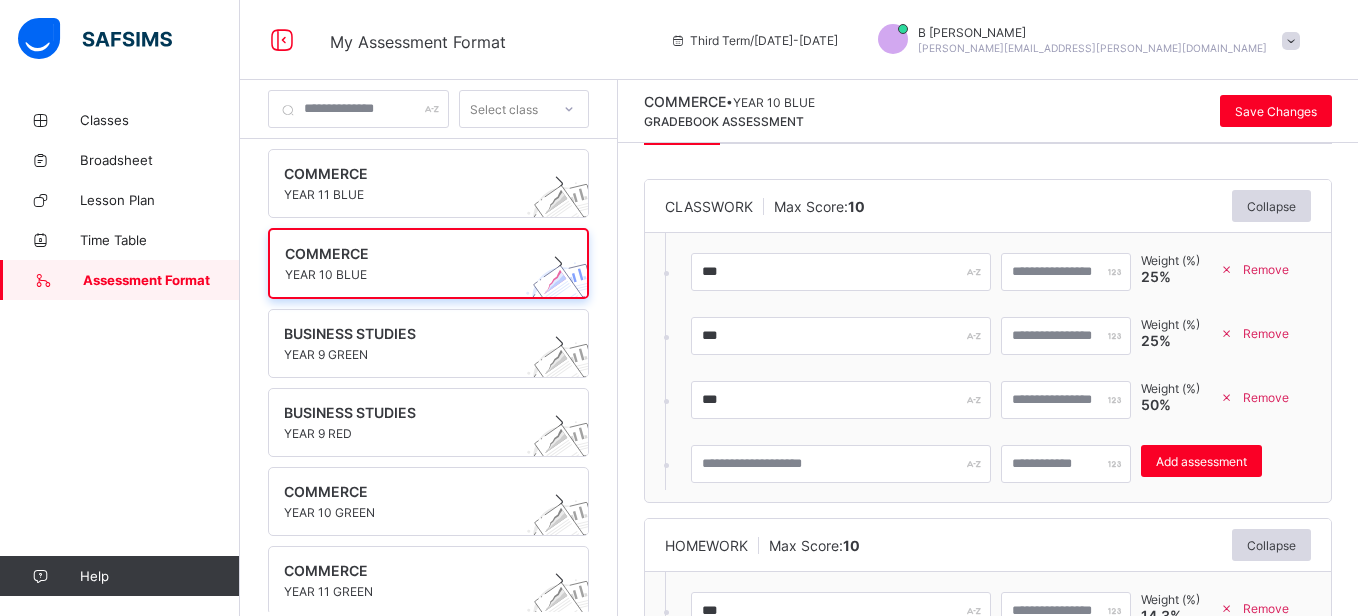 scroll, scrollTop: 0, scrollLeft: 0, axis: both 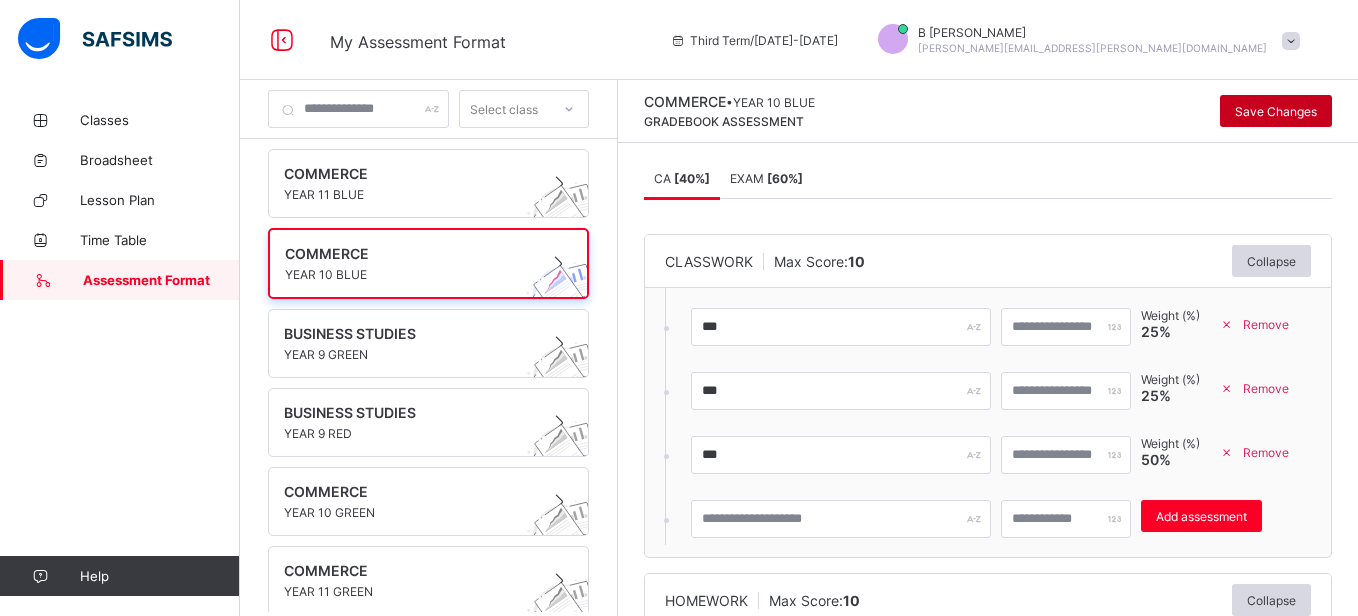 click on "Save Changes" at bounding box center (1276, 111) 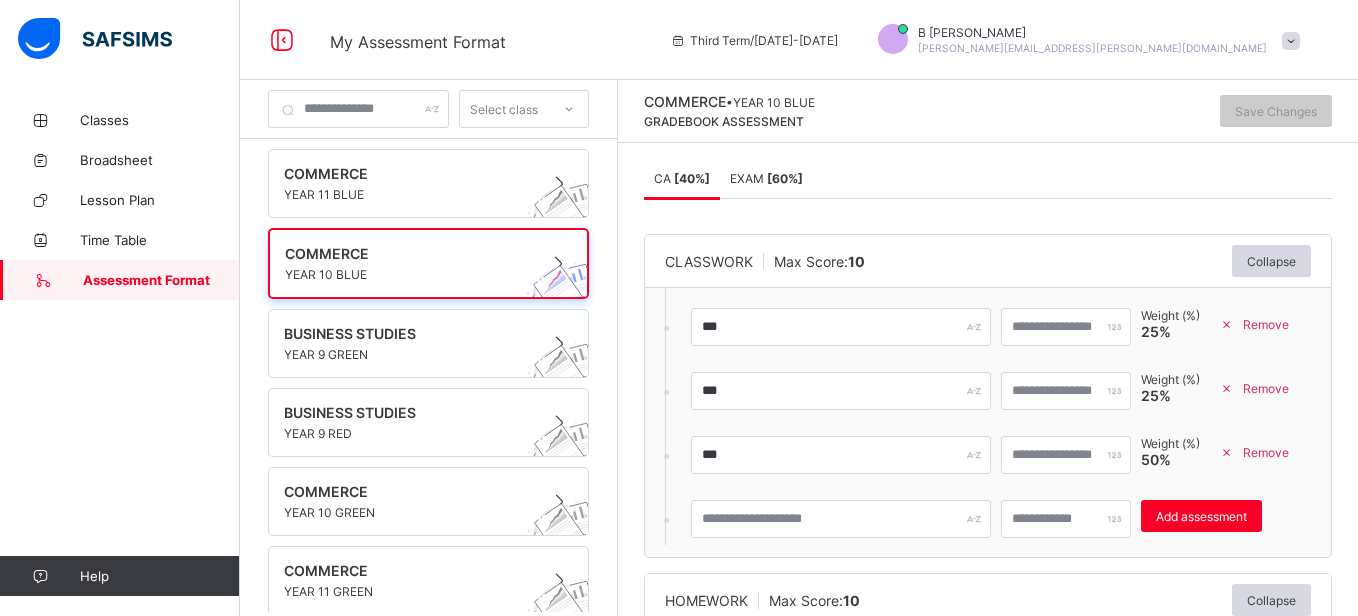 click on "EXAM   [ 60 %]" at bounding box center (766, 178) 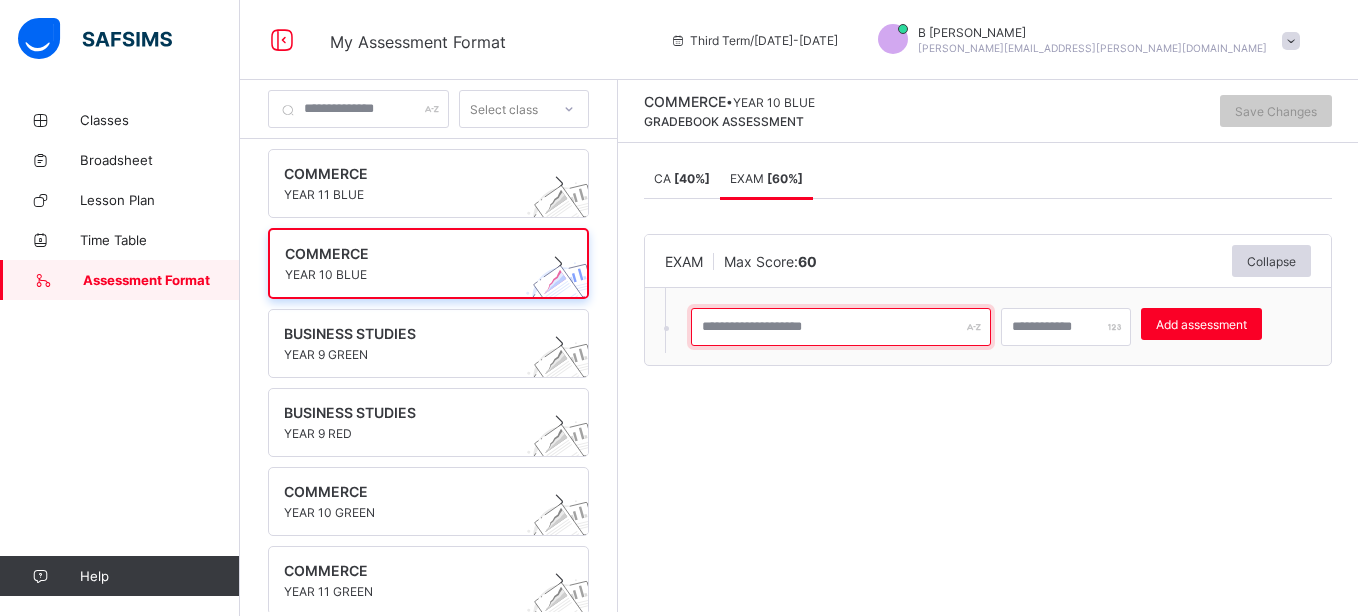 click at bounding box center [841, 327] 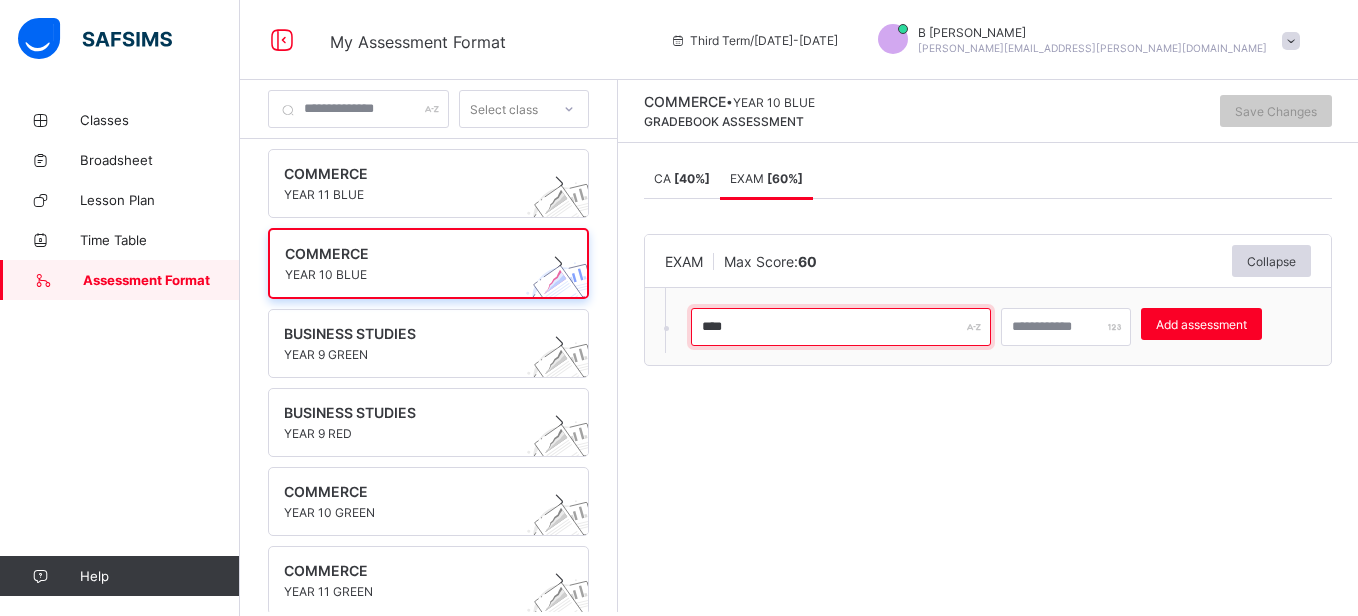 type on "****" 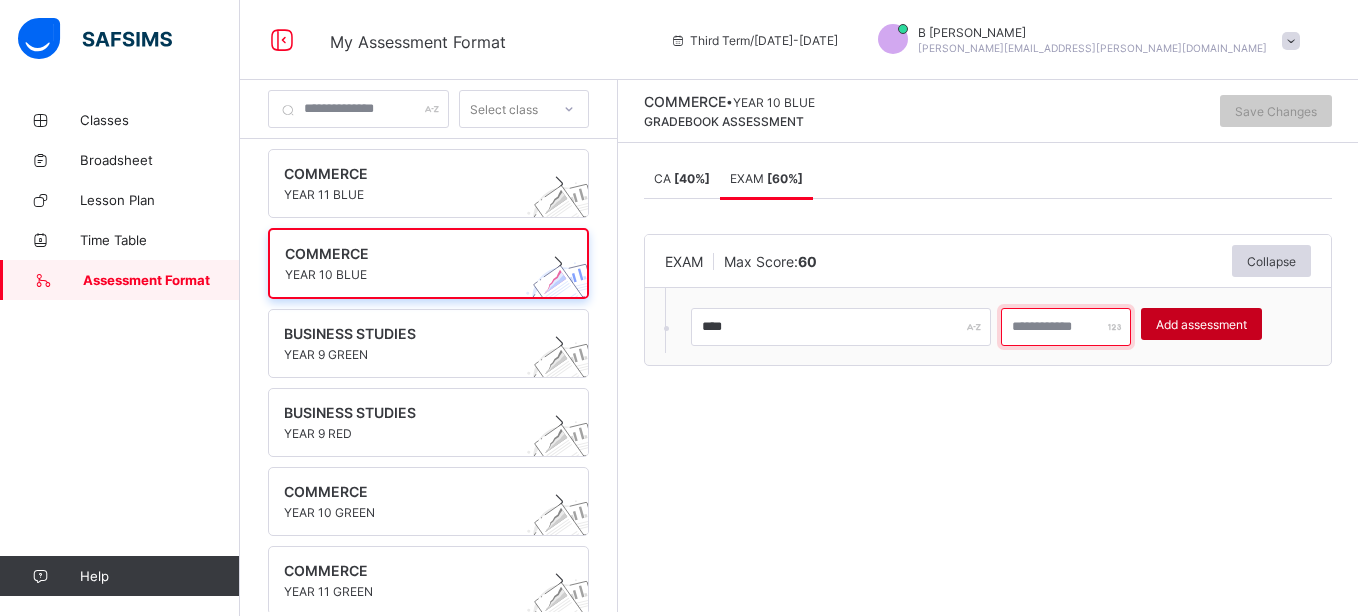 type on "***" 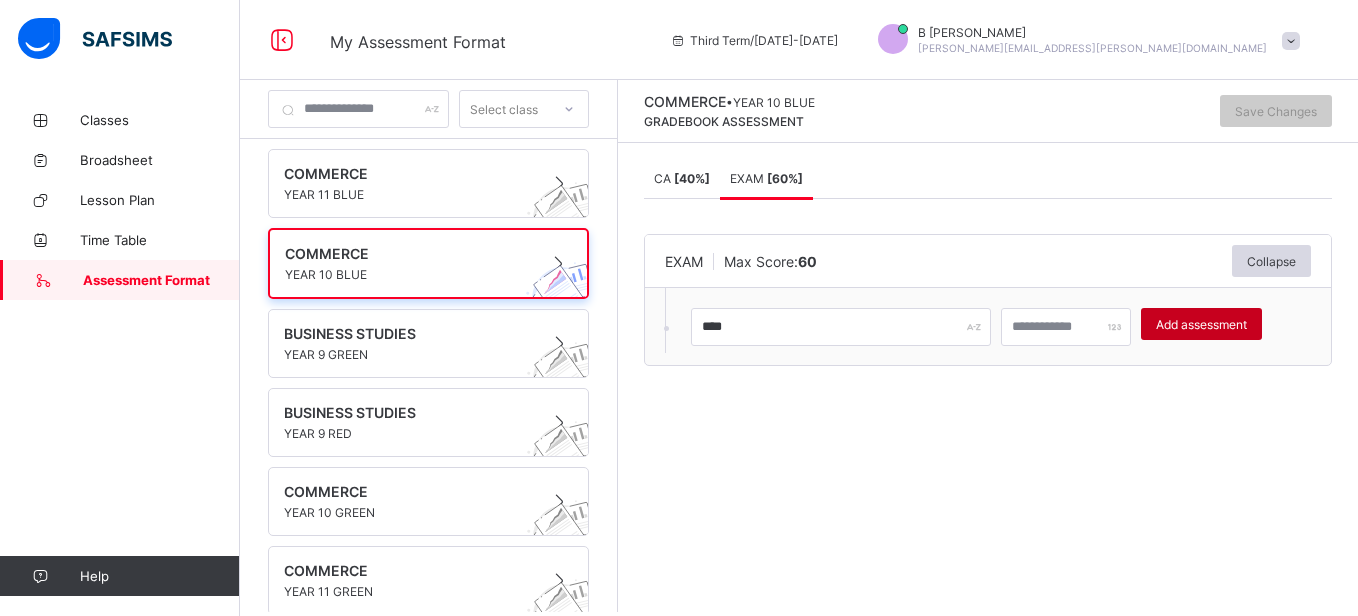 click on "Add assessment" at bounding box center [1201, 324] 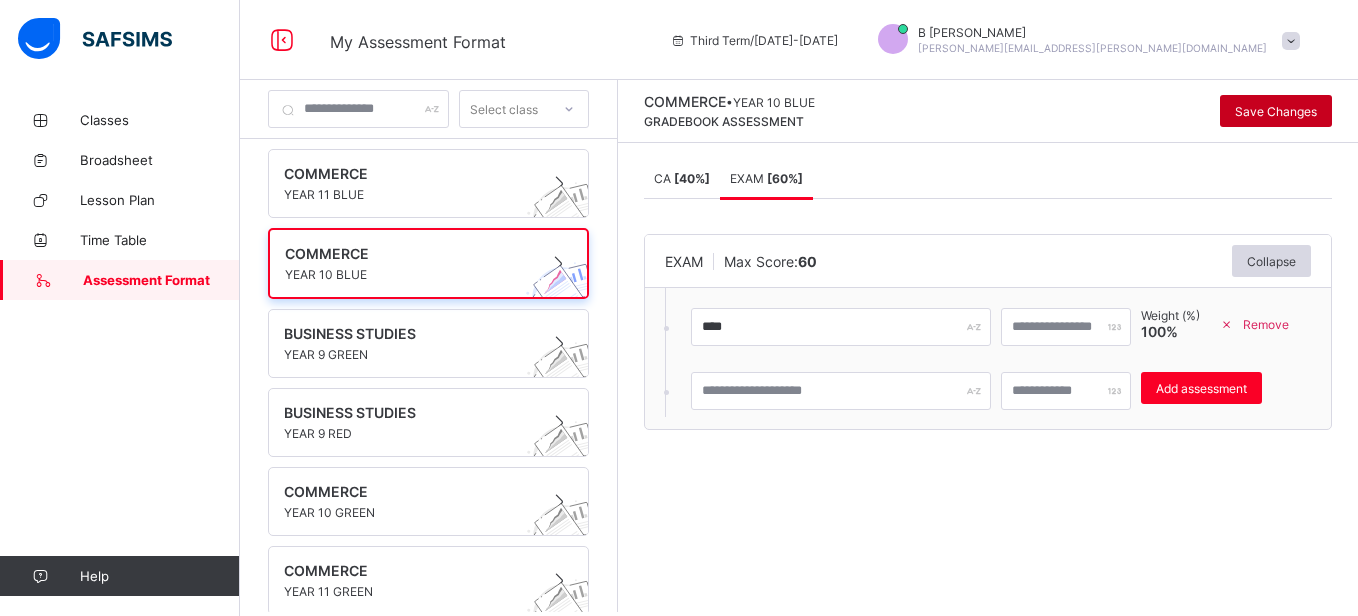 click on "Save Changes" at bounding box center [1276, 111] 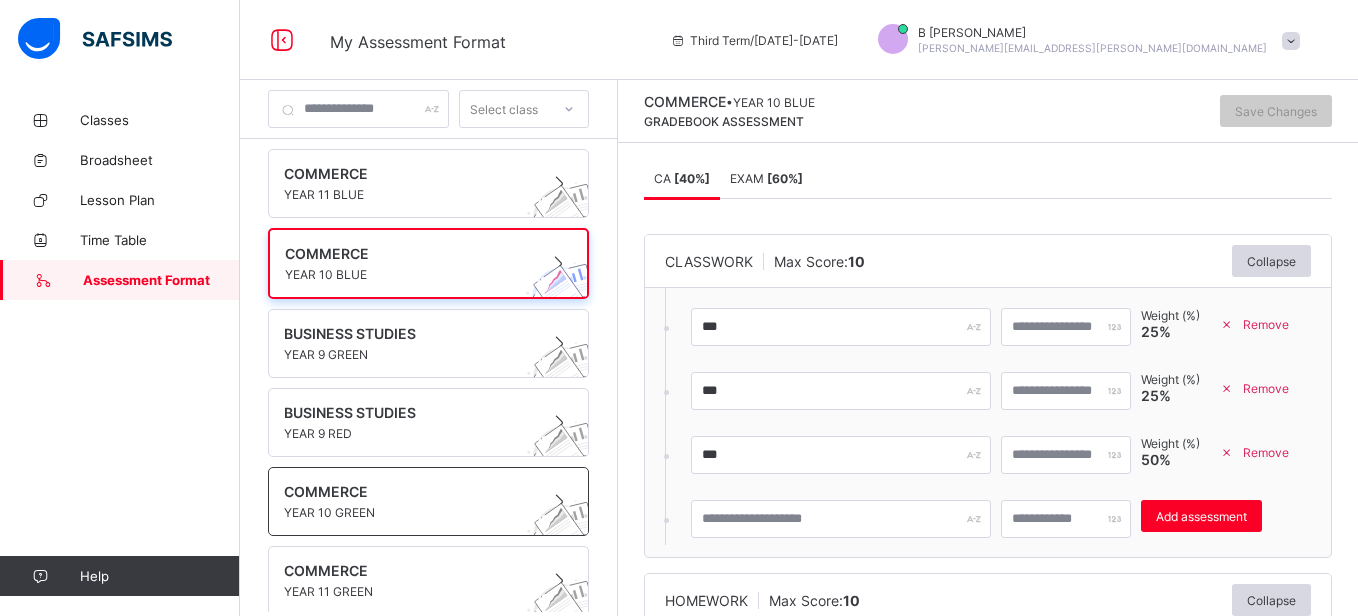 click on "COMMERCE" at bounding box center [409, 491] 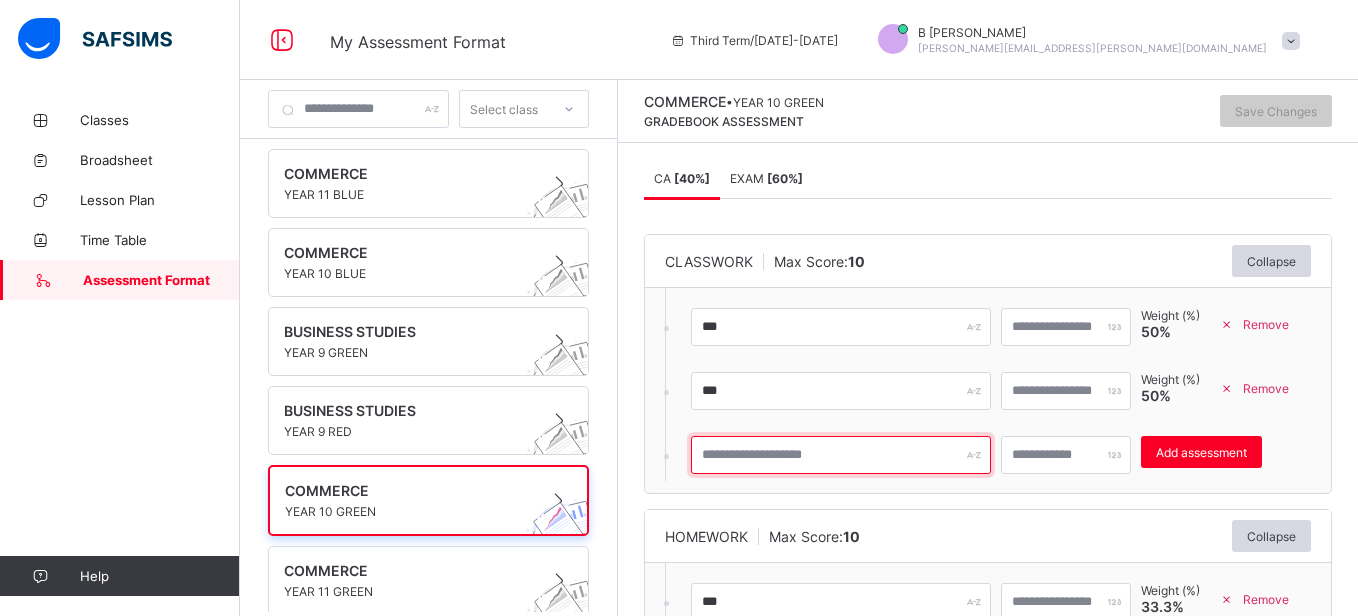 click at bounding box center [841, 455] 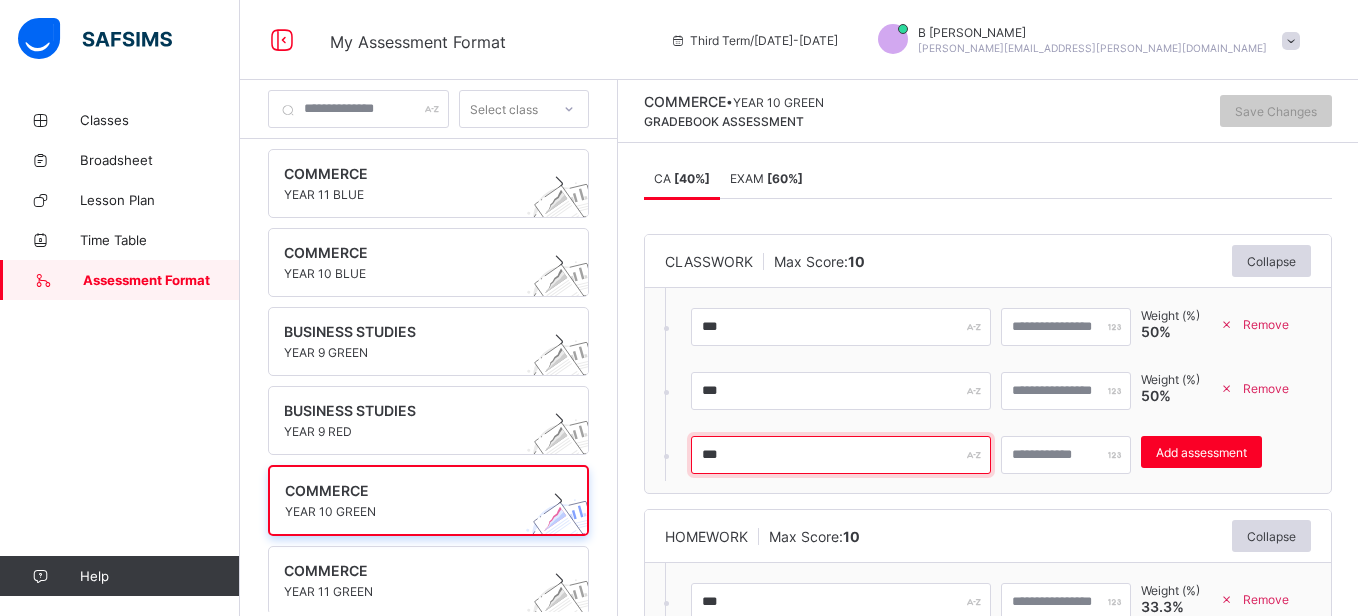 type on "***" 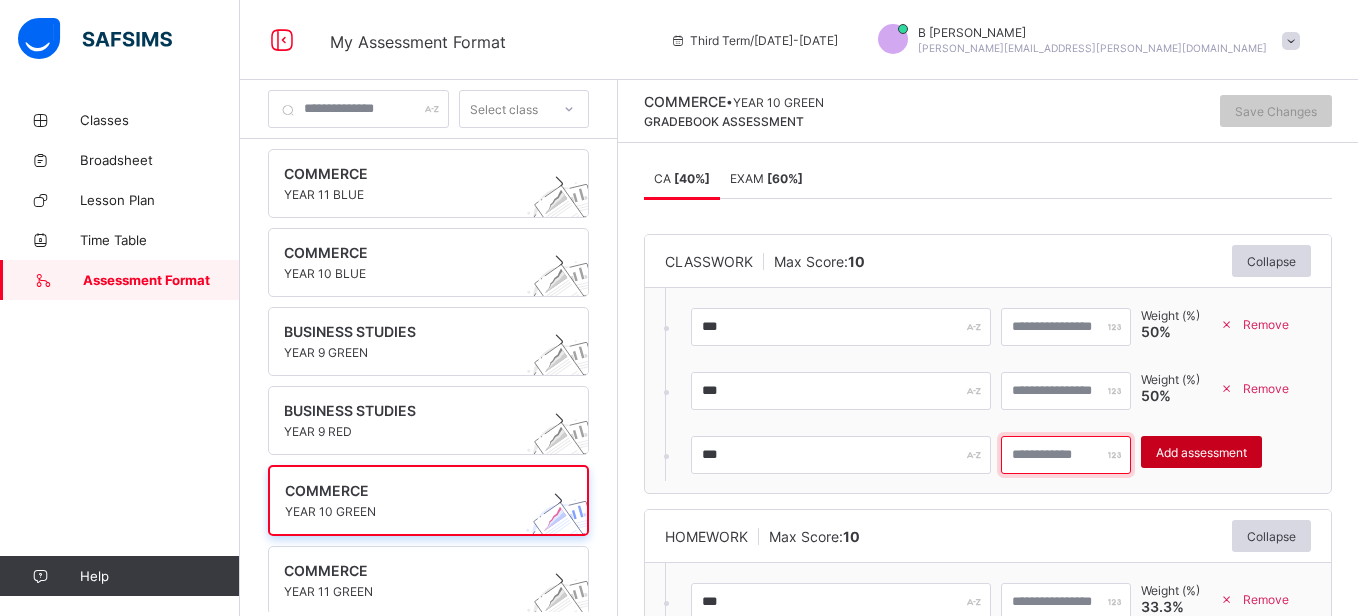 type on "**" 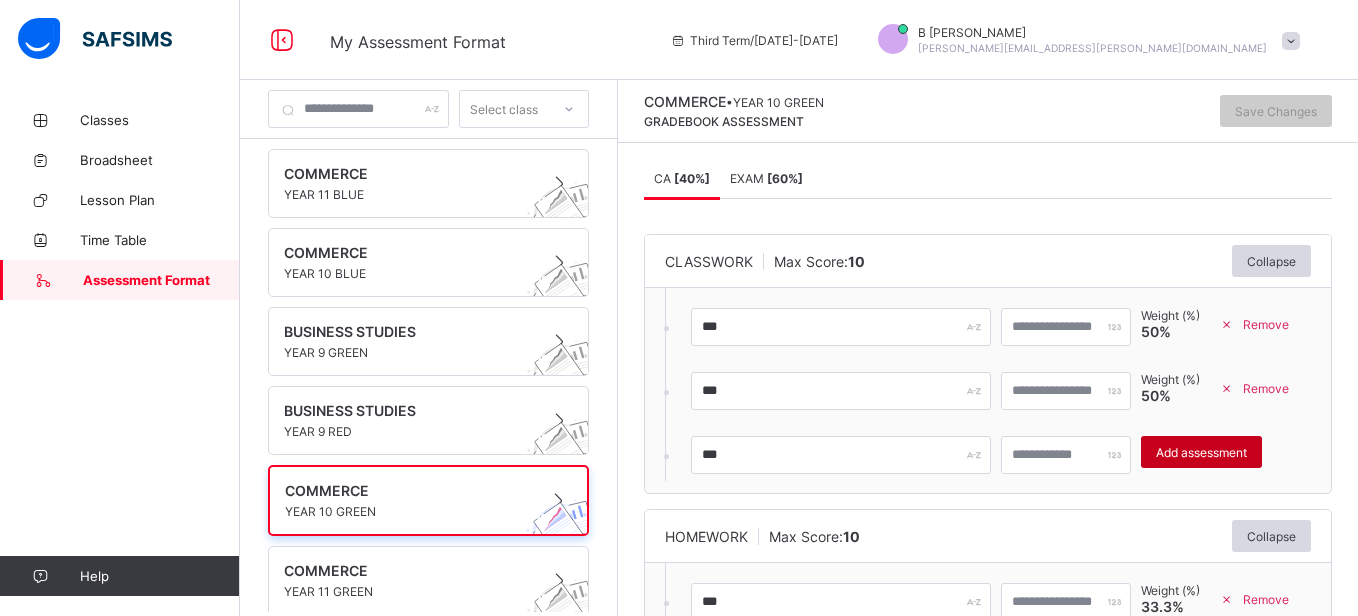 click on "Add assessment" at bounding box center (1201, 452) 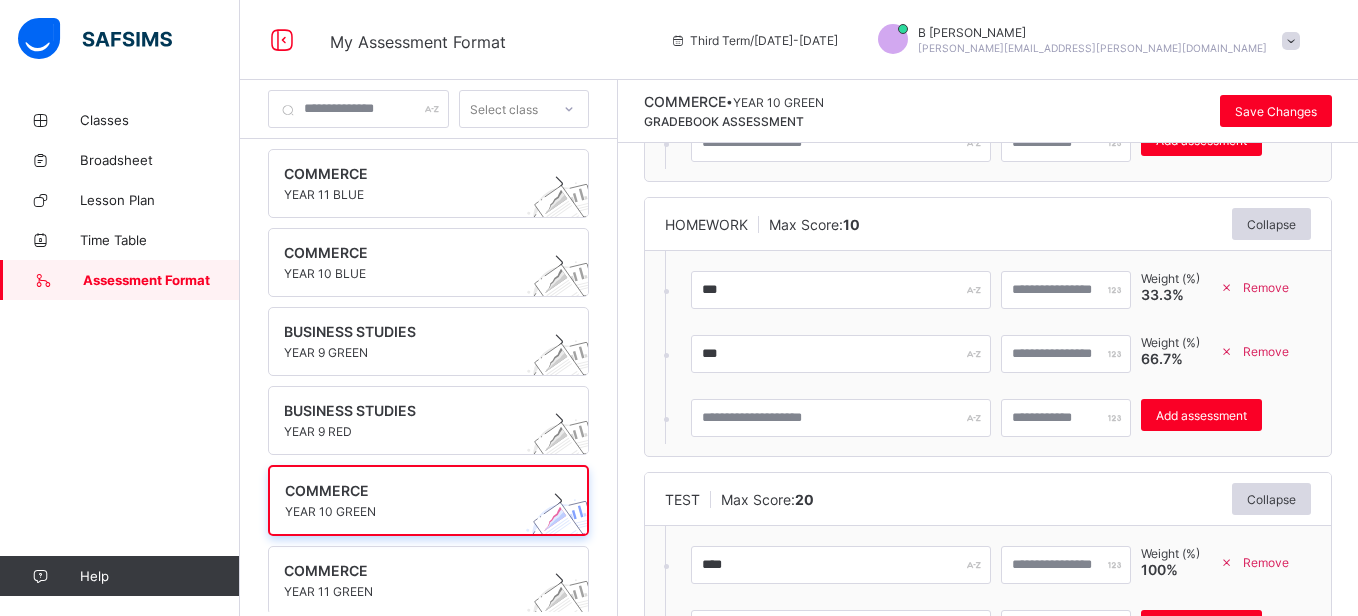 scroll, scrollTop: 377, scrollLeft: 0, axis: vertical 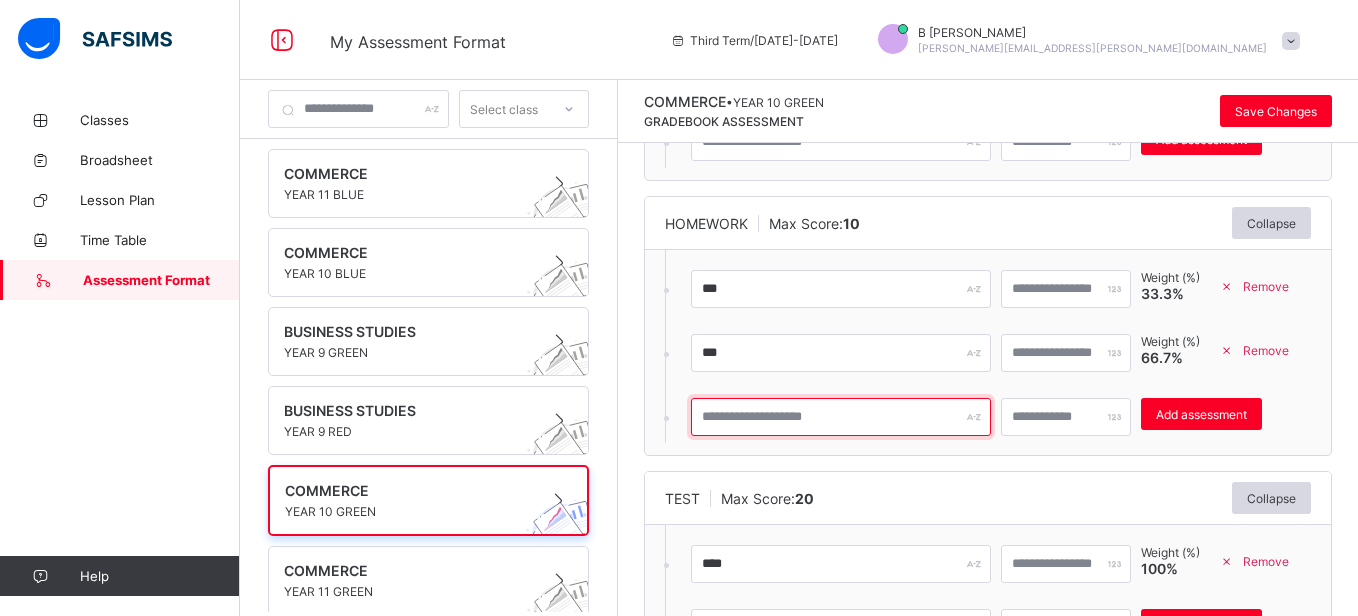 click at bounding box center [841, 417] 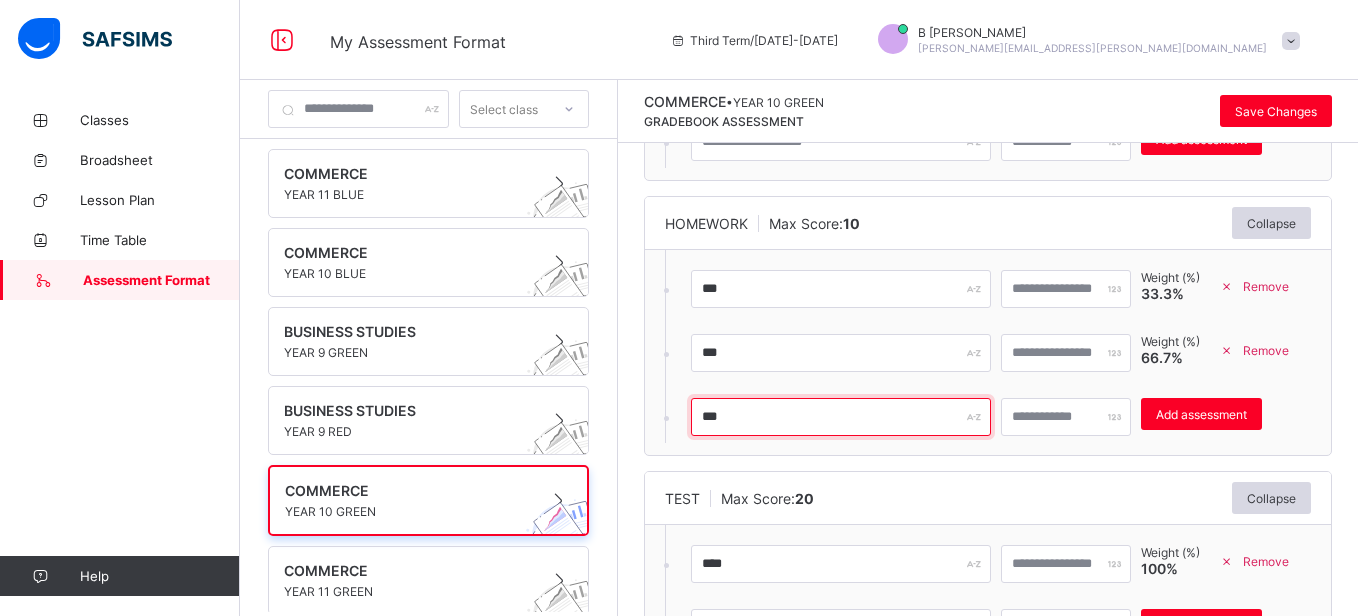 type on "***" 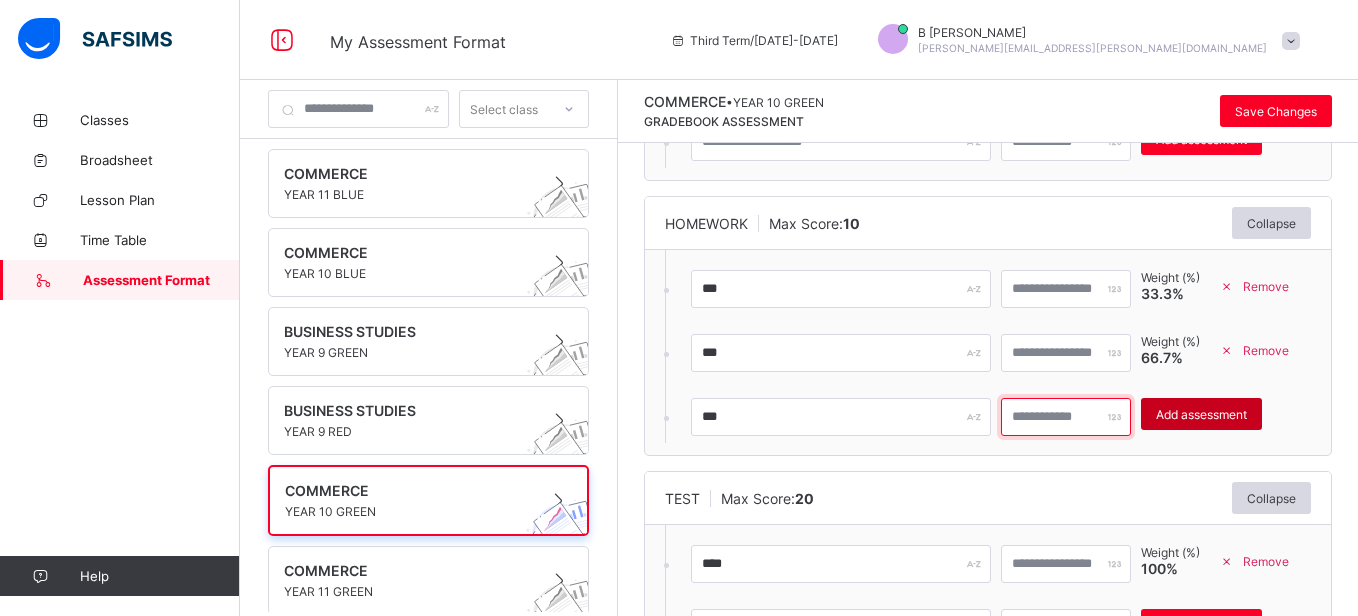 type on "**" 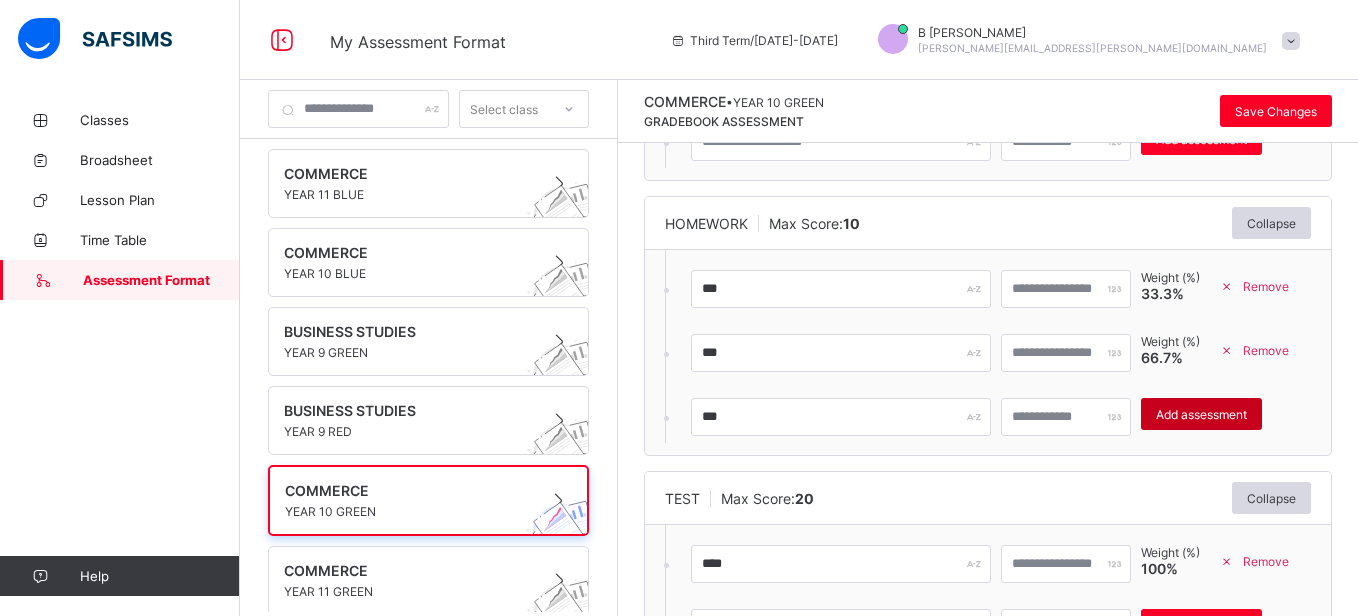 click on "Add assessment" at bounding box center [1201, 414] 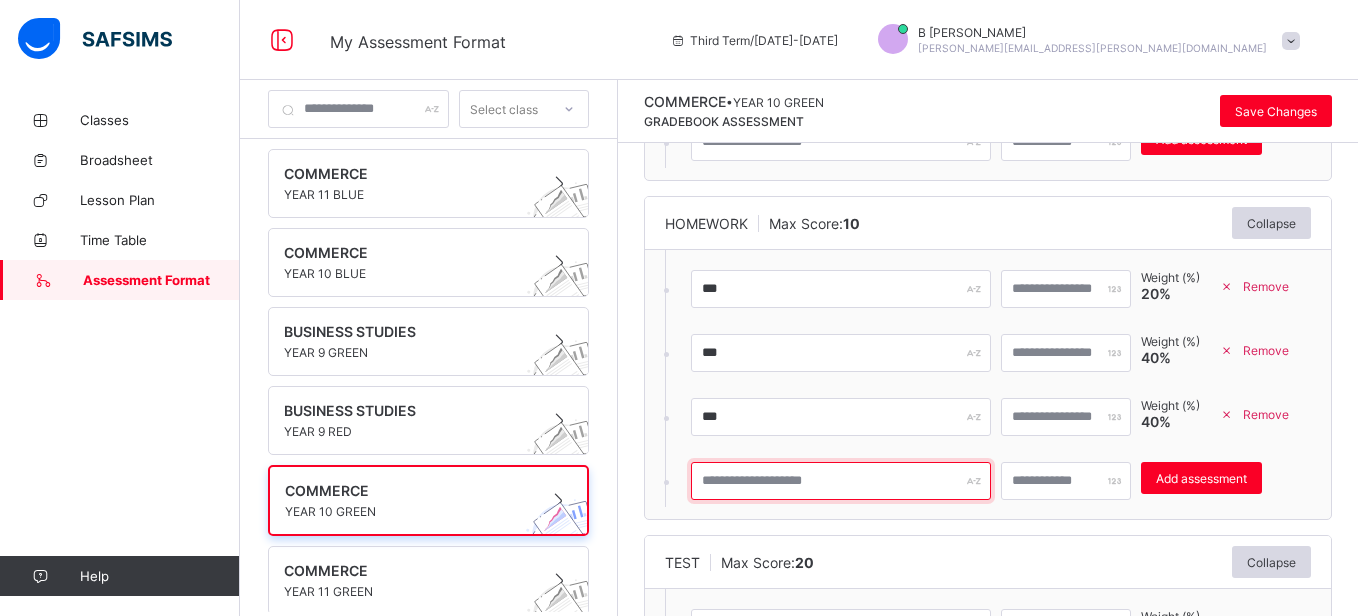 click at bounding box center (841, 481) 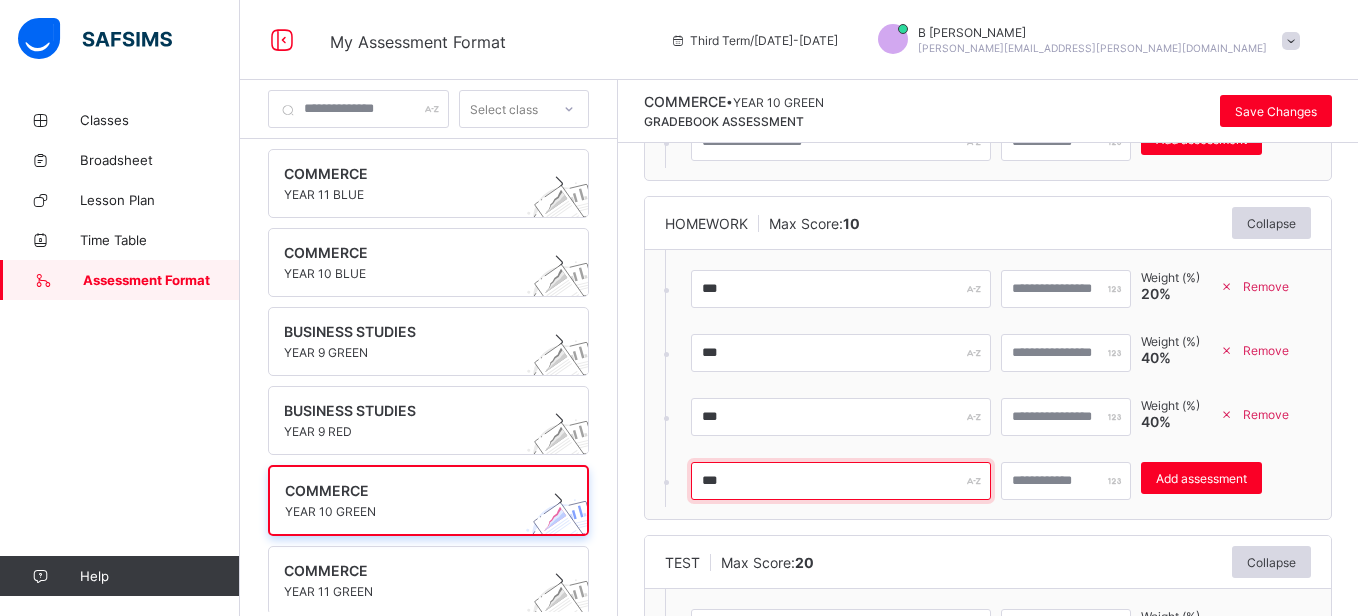 type on "***" 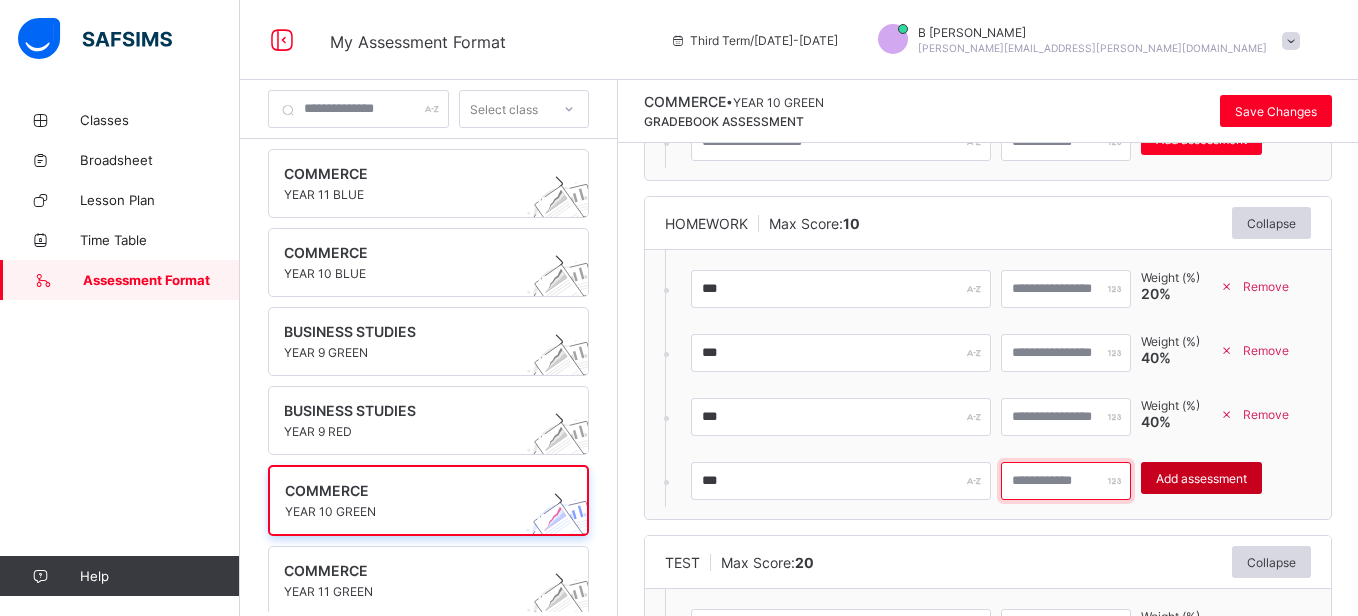type on "**" 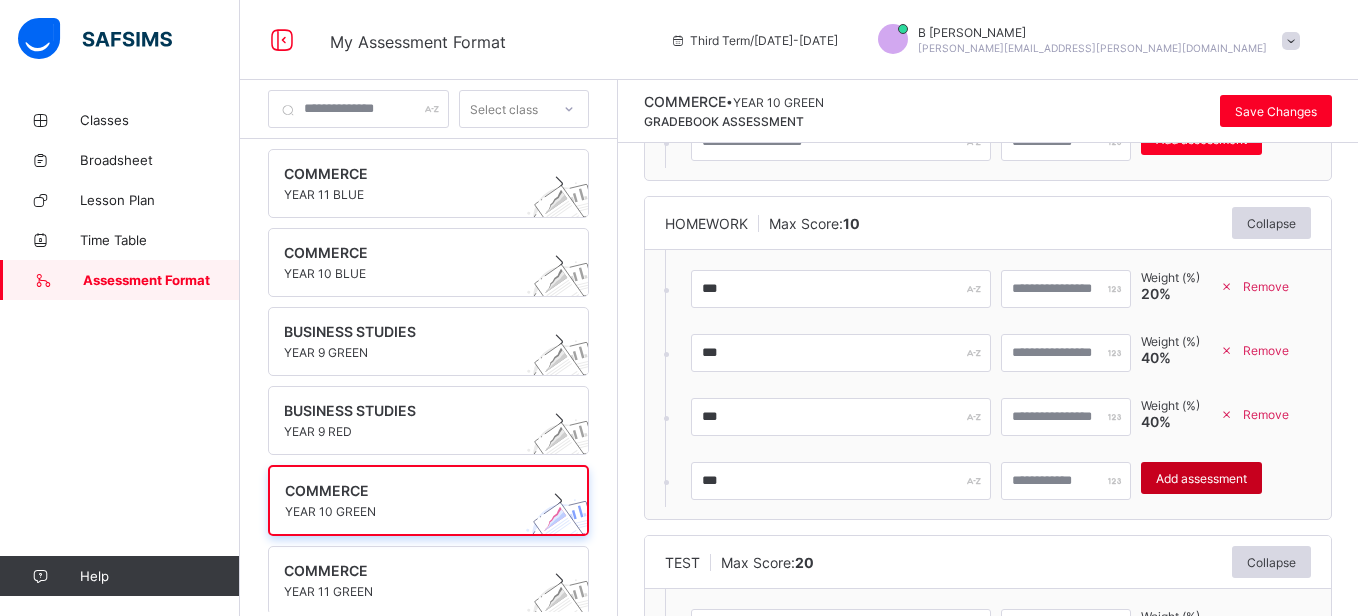 click on "Add assessment" at bounding box center (1201, 478) 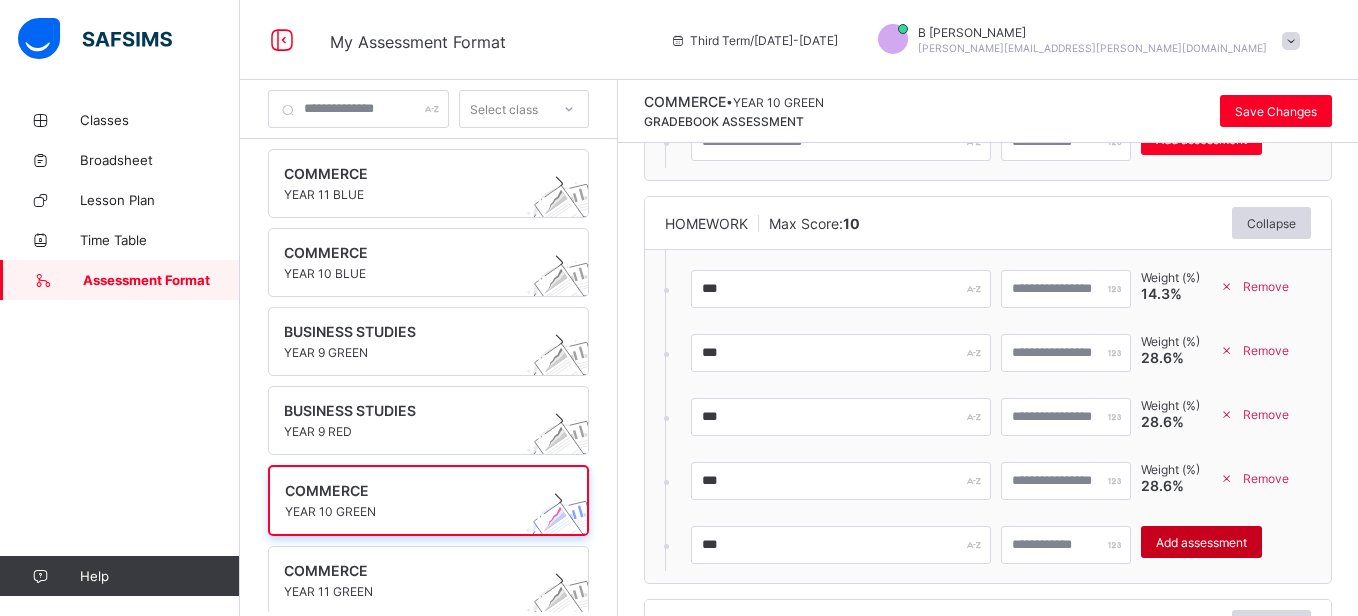 type 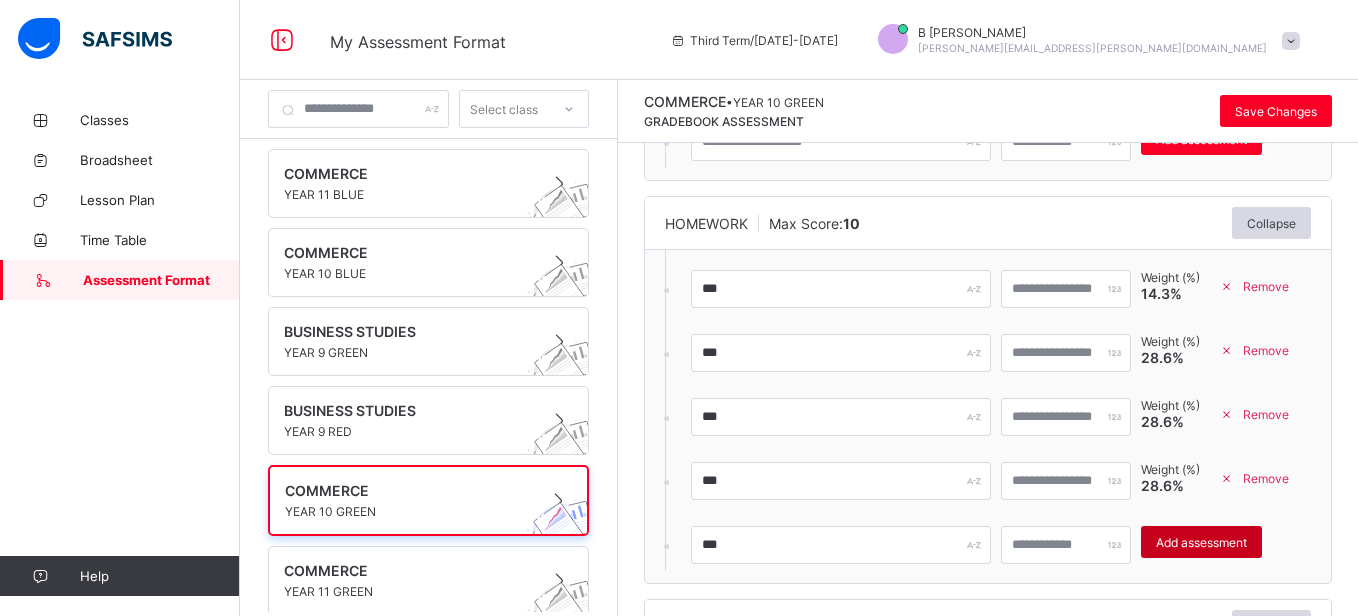 type on "*" 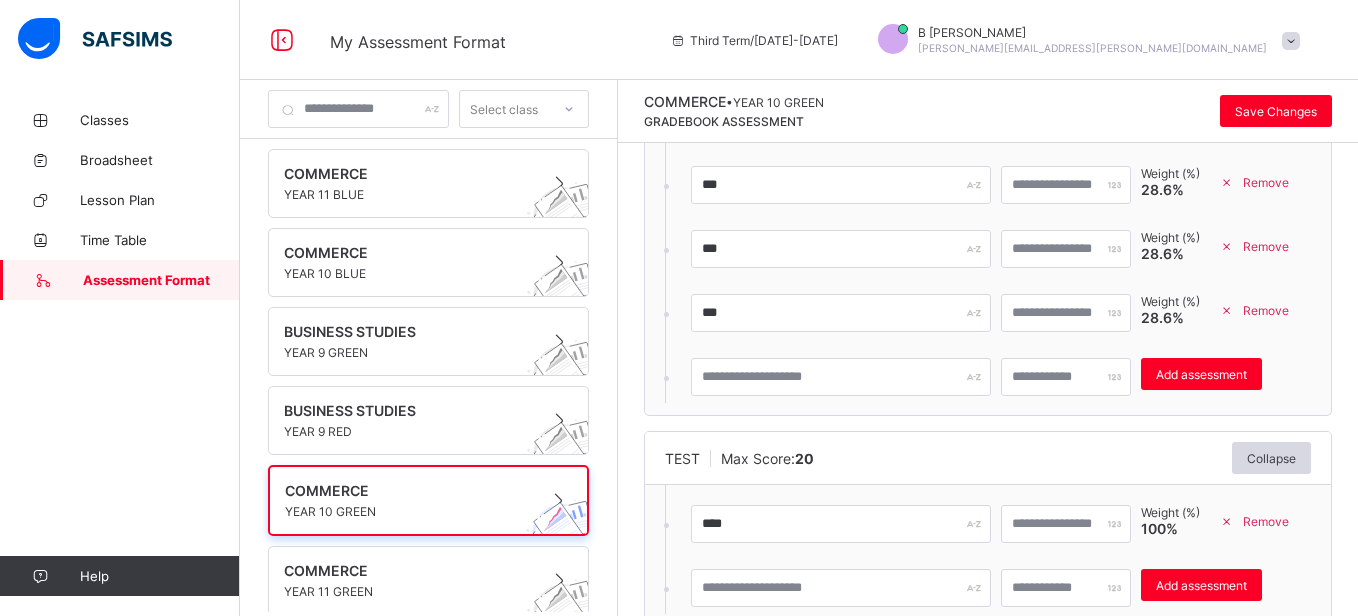 scroll, scrollTop: 606, scrollLeft: 0, axis: vertical 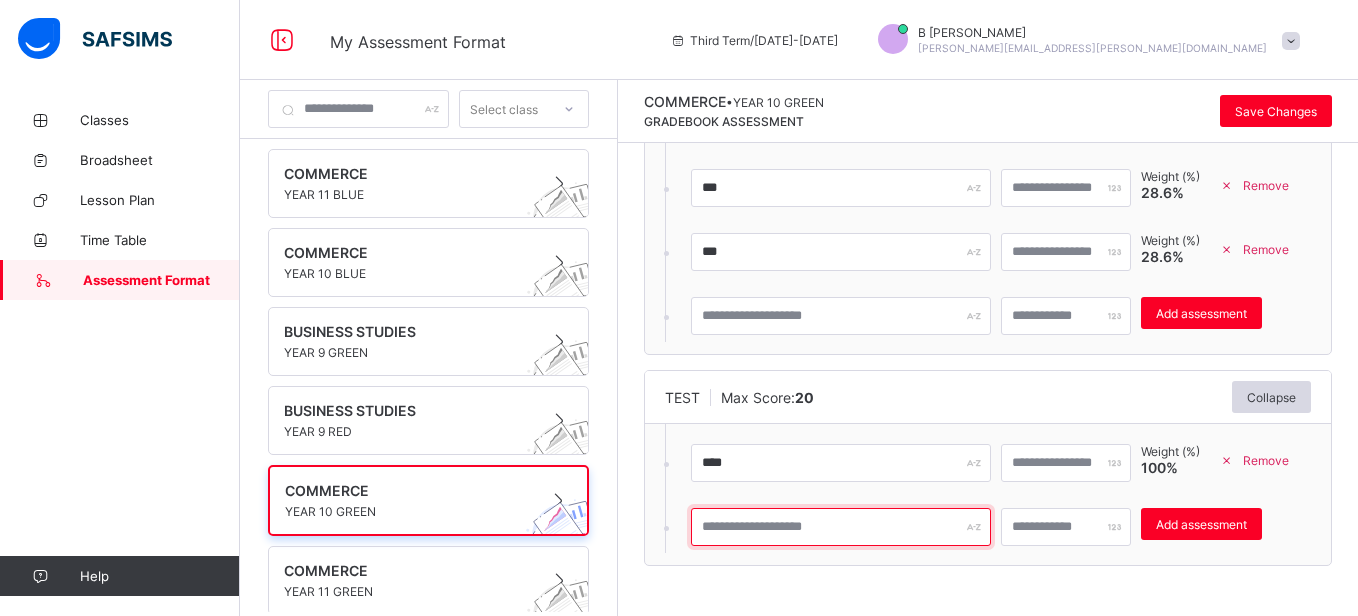 click at bounding box center (841, 527) 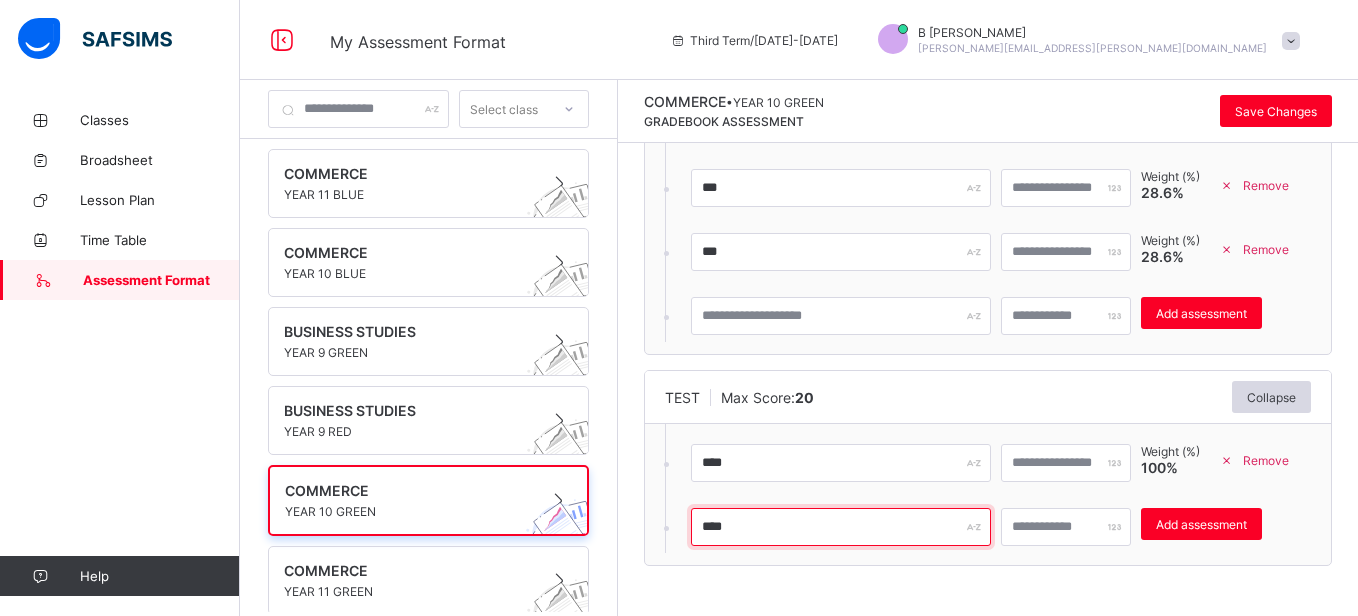 type on "****" 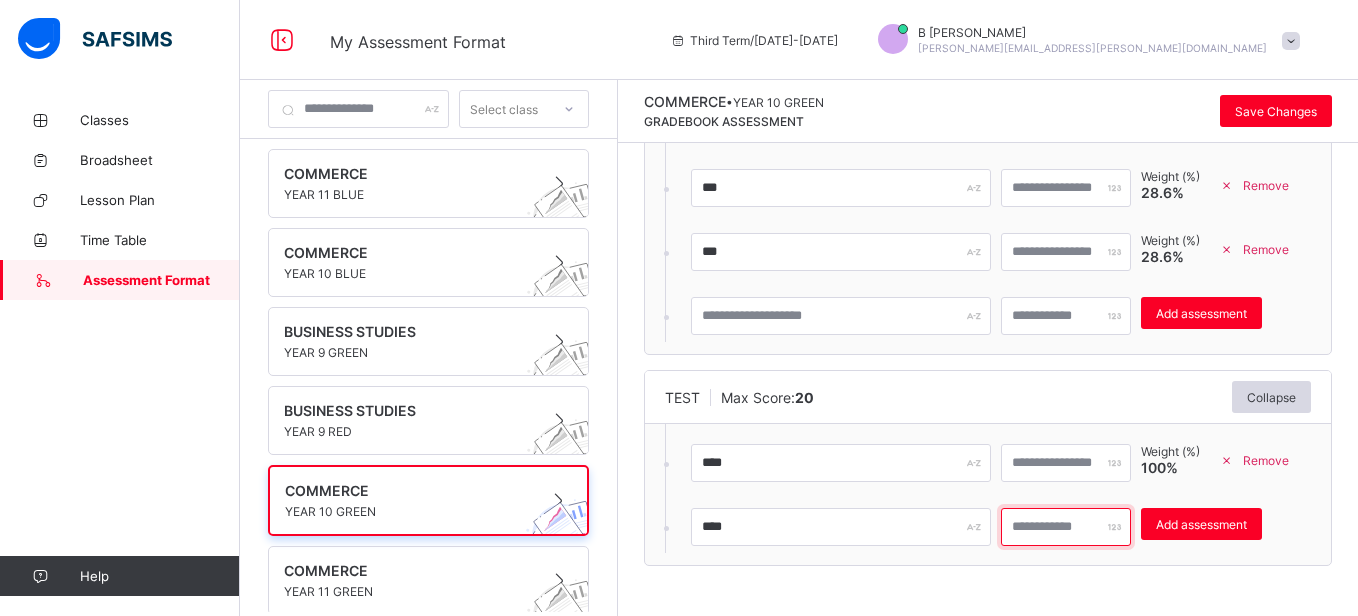 click at bounding box center [1066, 527] 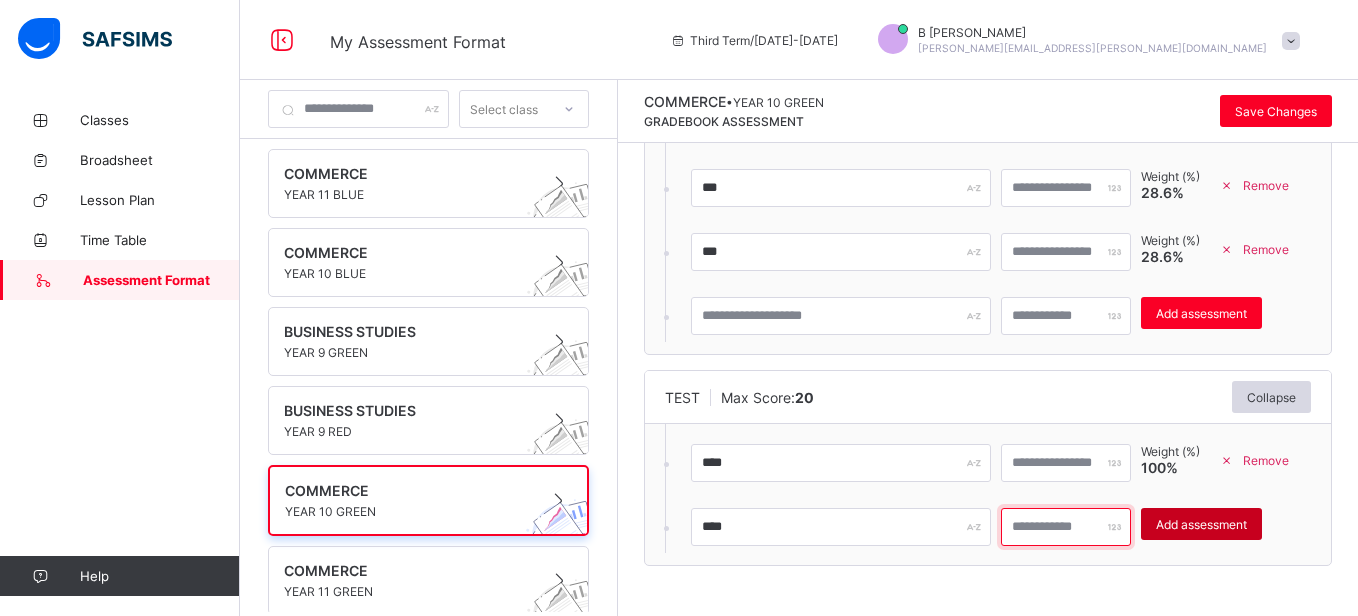 type on "**" 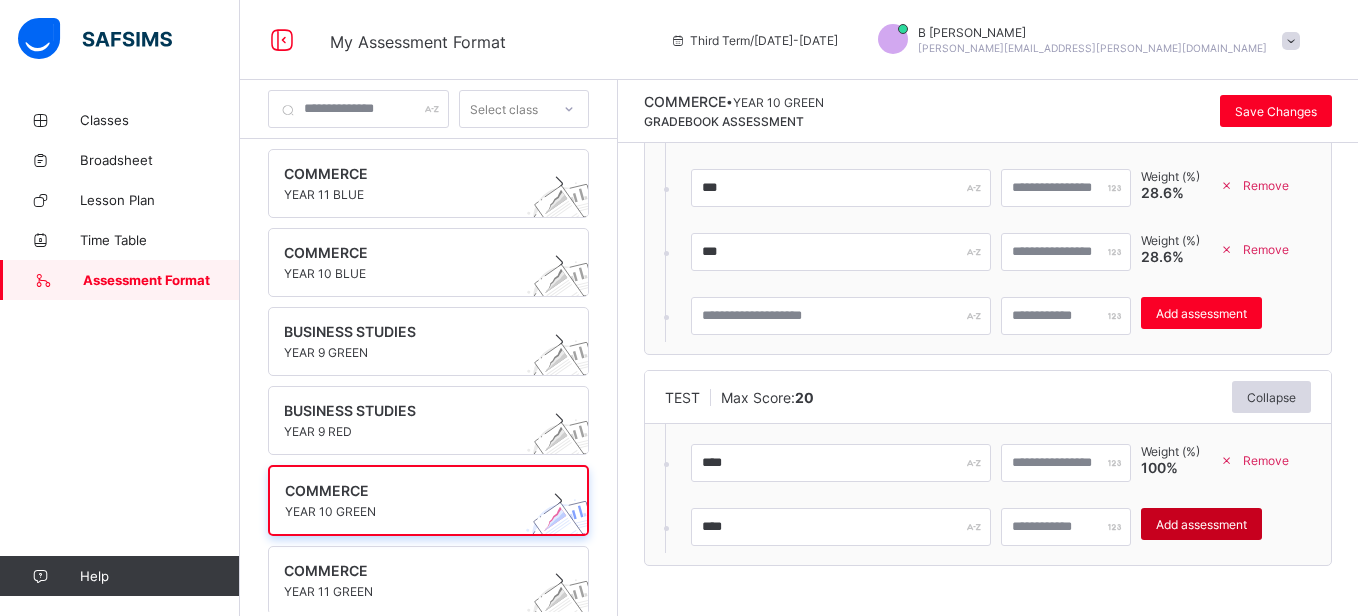 click on "Add assessment" at bounding box center [1201, 524] 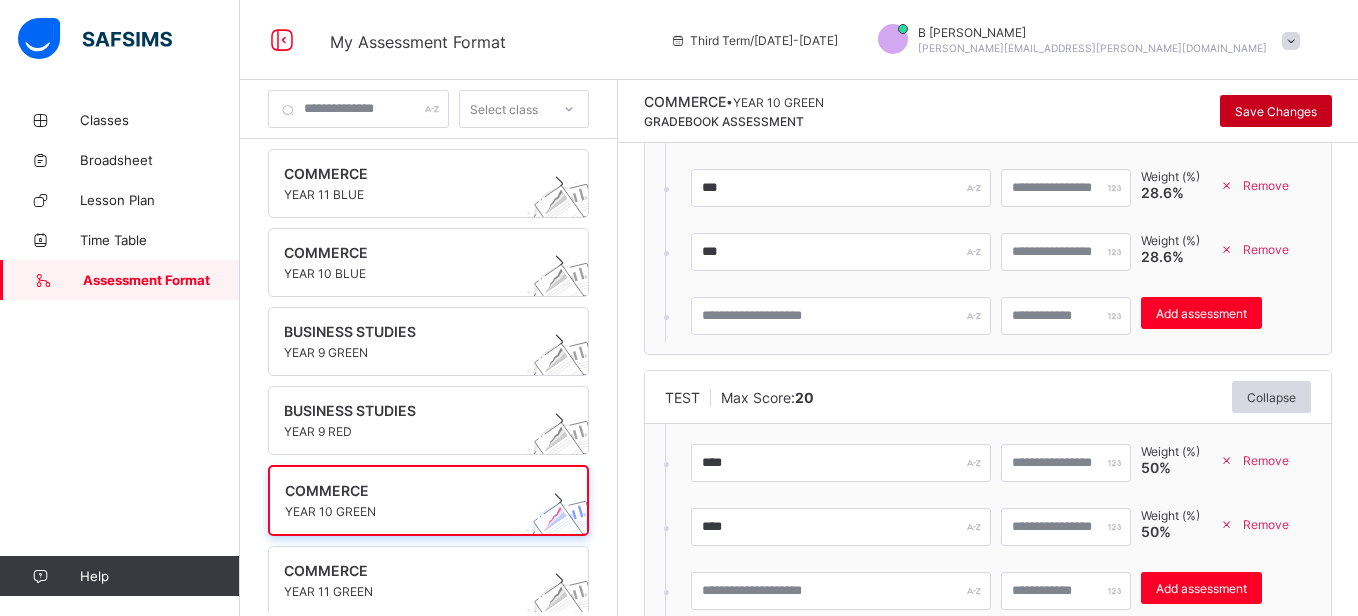 click on "Save Changes" at bounding box center [1276, 111] 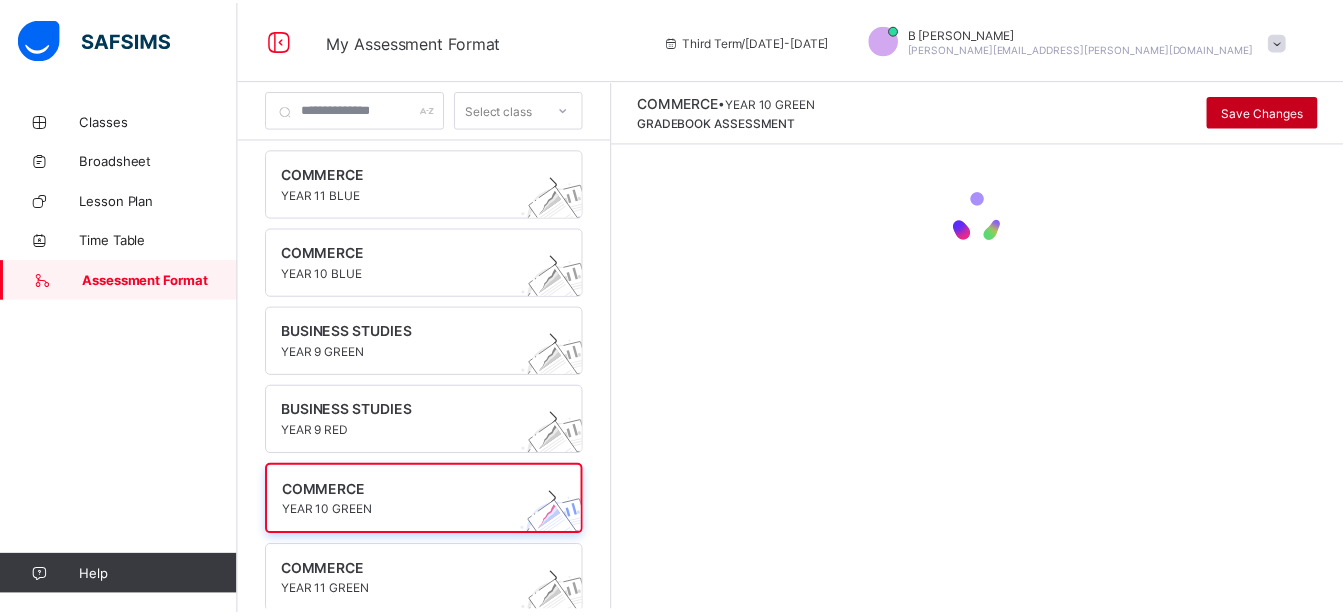 scroll, scrollTop: 0, scrollLeft: 0, axis: both 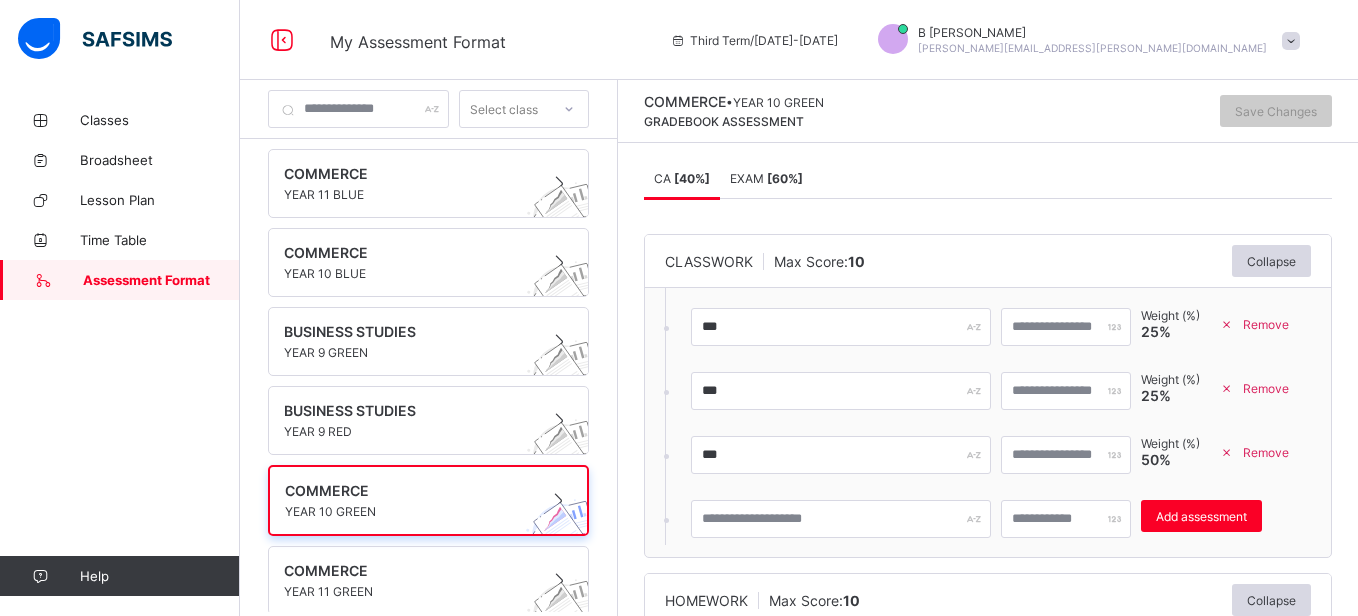 click on "[ 60 %]" at bounding box center (785, 178) 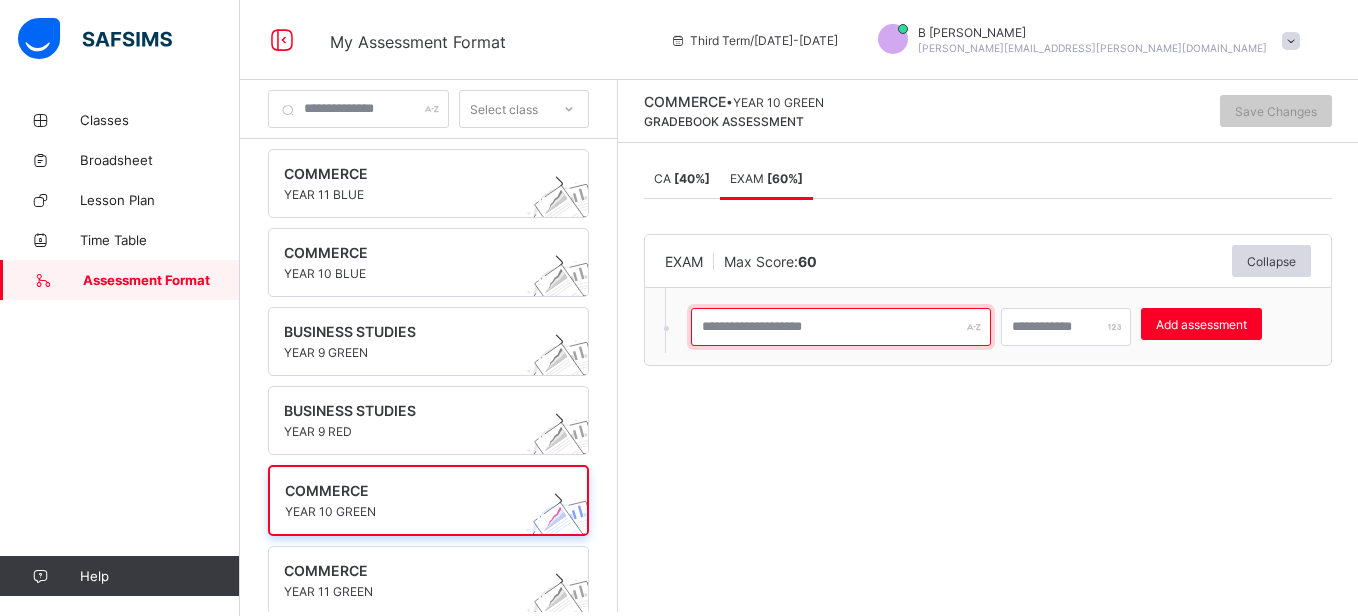click at bounding box center [841, 327] 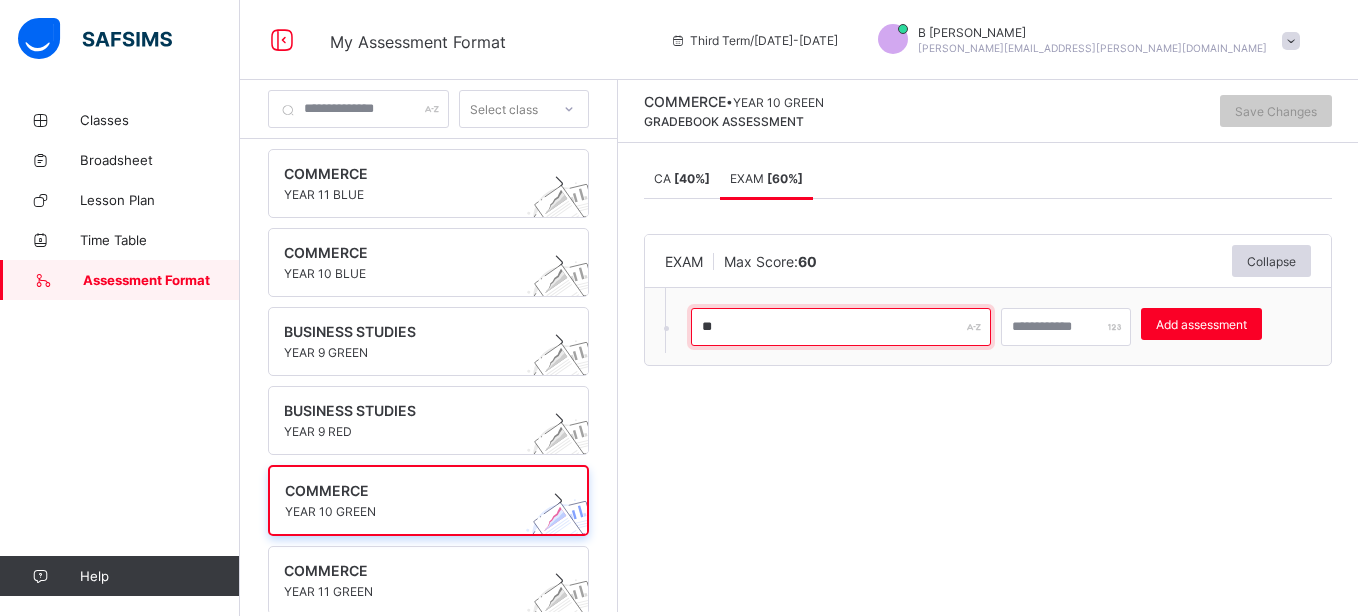 type on "*" 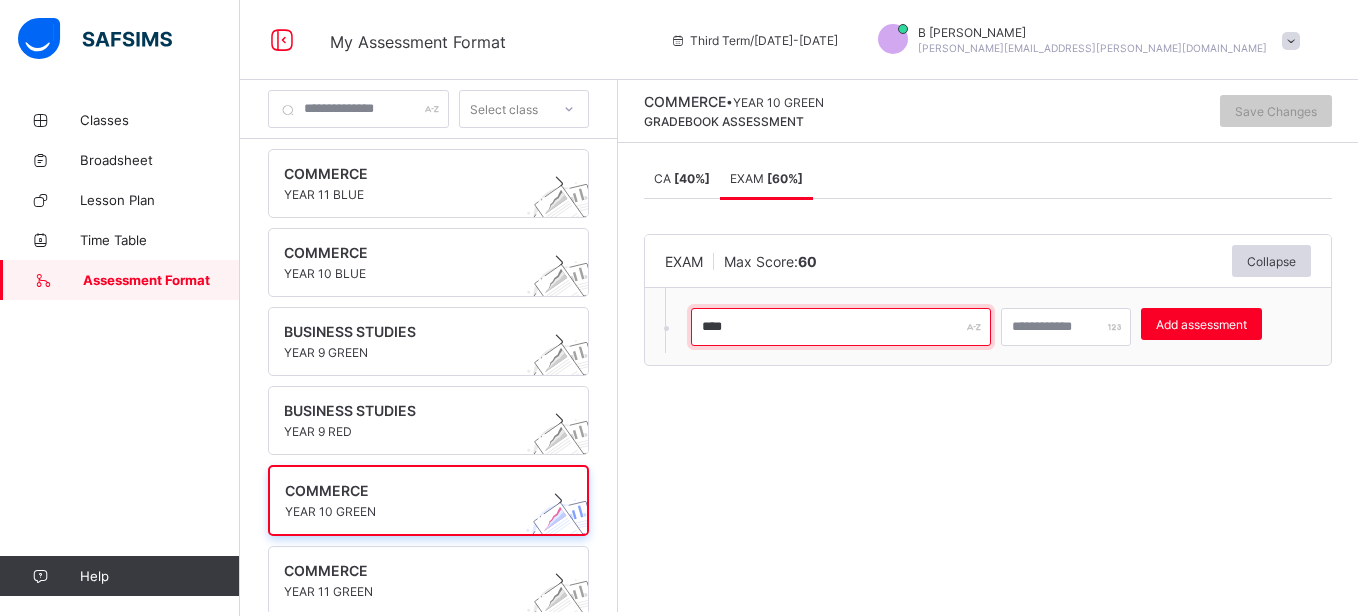type on "****" 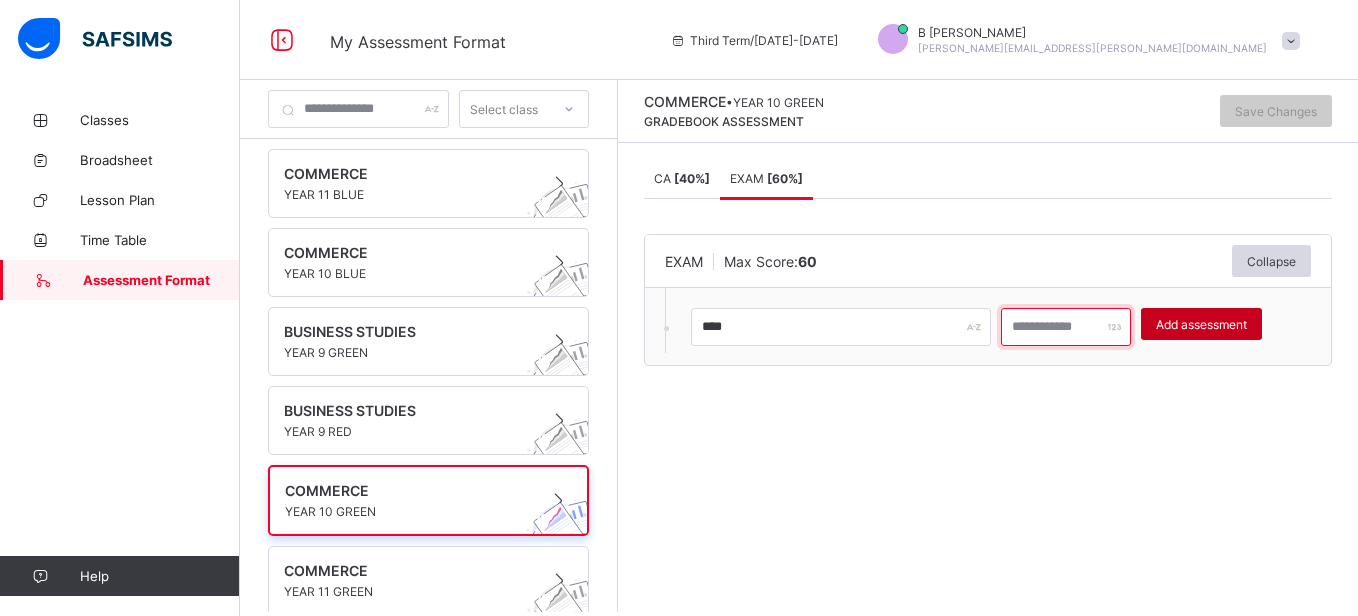 type on "***" 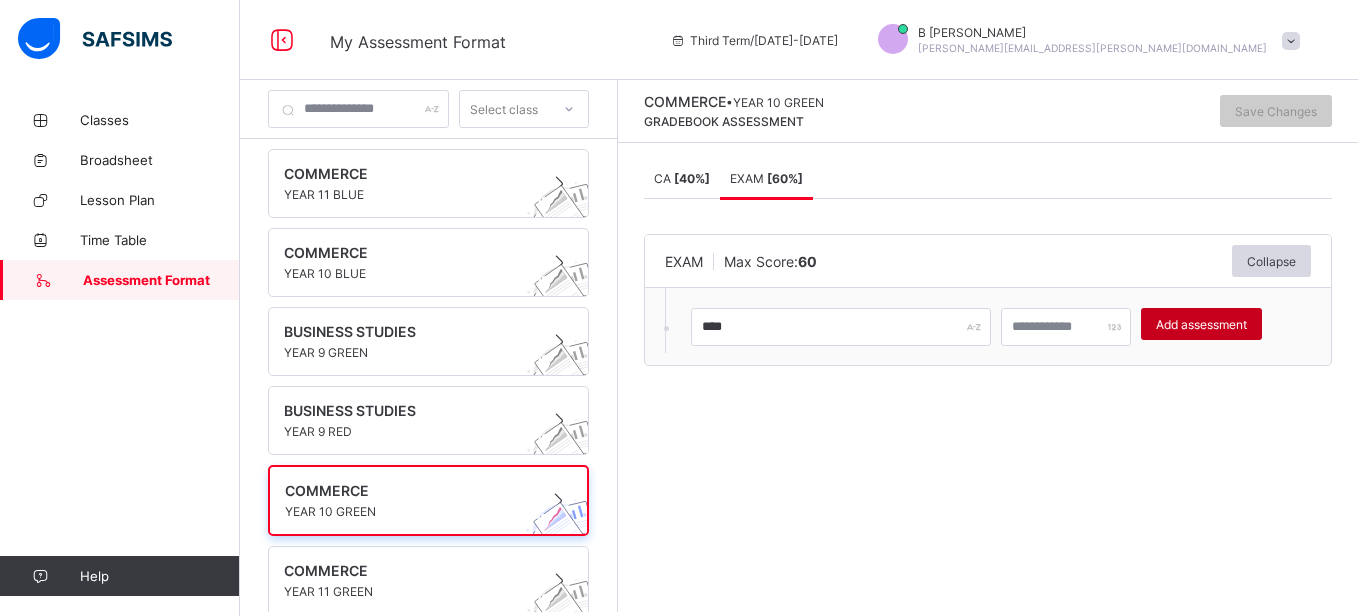 click on "Add assessment" at bounding box center (1201, 324) 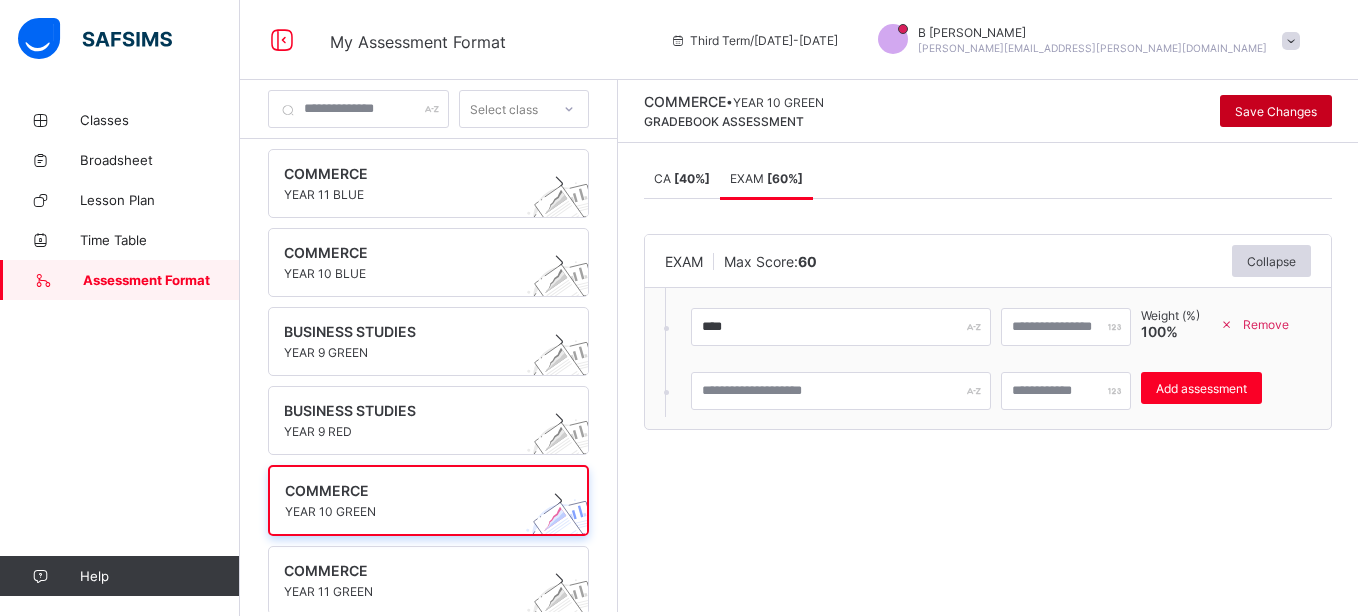 click on "Save Changes" at bounding box center [1276, 111] 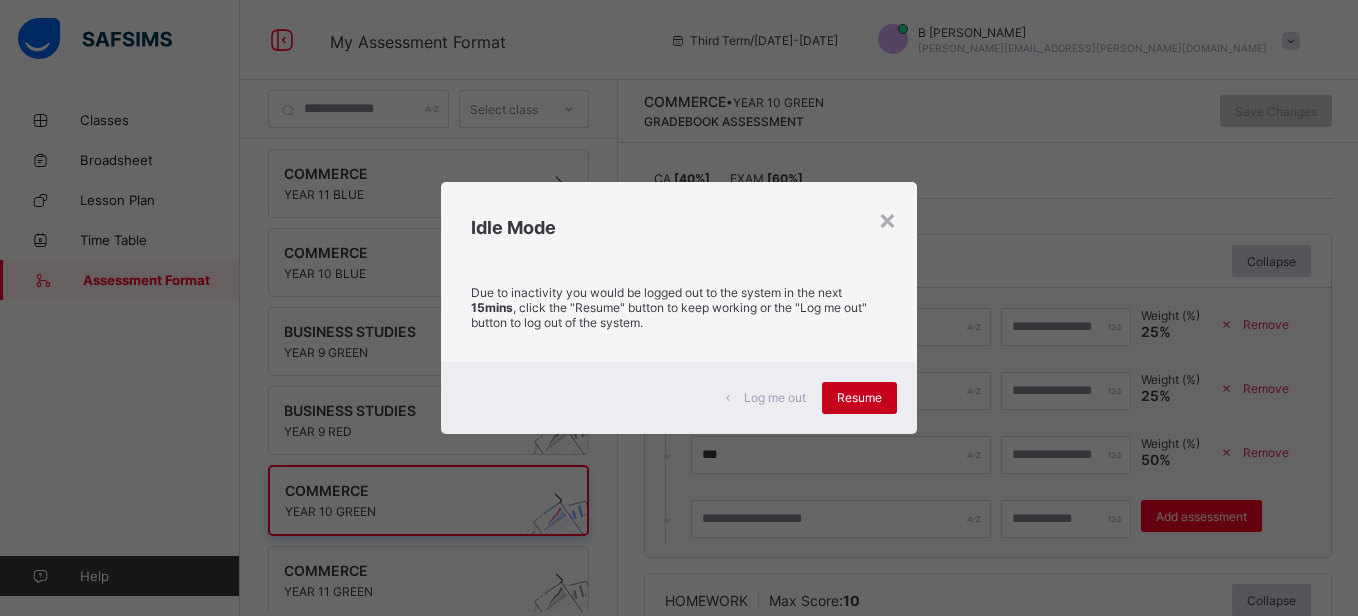 click on "Resume" at bounding box center (859, 397) 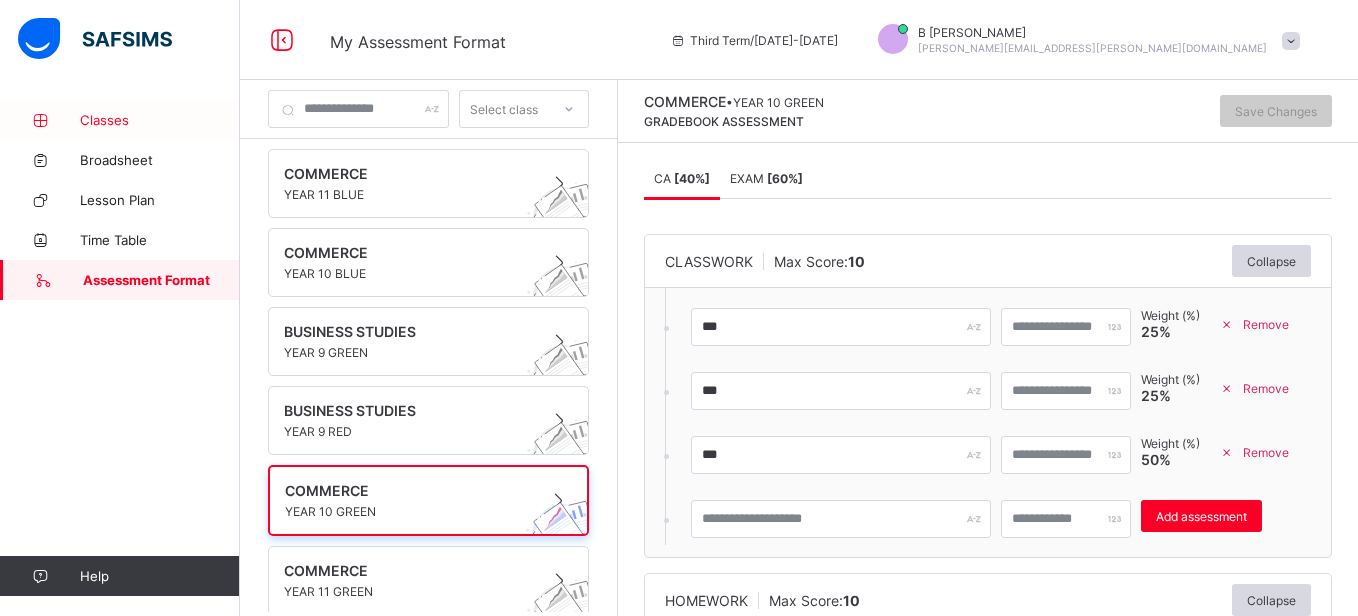 click on "Classes" at bounding box center (160, 120) 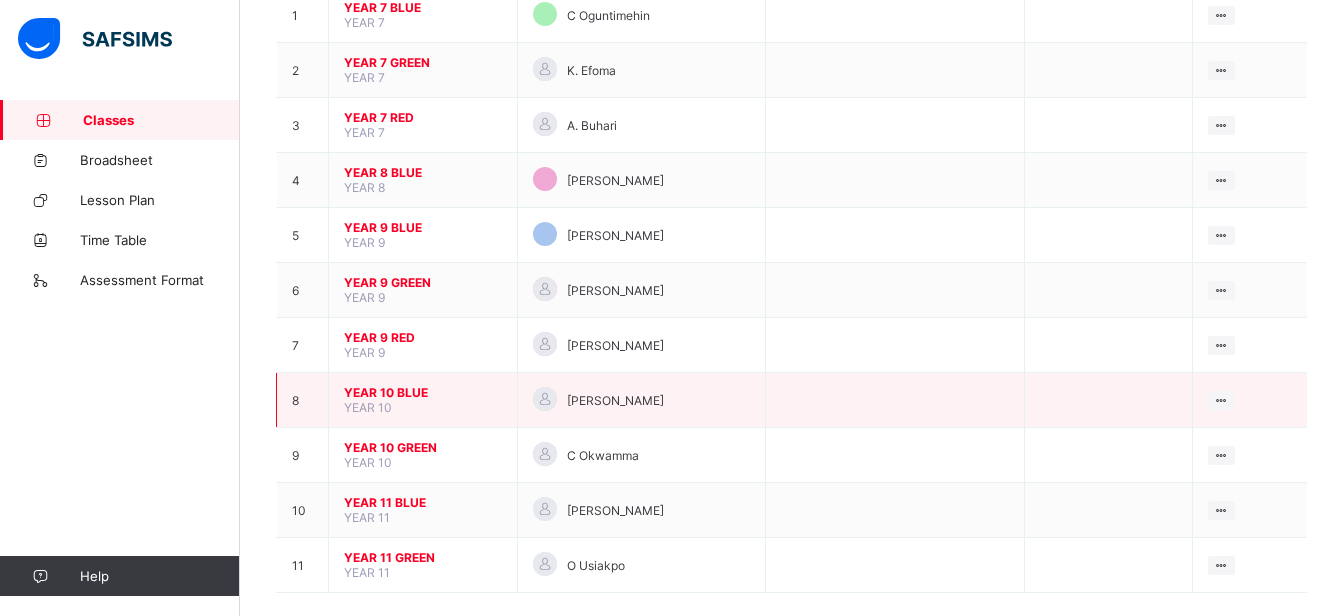 scroll, scrollTop: 274, scrollLeft: 0, axis: vertical 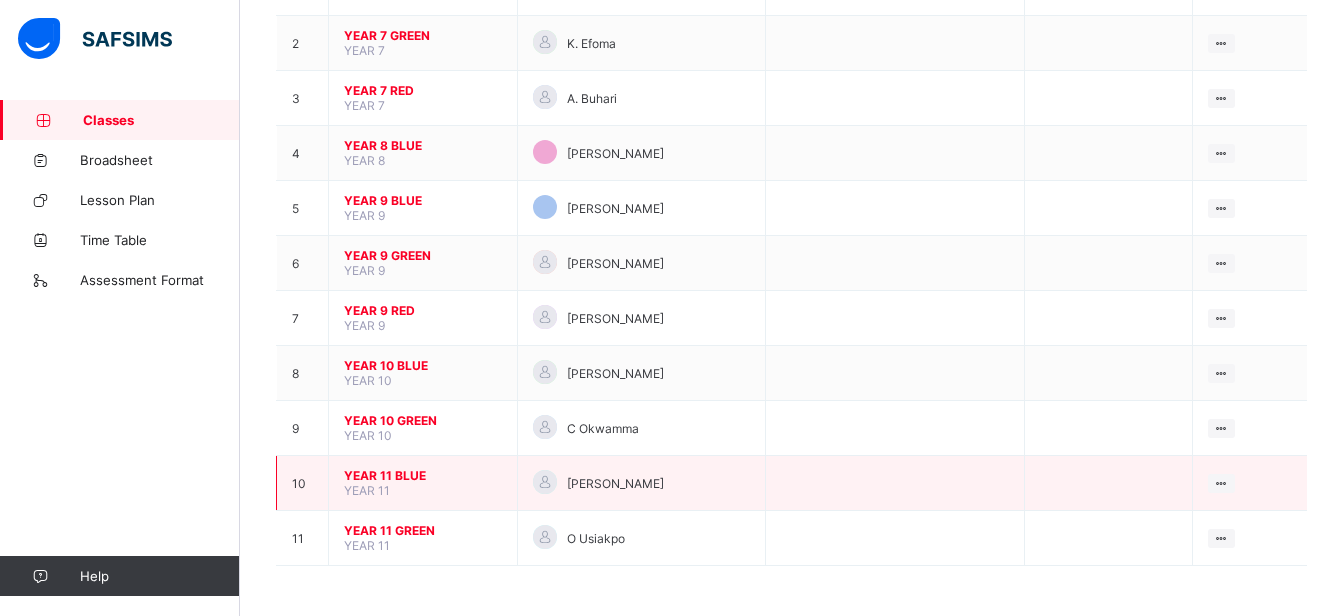 click on "YEAR 11   BLUE" at bounding box center [423, 475] 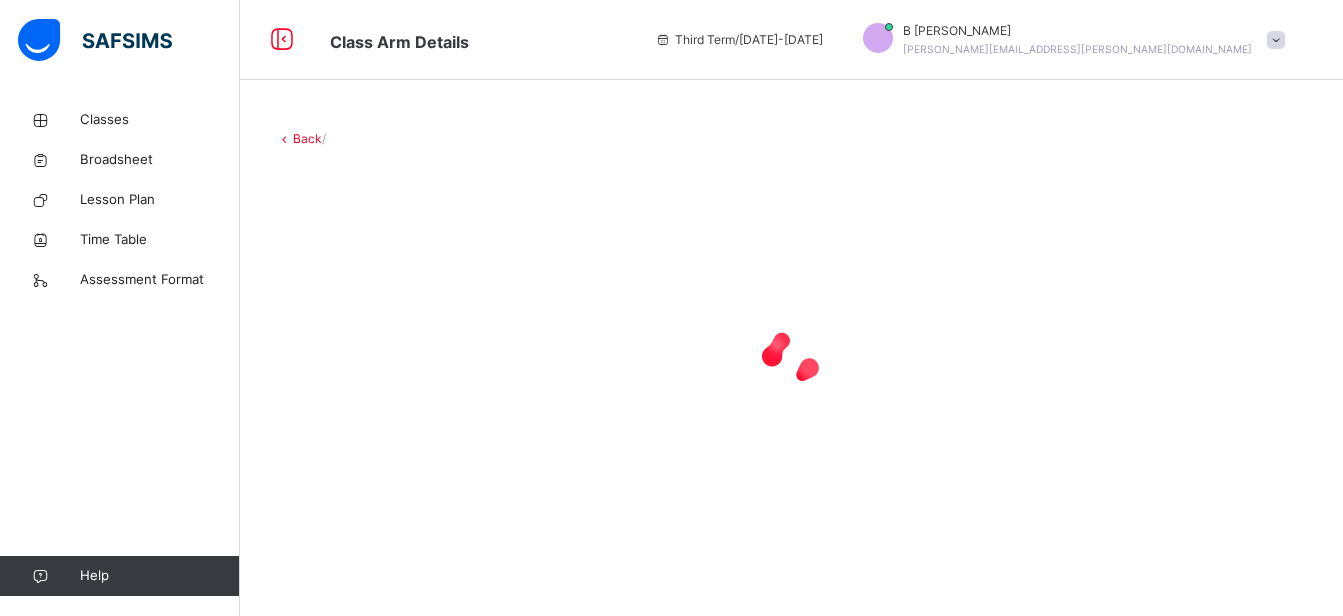 scroll, scrollTop: 0, scrollLeft: 0, axis: both 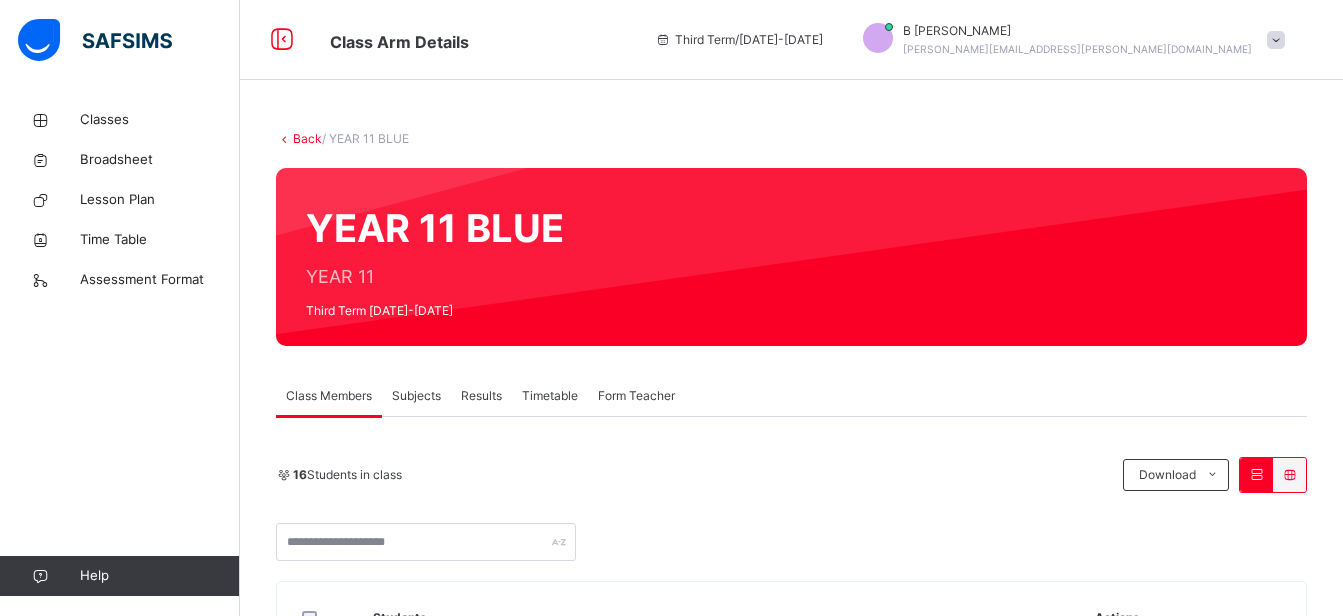 click on "Subjects" at bounding box center (416, 396) 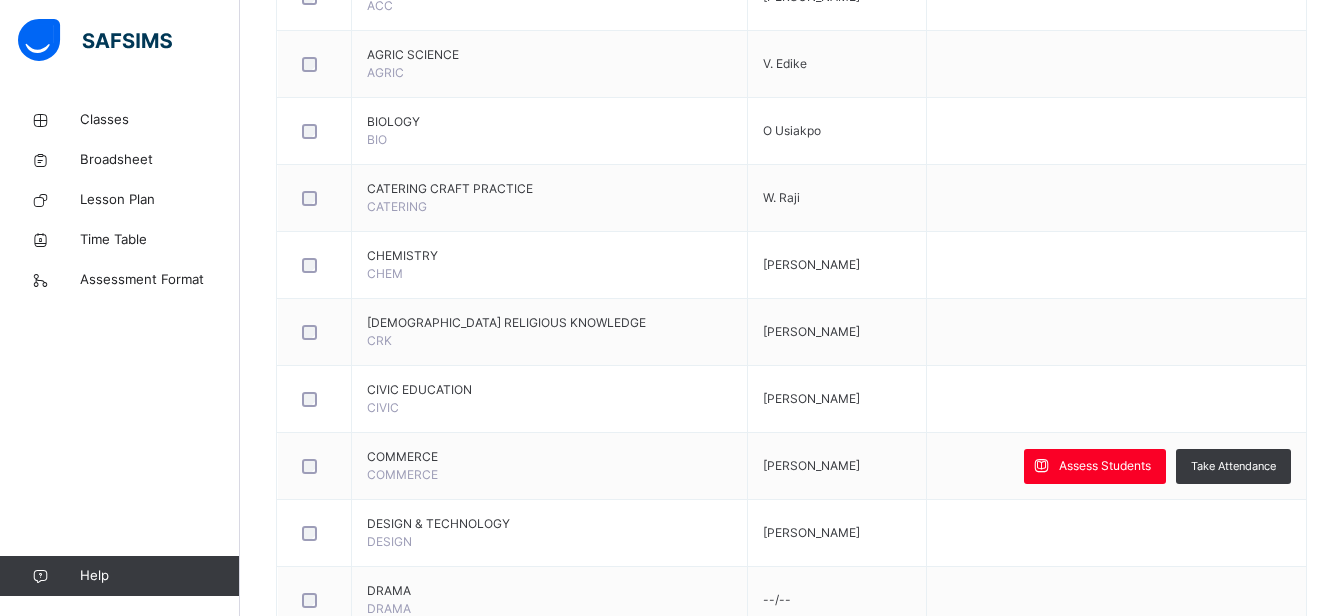 scroll, scrollTop: 610, scrollLeft: 0, axis: vertical 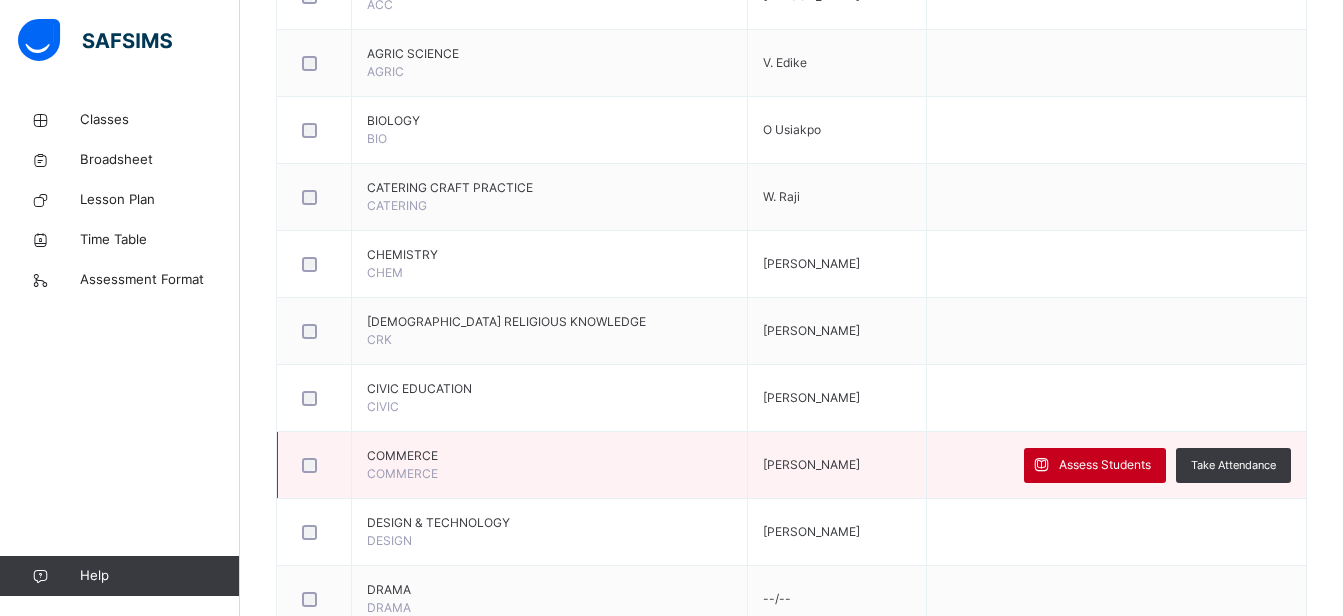 click on "Assess Students" at bounding box center (1105, 465) 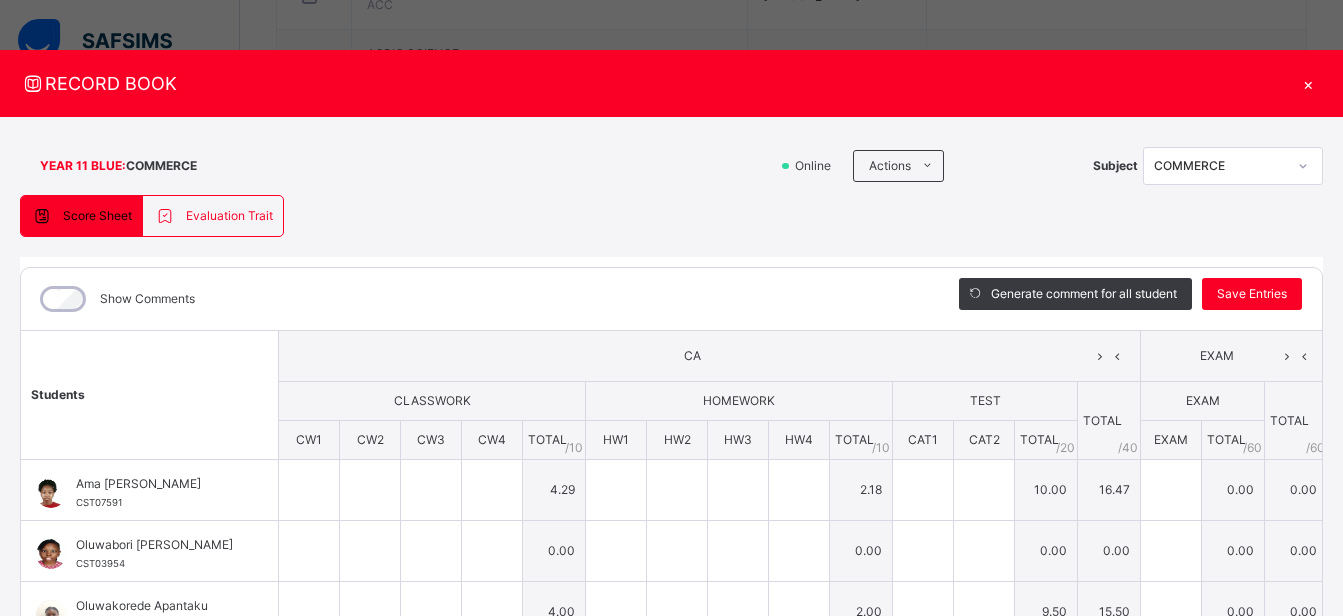 type on "**" 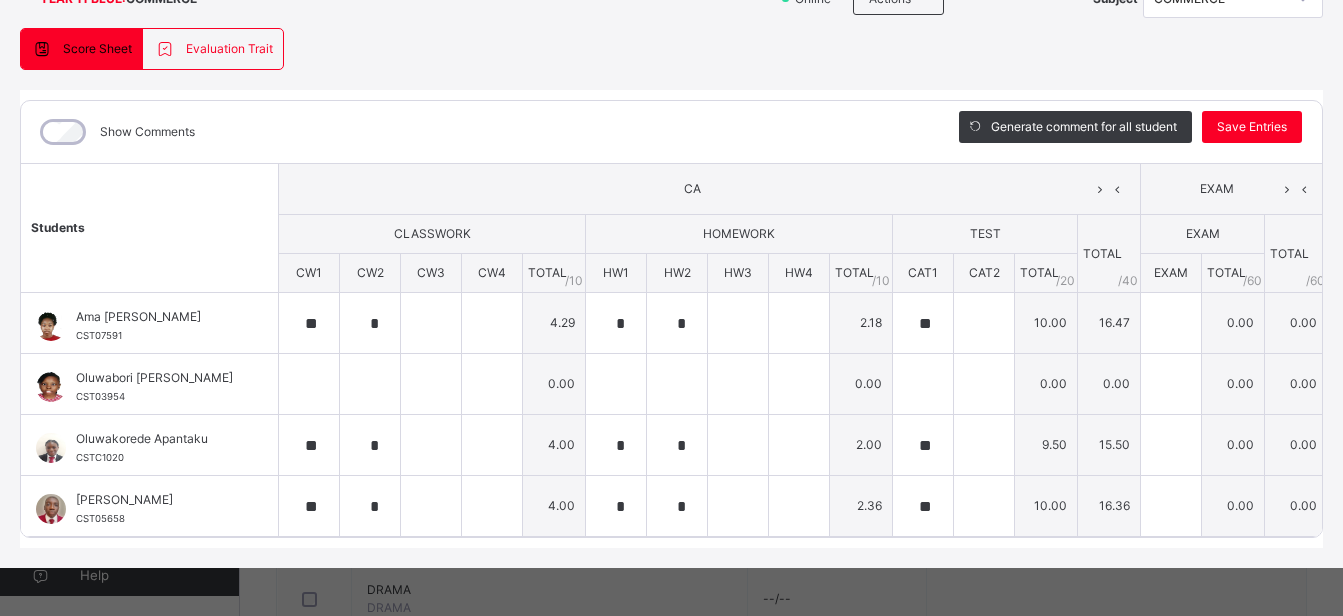 scroll, scrollTop: 199, scrollLeft: 0, axis: vertical 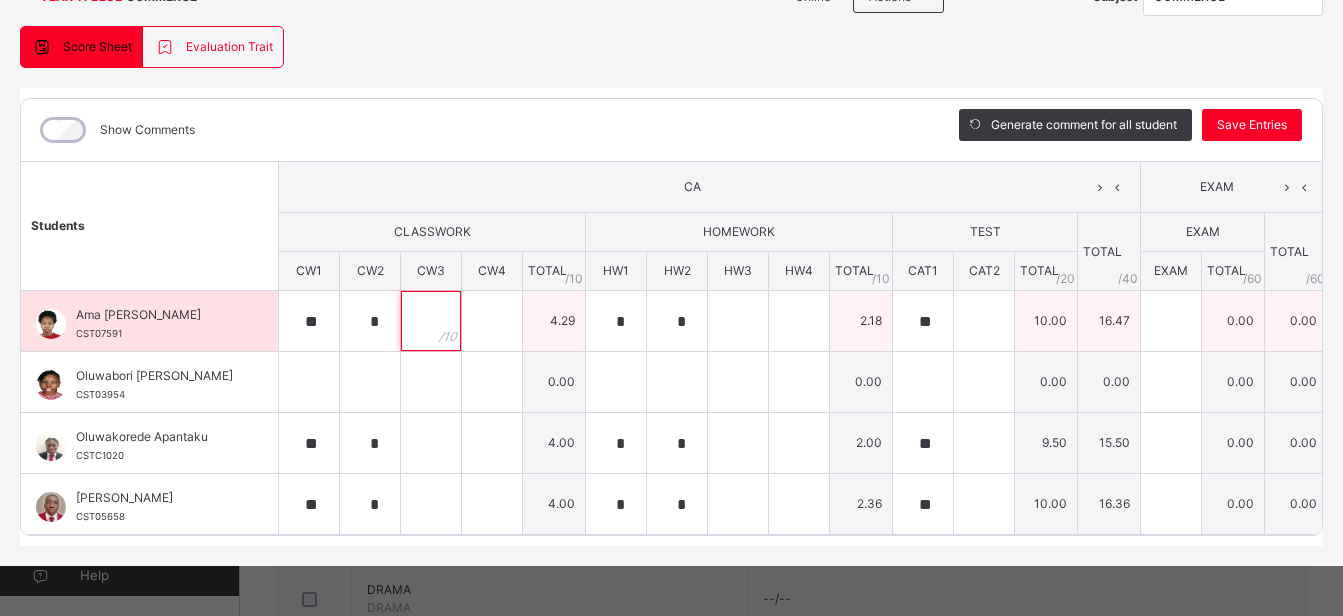 click at bounding box center (431, 321) 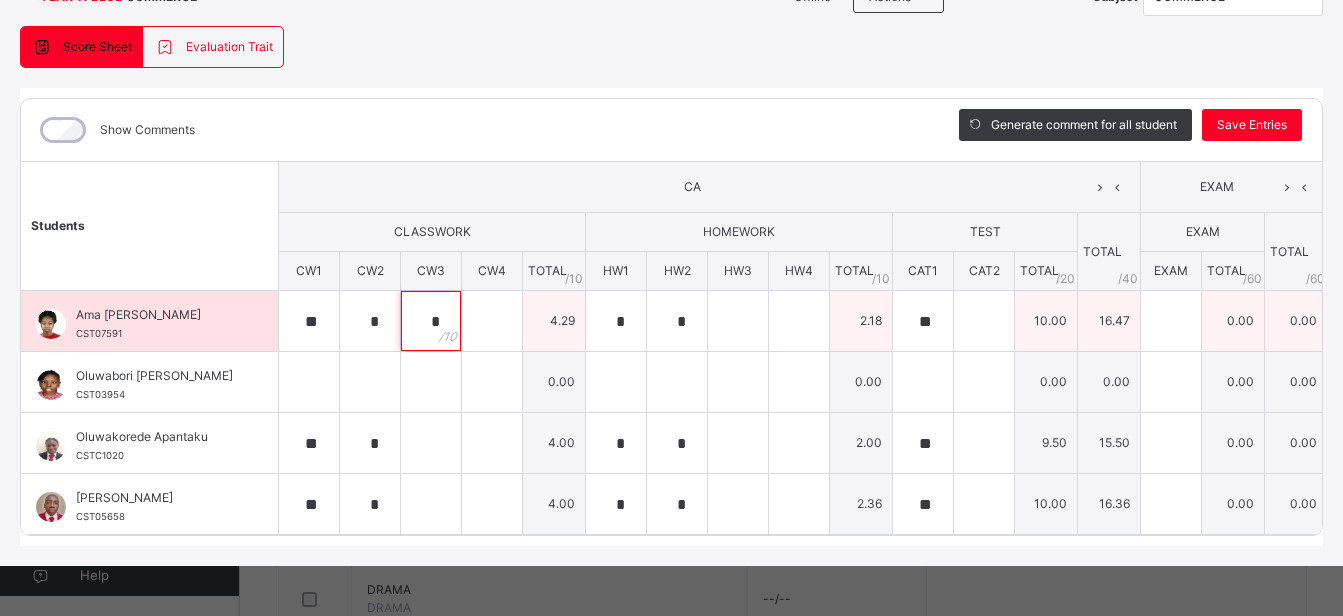 type on "*" 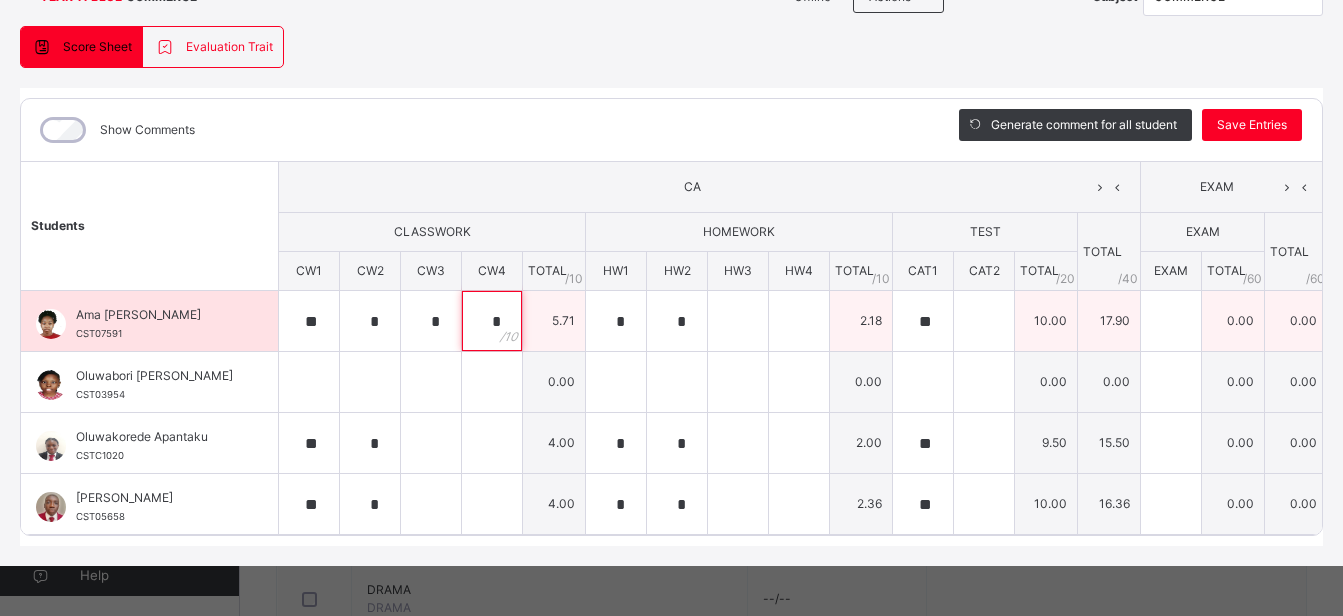 type on "*" 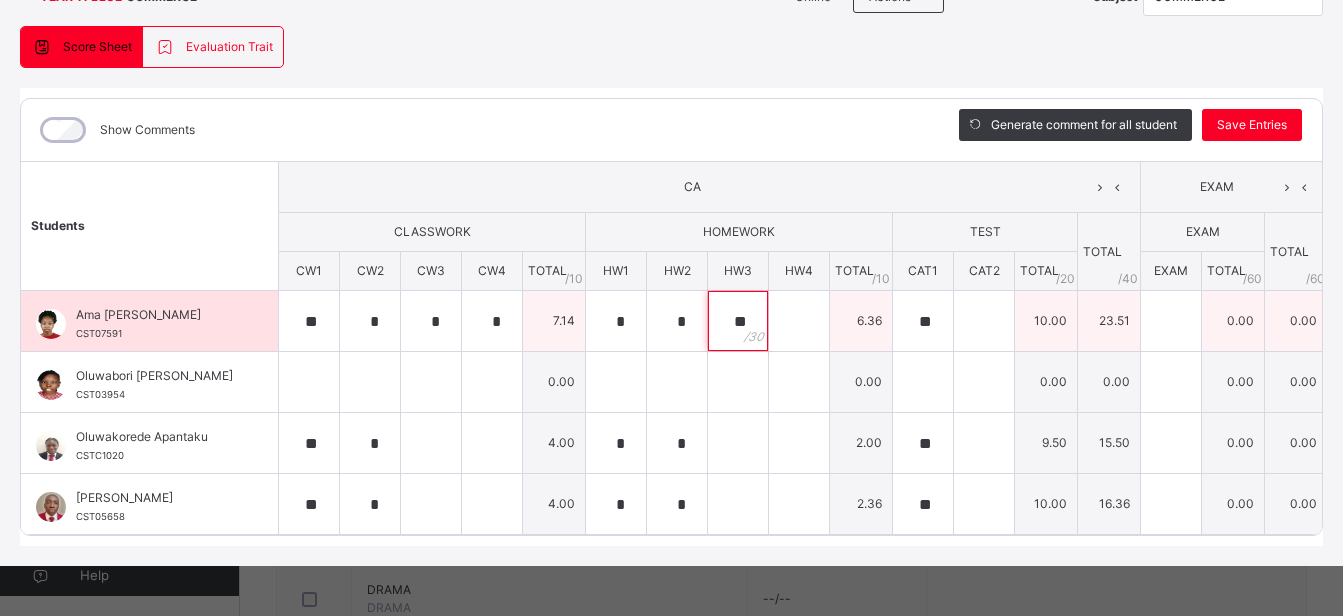 type on "**" 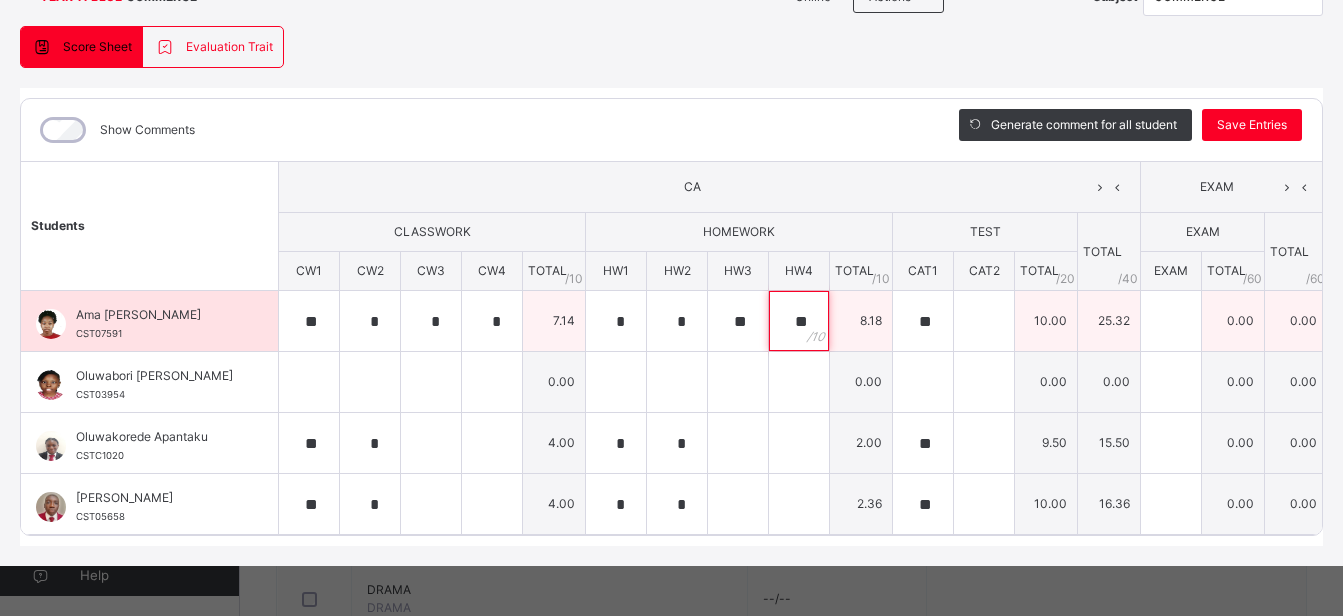 type on "**" 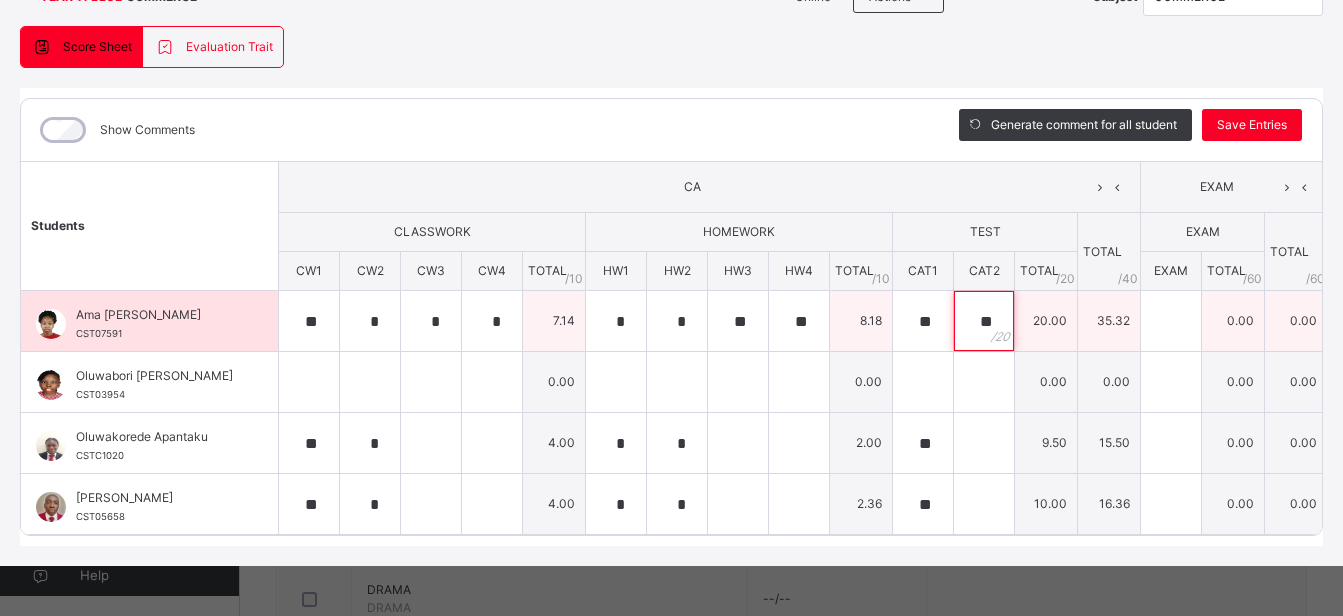 type on "**" 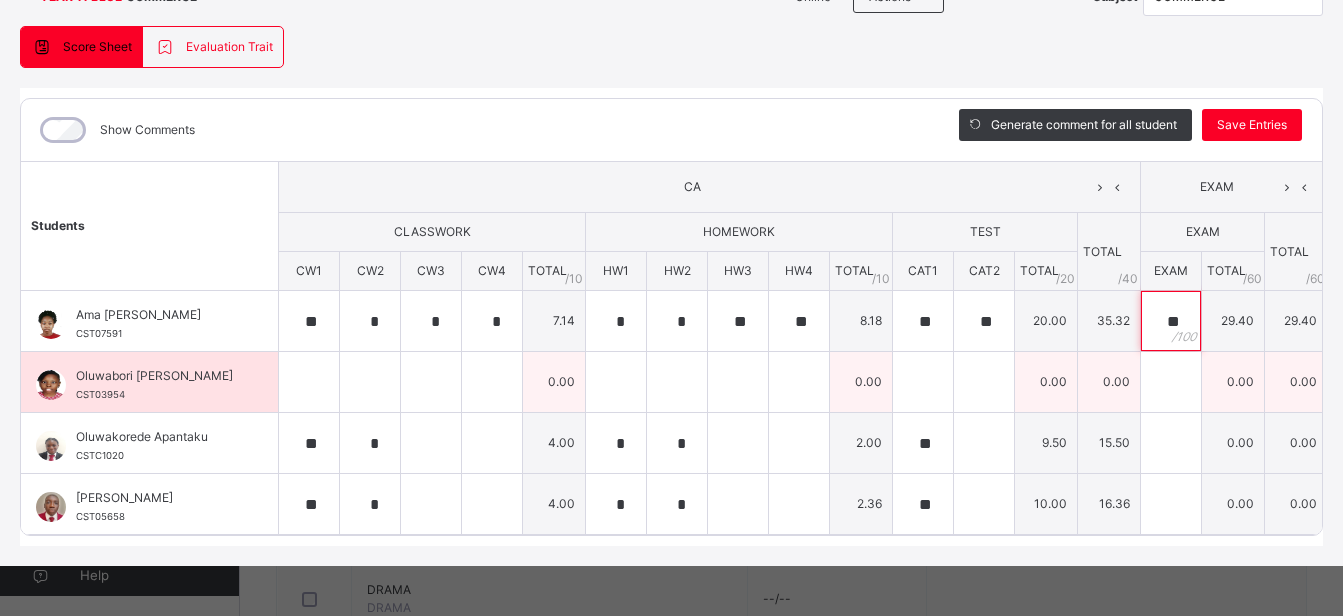 type on "*" 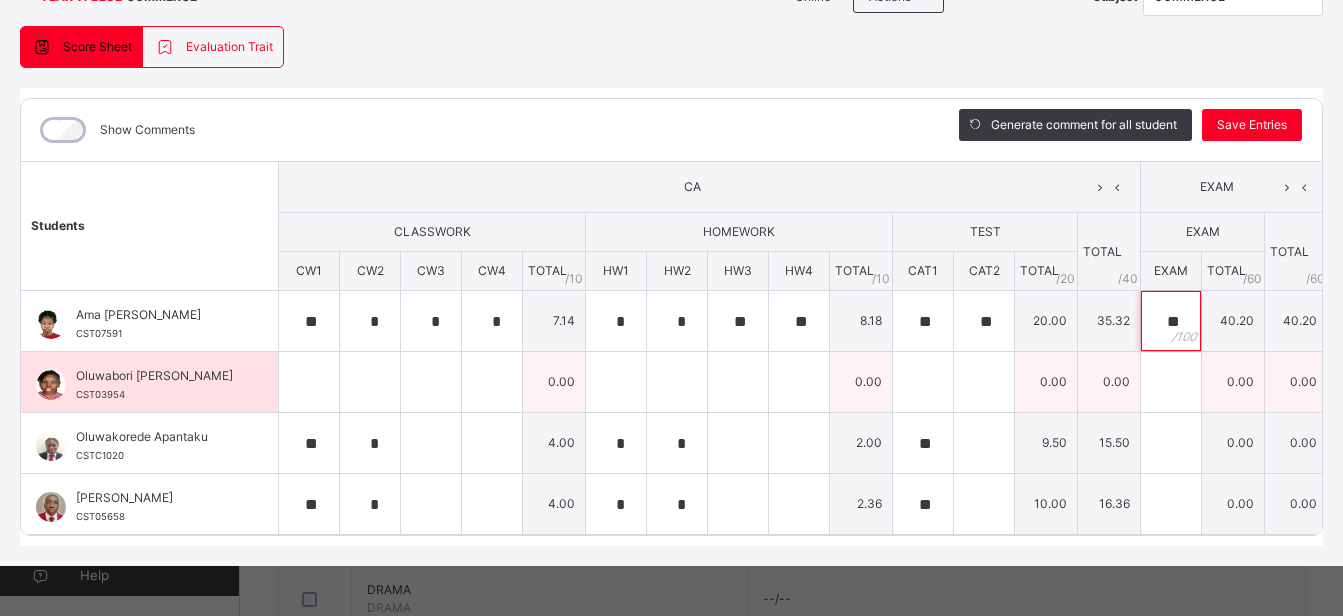 type on "*" 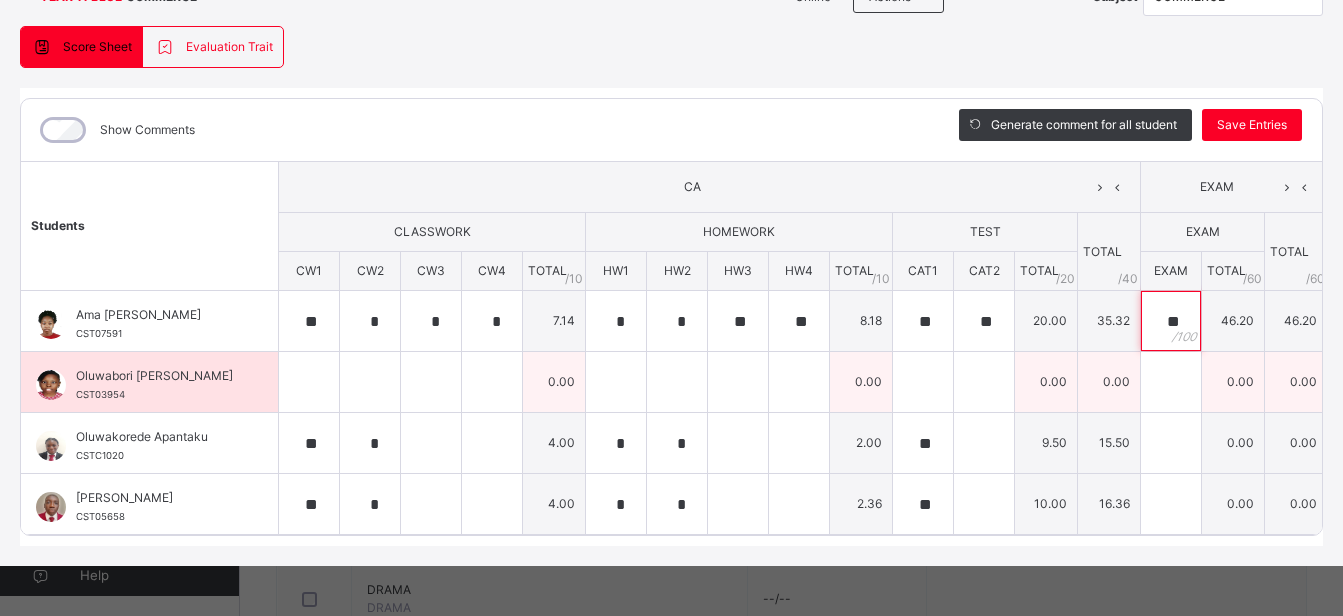 type on "*" 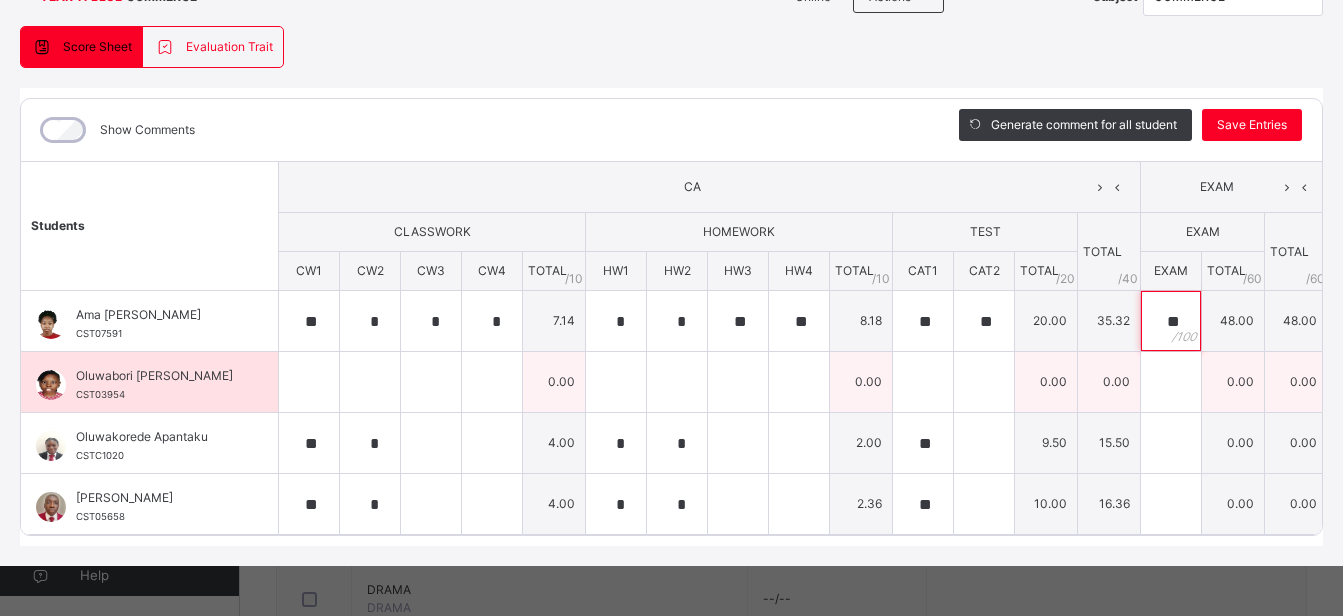 type on "**" 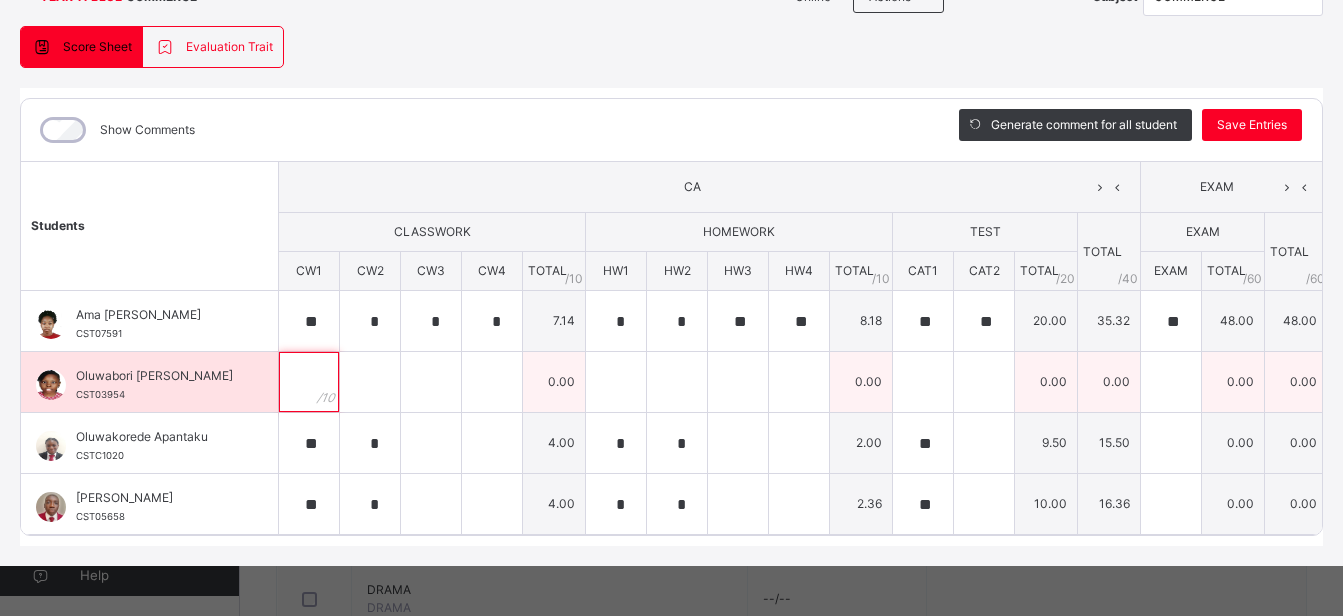 click at bounding box center (309, 382) 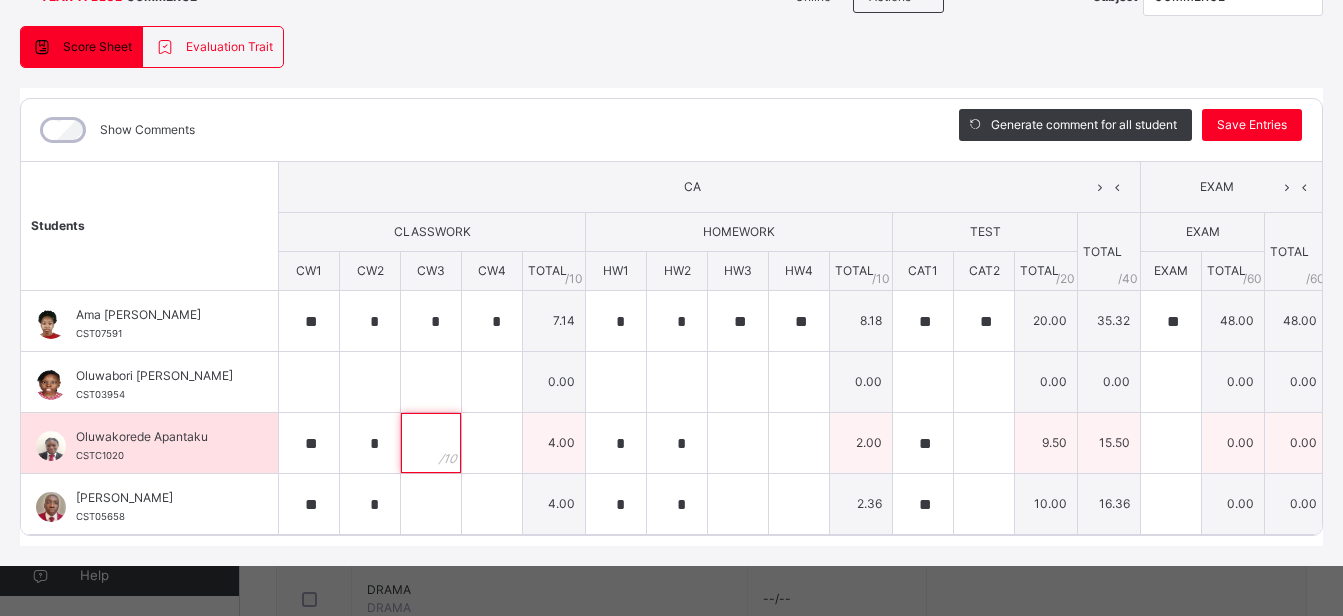 click at bounding box center (431, 443) 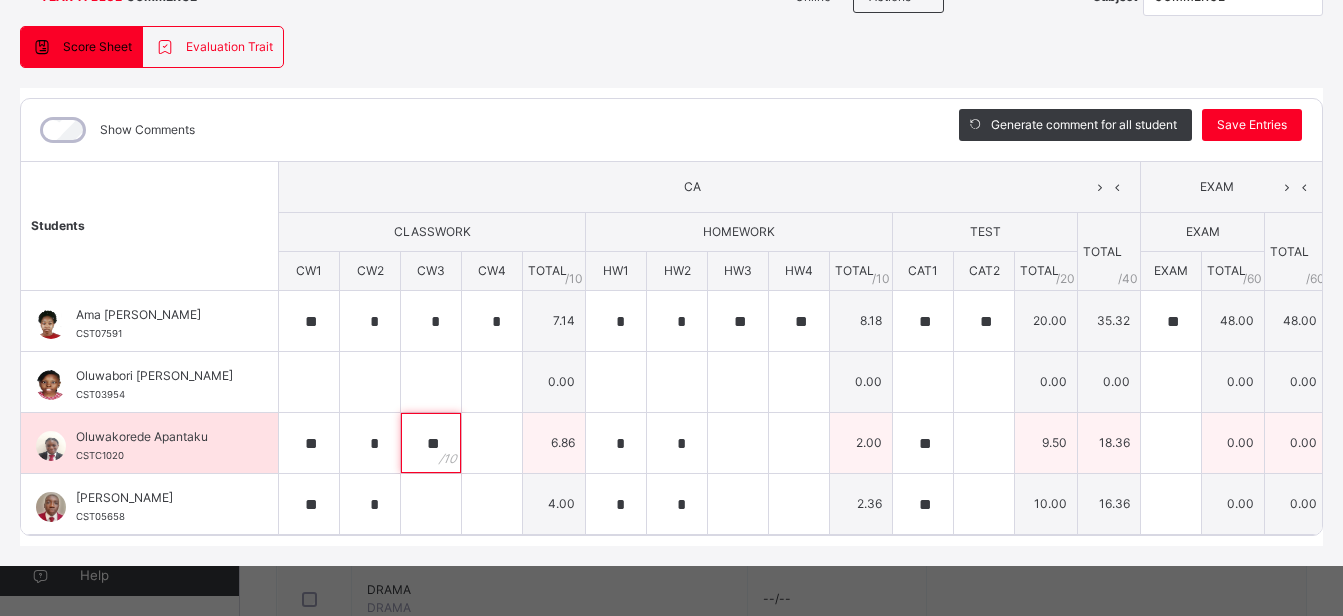 type on "**" 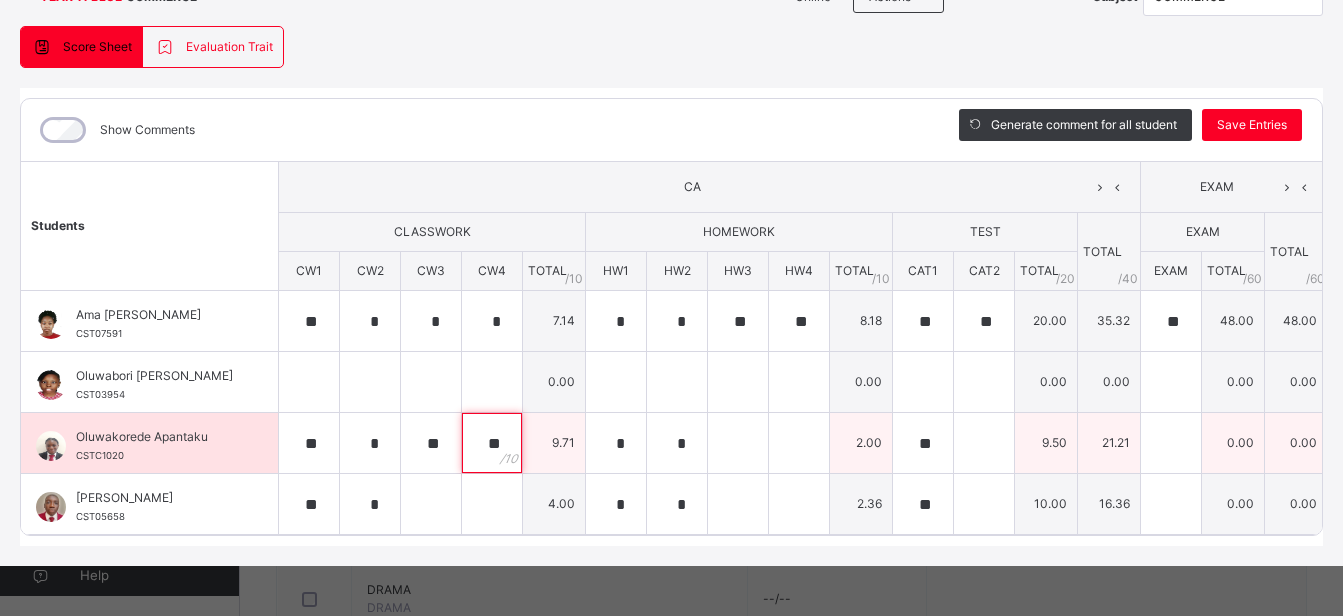 type on "**" 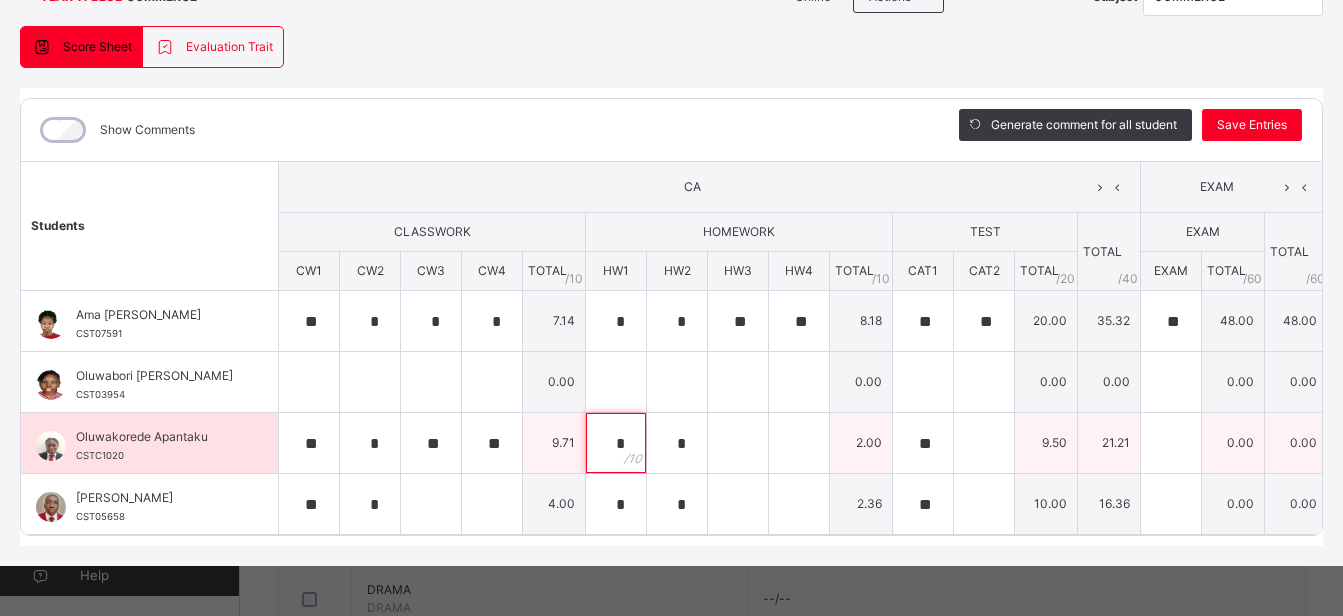type on "*" 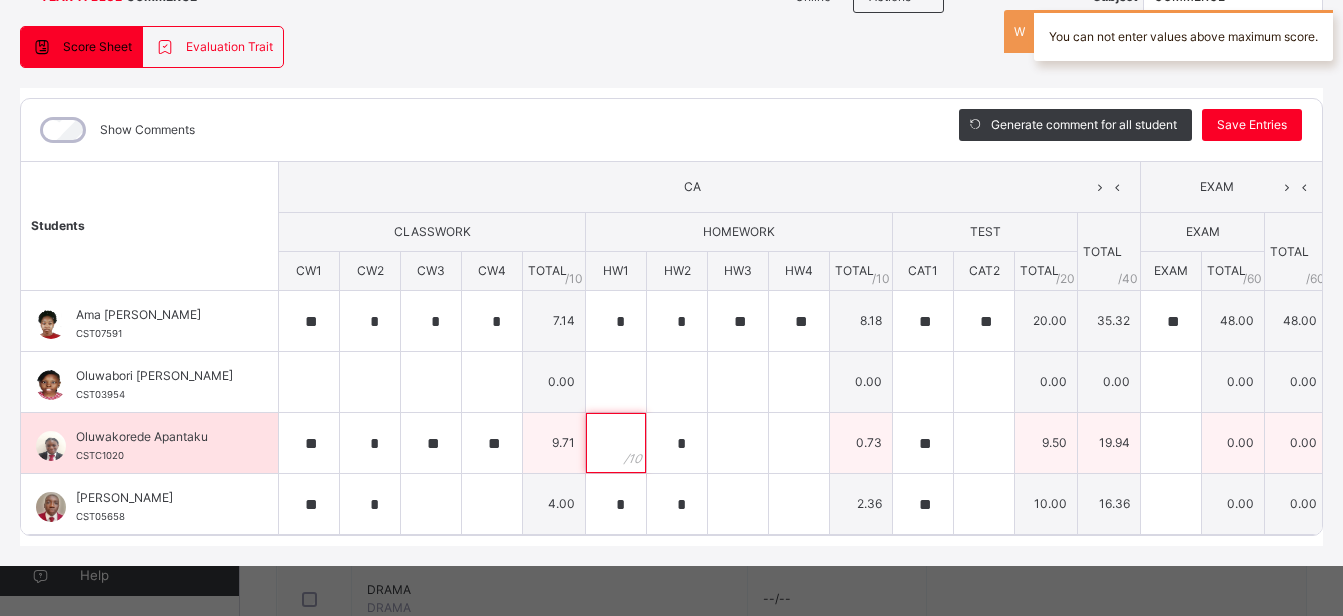 type 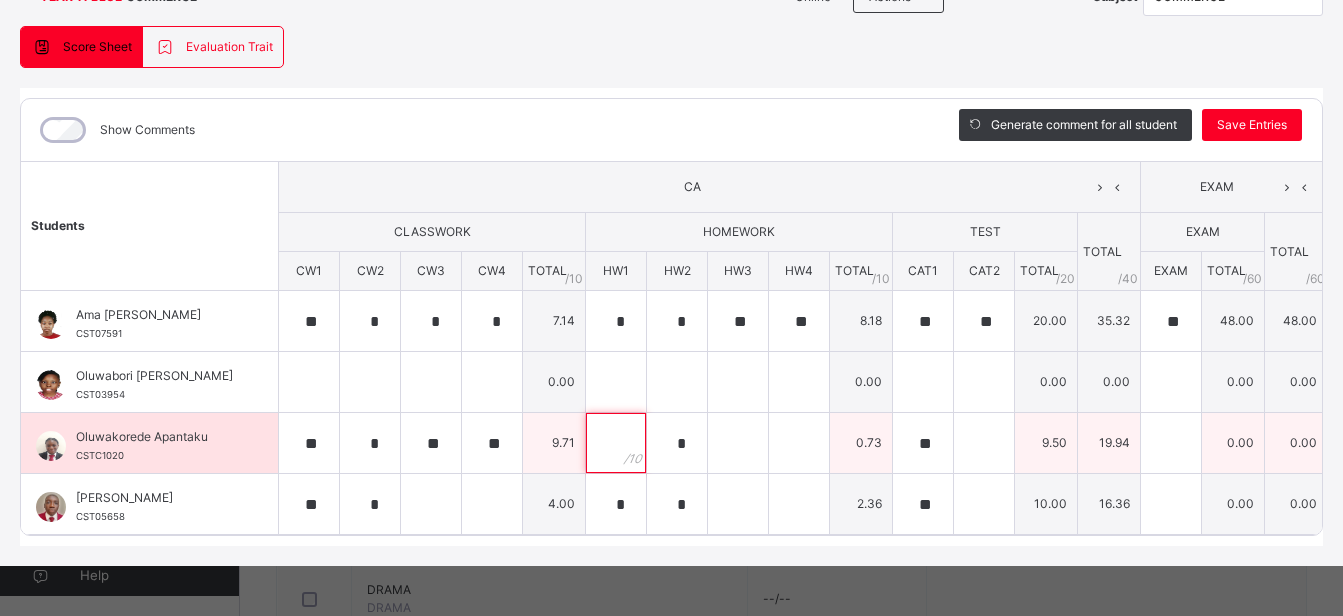 click at bounding box center (616, 443) 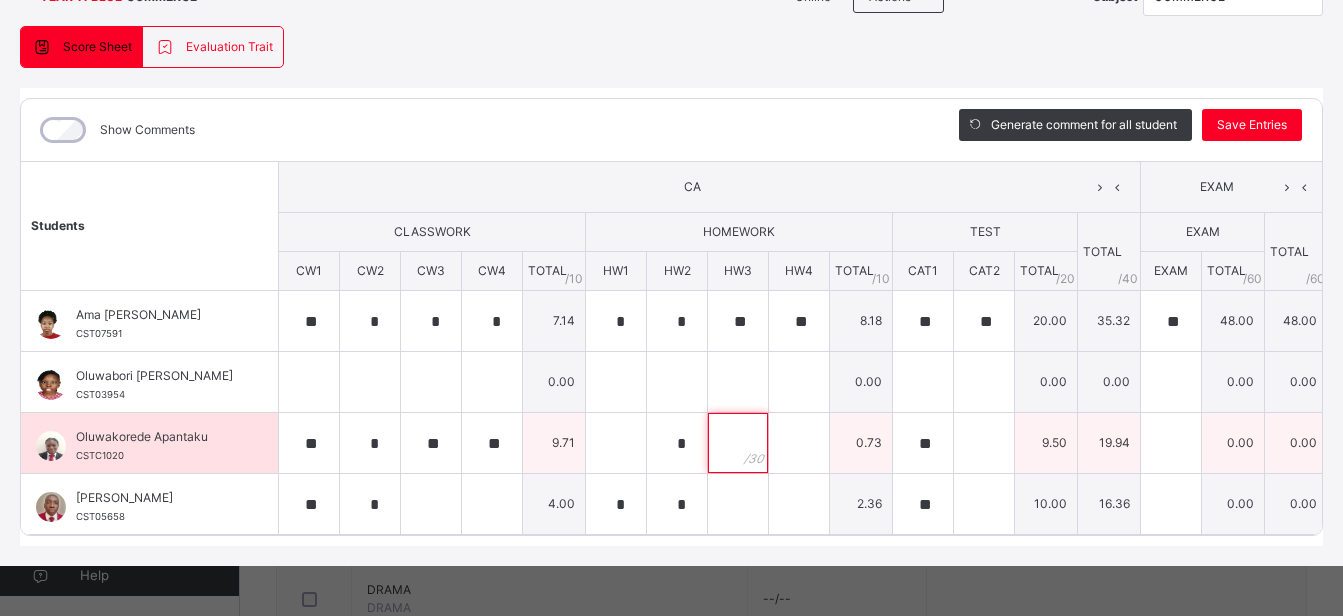 click at bounding box center [738, 443] 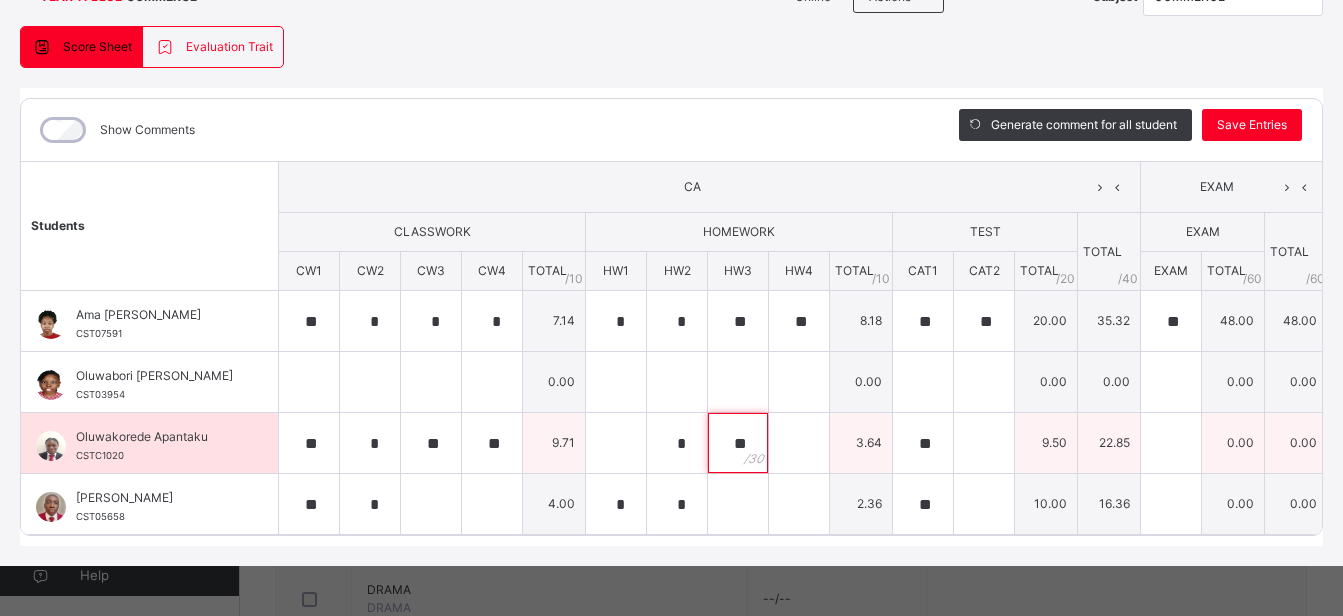type on "**" 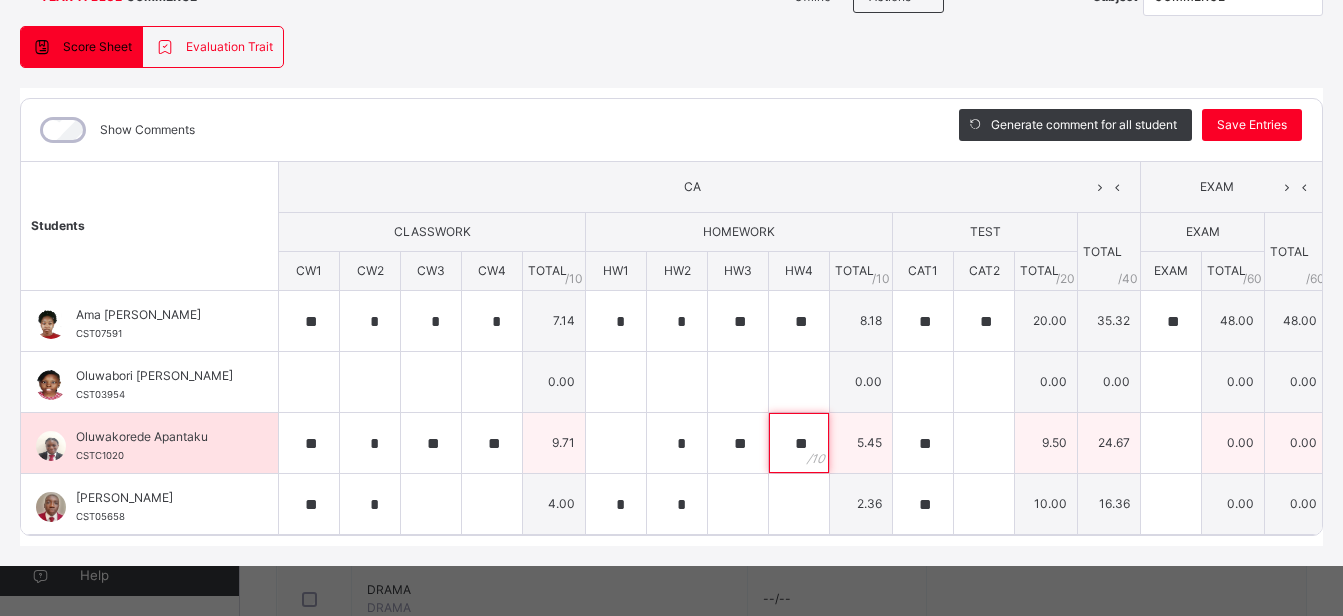 type on "**" 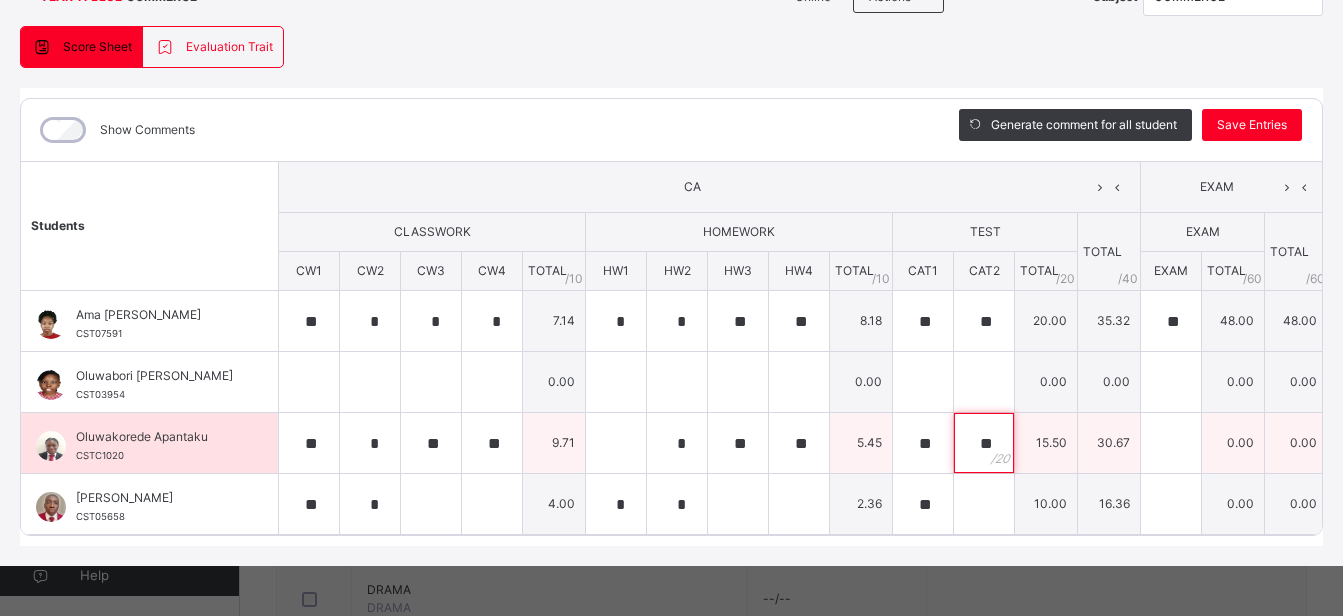 type on "**" 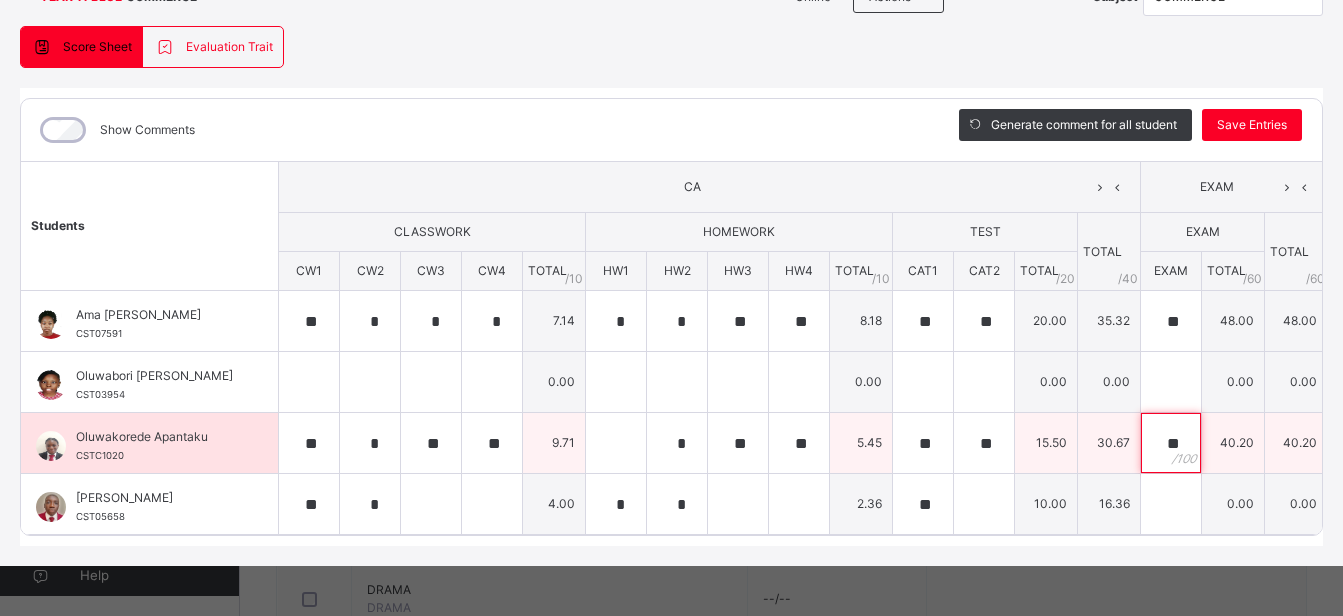 type on "**" 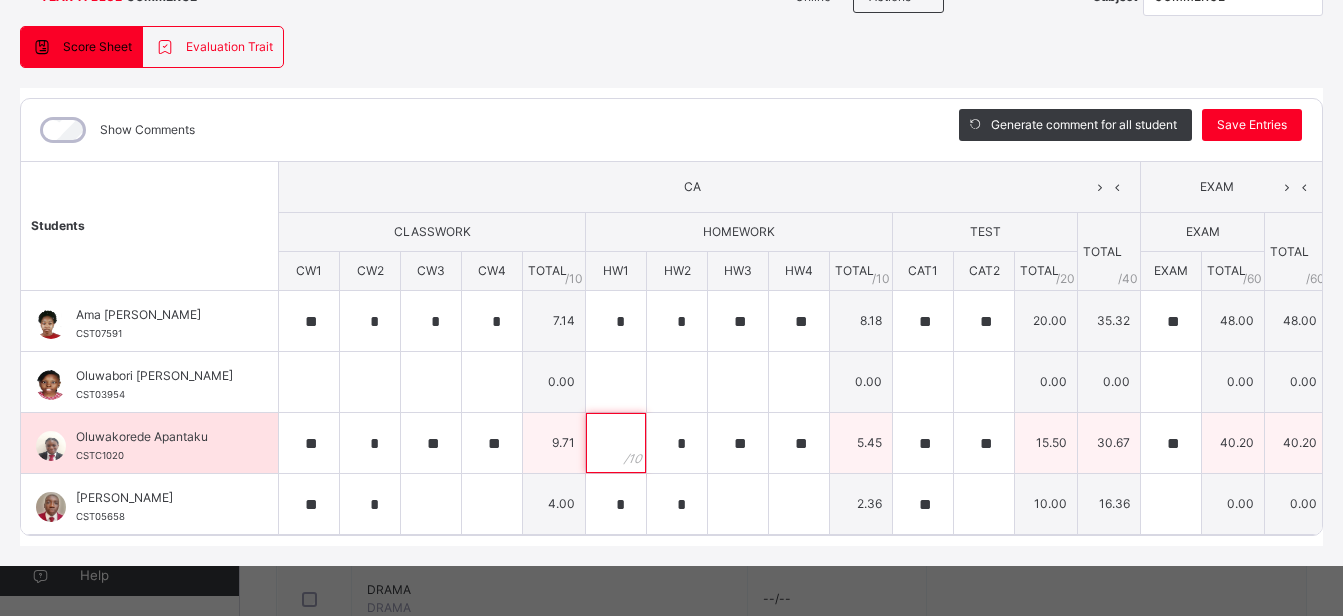 click at bounding box center [616, 443] 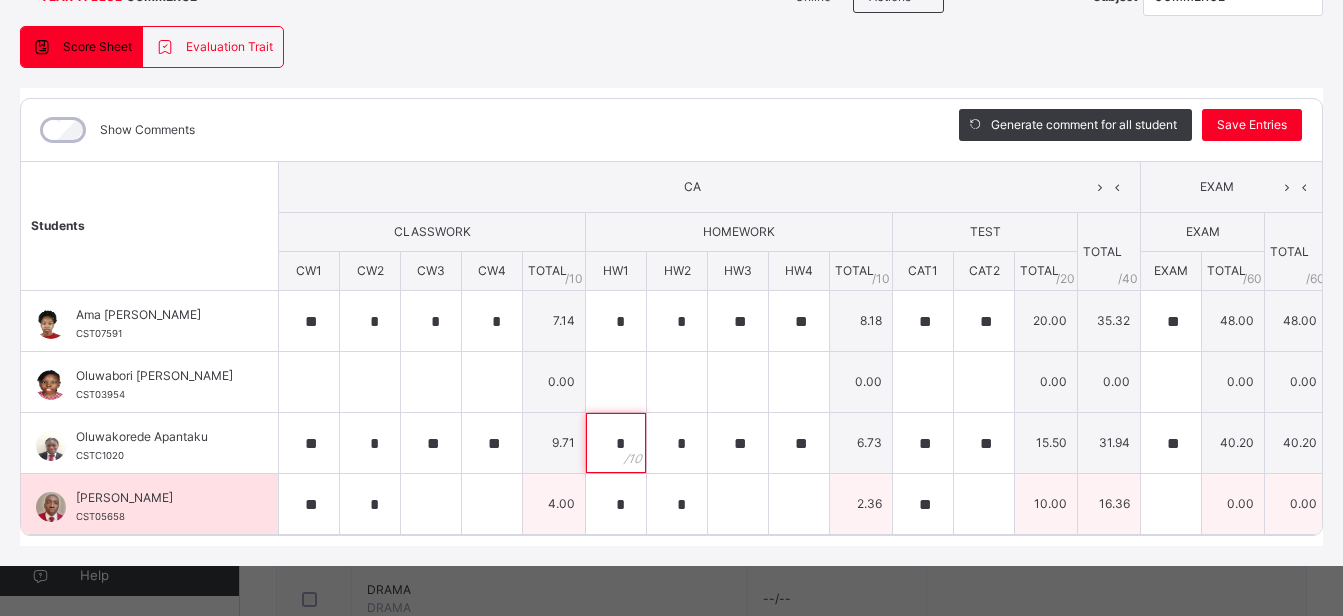 type on "*" 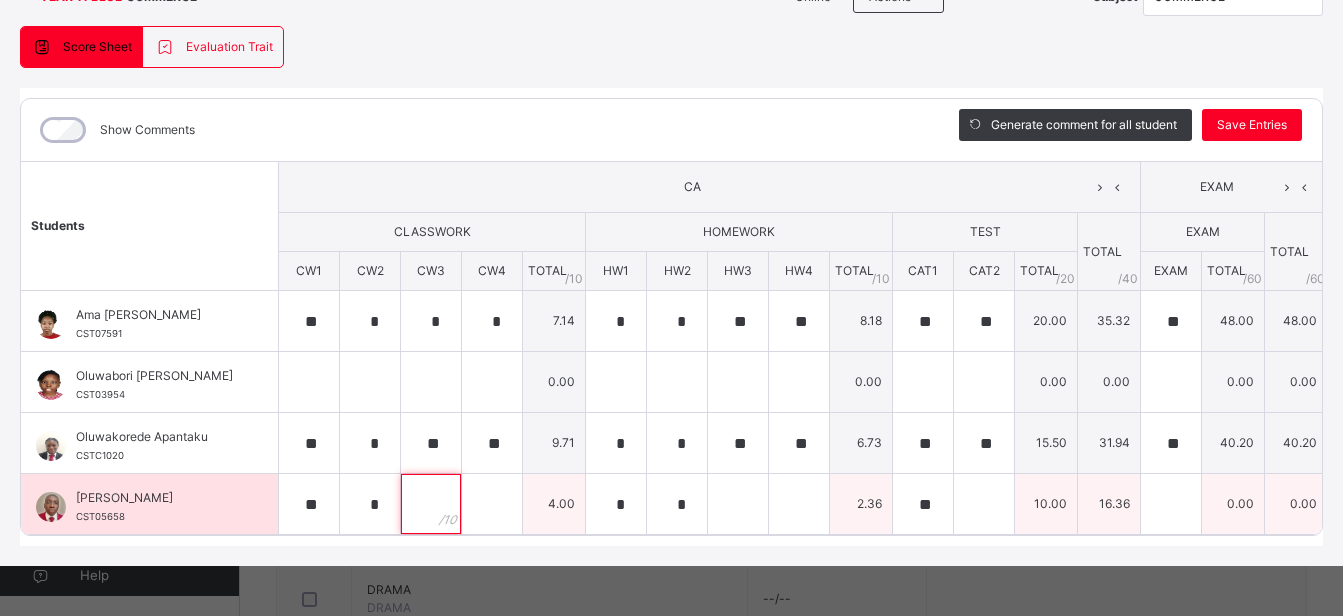 click at bounding box center [431, 504] 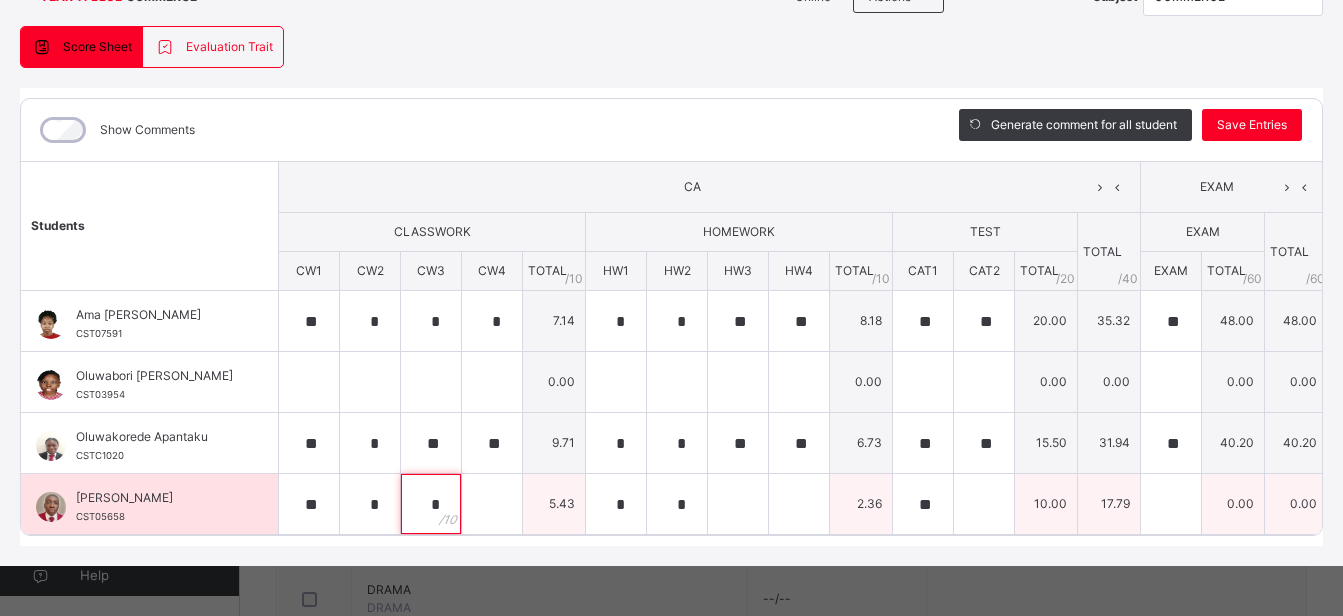 type on "*" 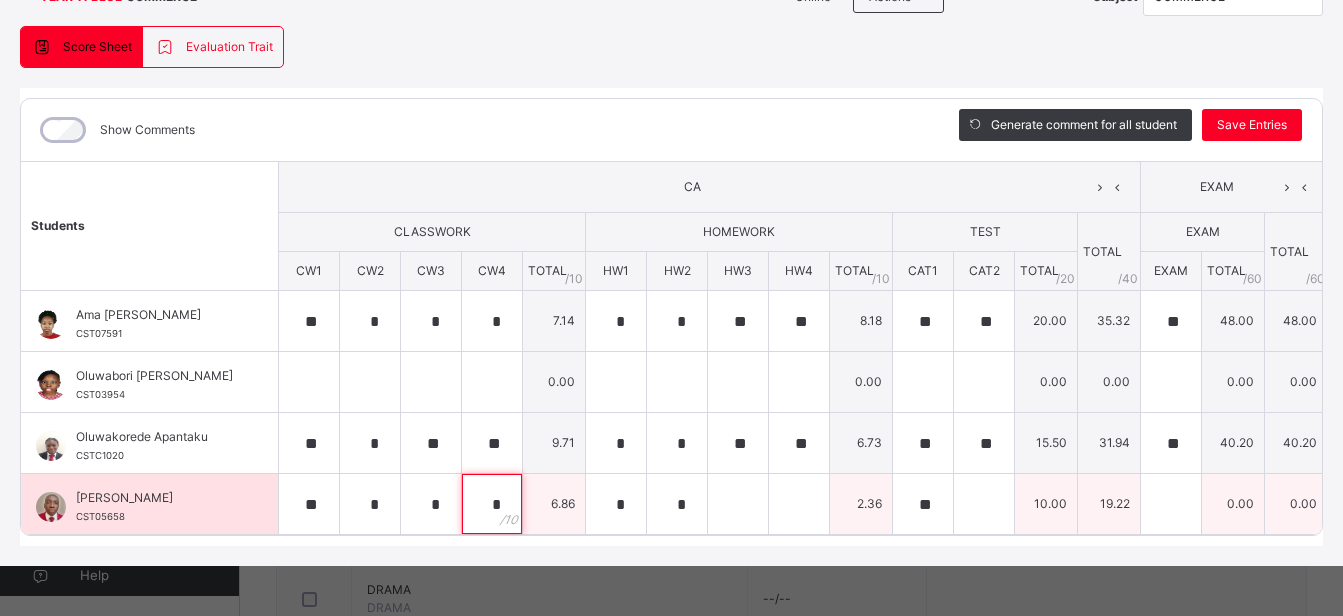 type on "*" 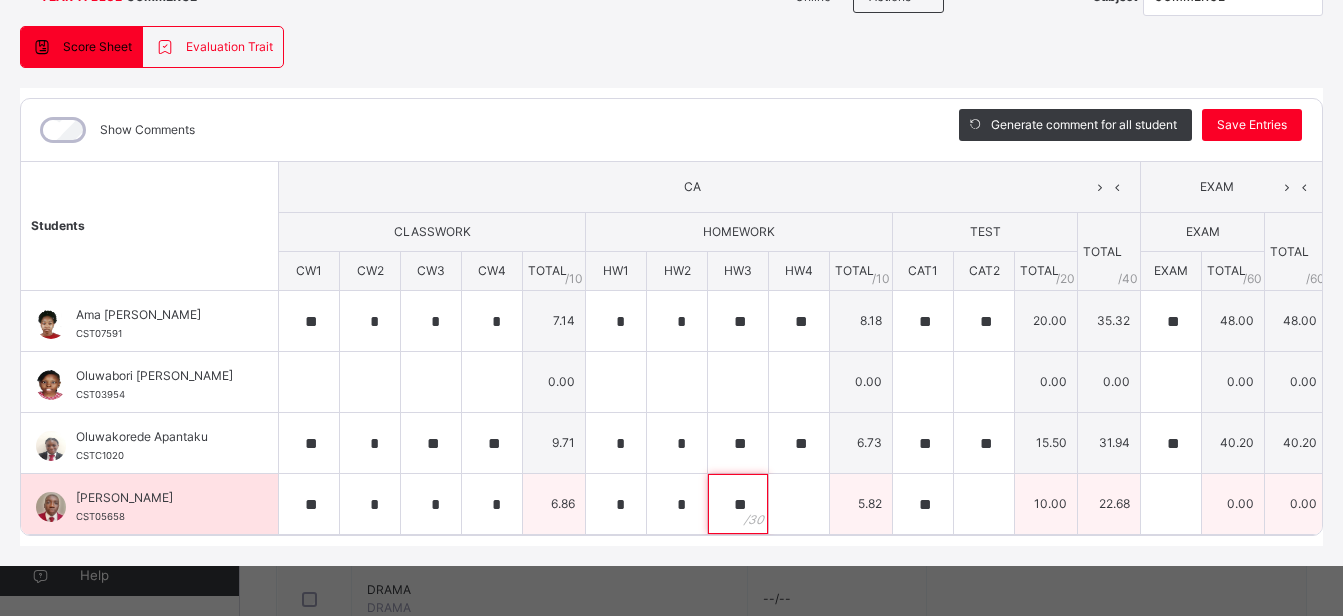 type on "**" 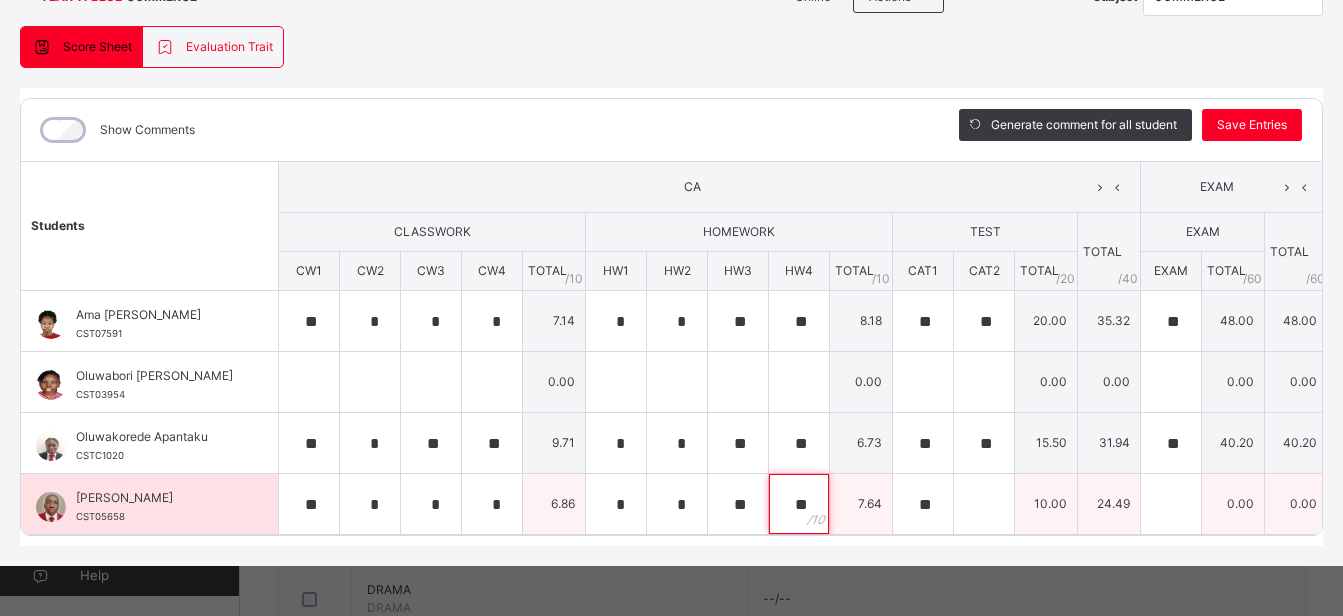 type on "**" 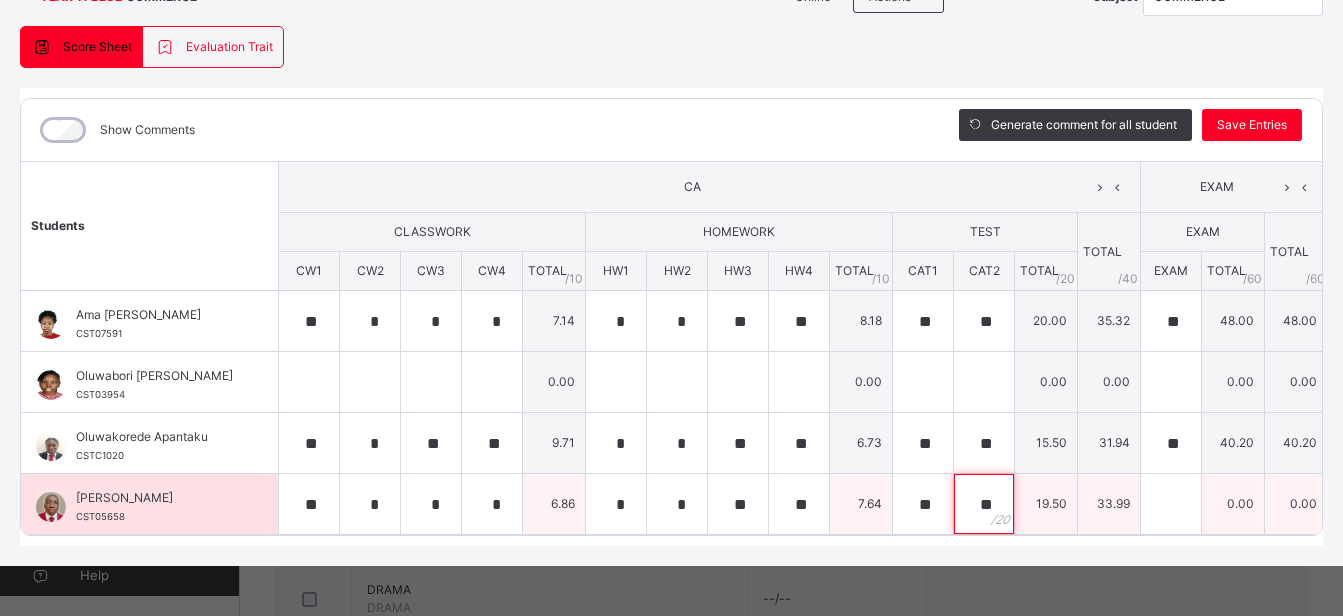 type on "**" 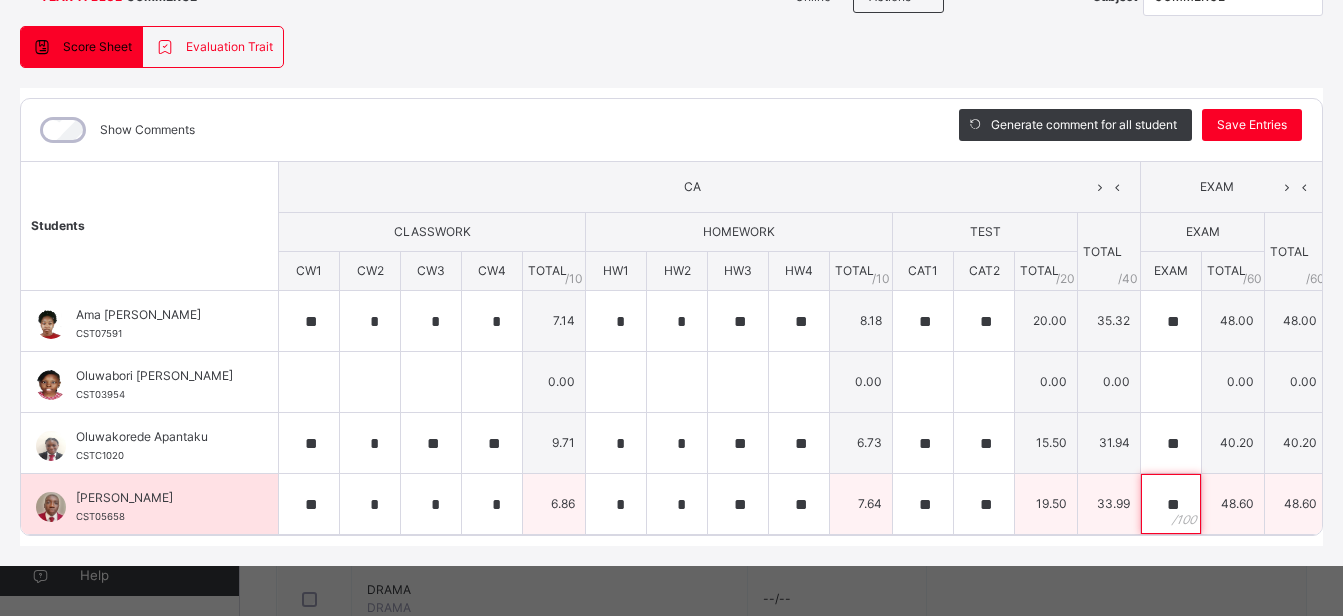 type on "*" 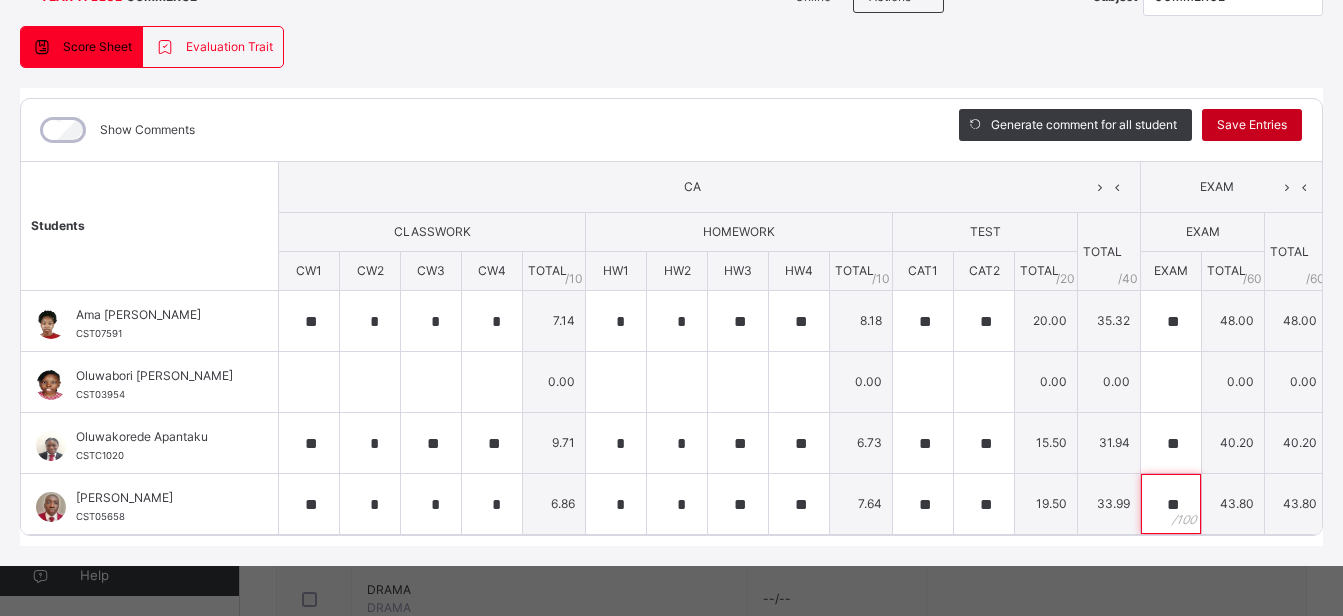type on "**" 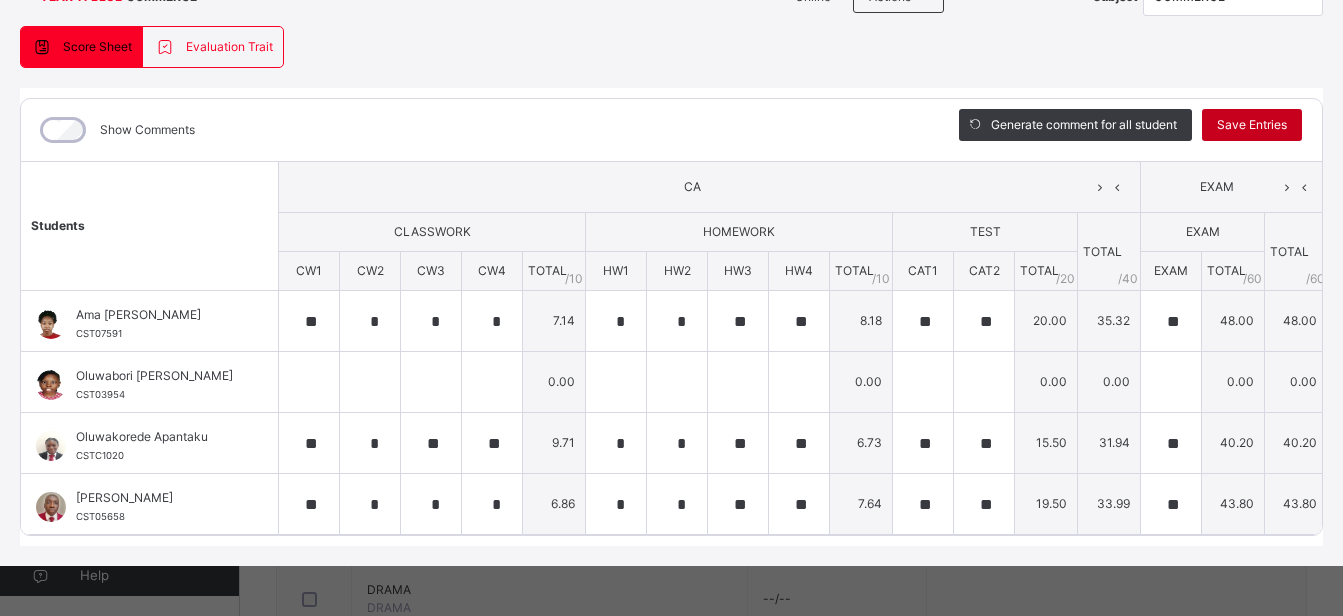 click on "Save Entries" at bounding box center [1252, 125] 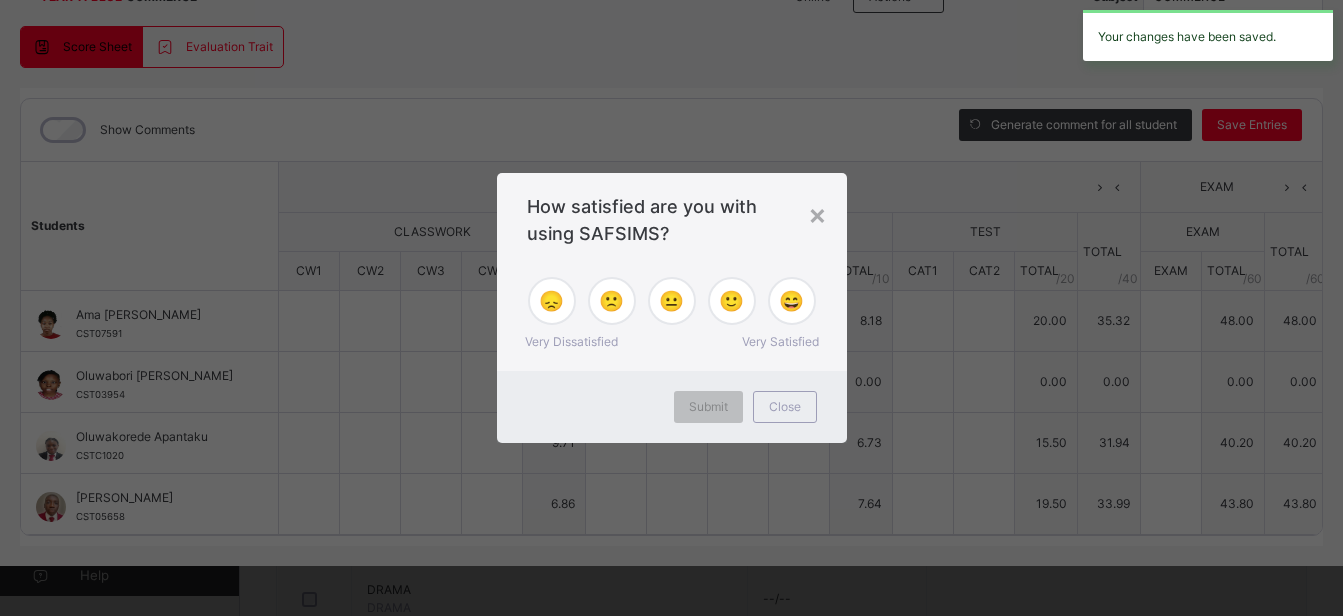 type on "**" 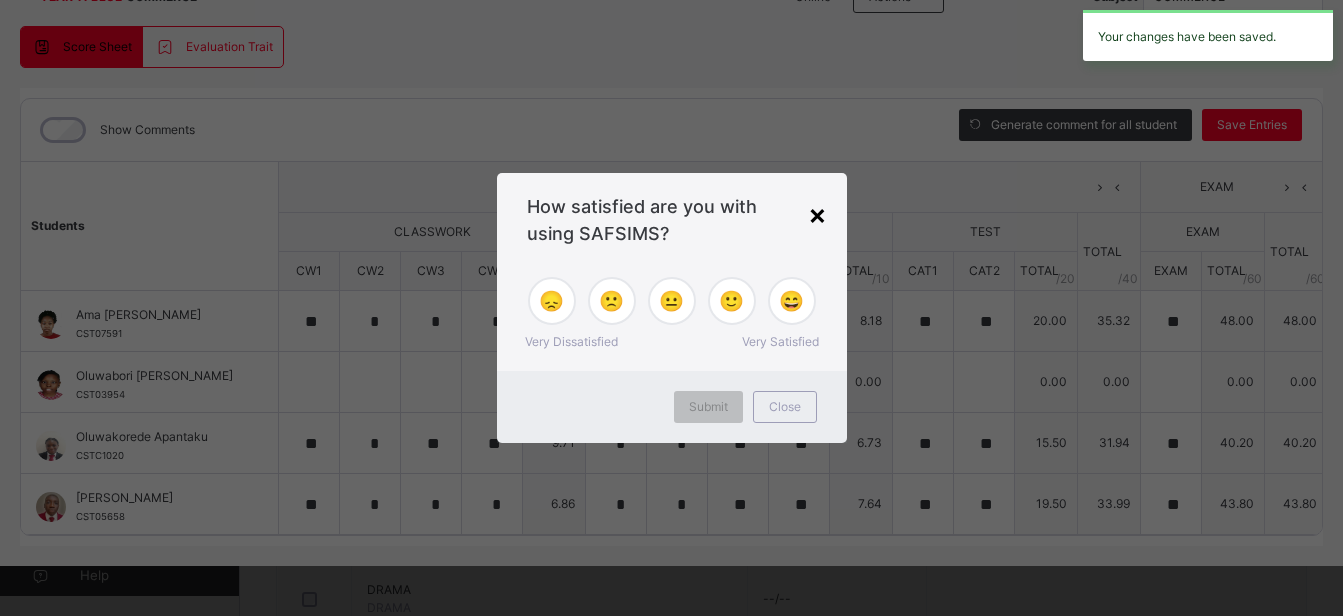 click on "×" at bounding box center (817, 214) 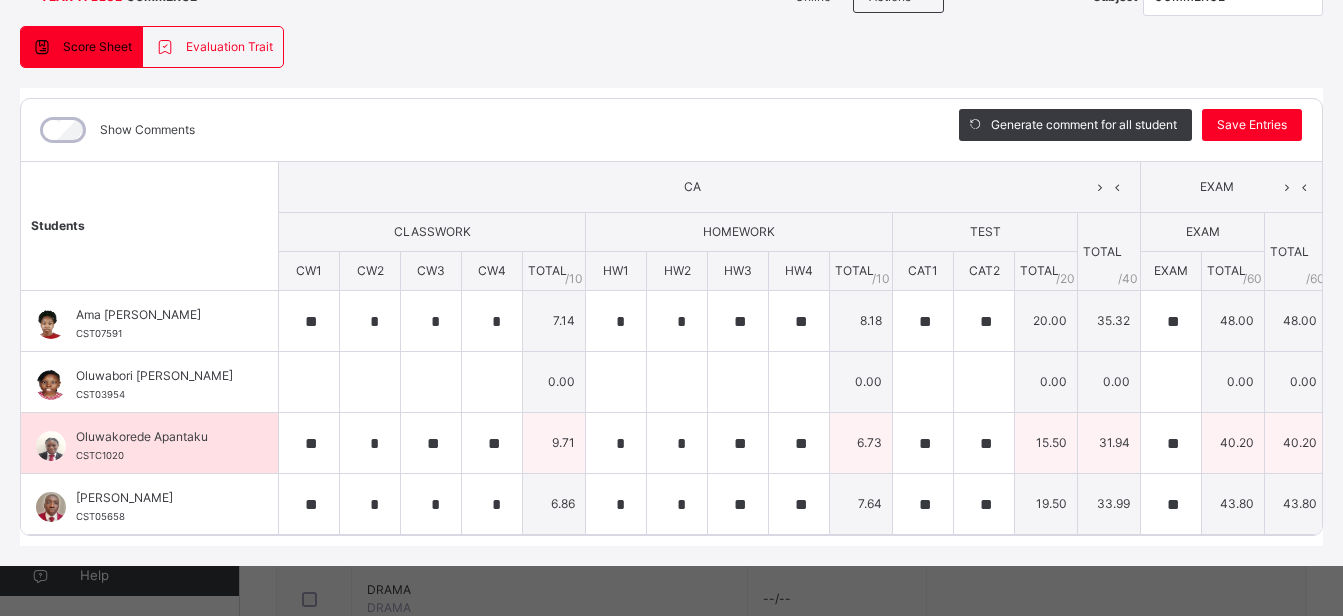 scroll, scrollTop: 0, scrollLeft: 70, axis: horizontal 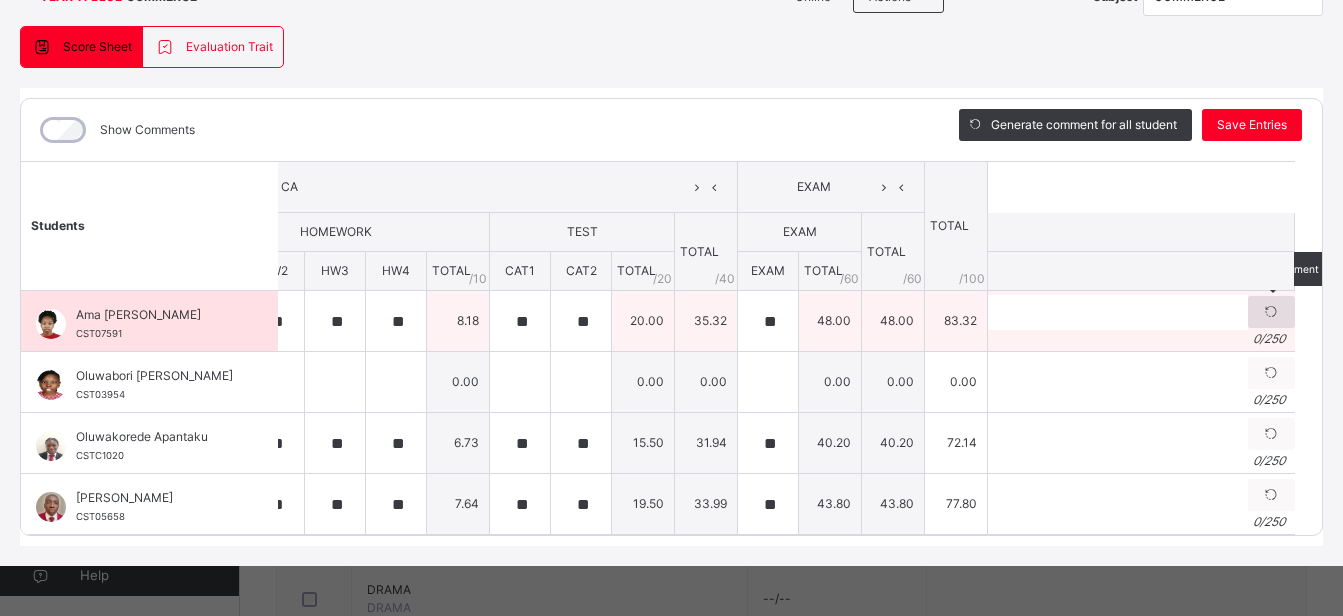 click at bounding box center [1271, 312] 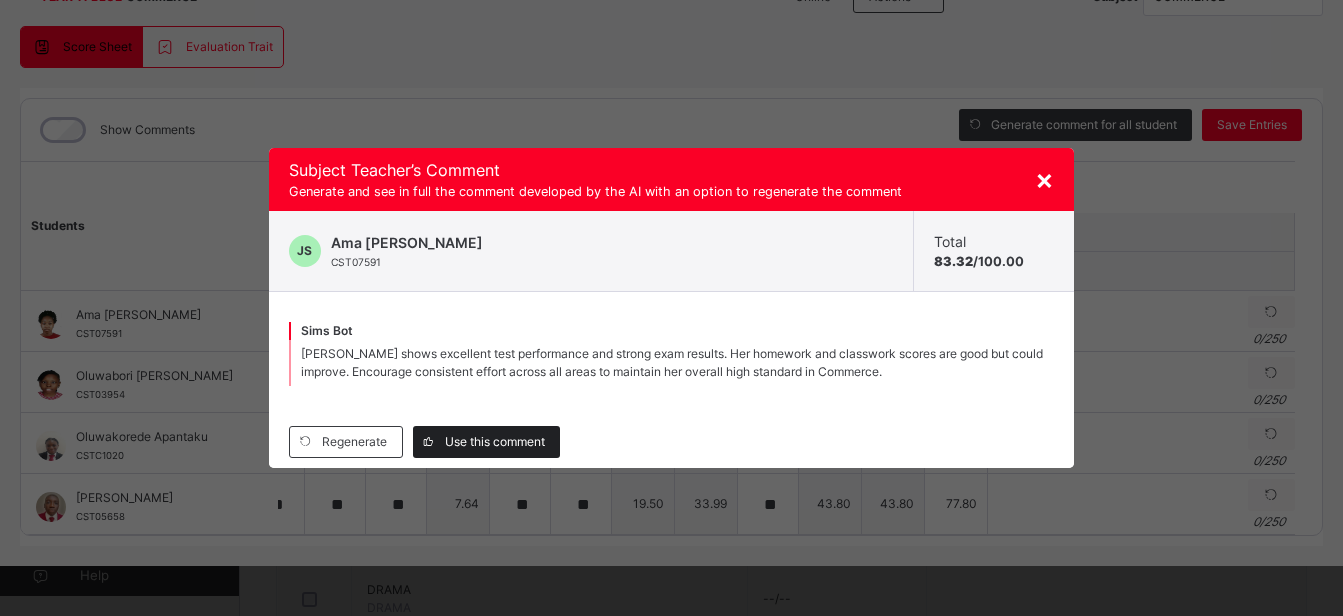 click on "Use this comment" at bounding box center [495, 442] 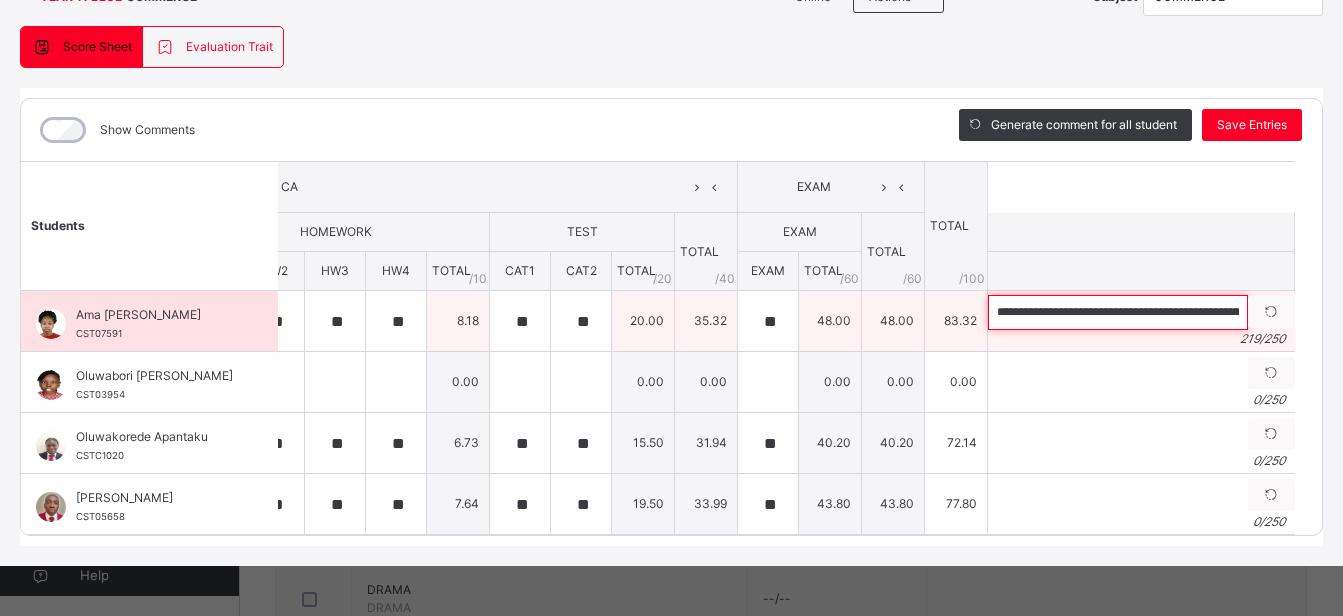click on "**********" at bounding box center [1118, 312] 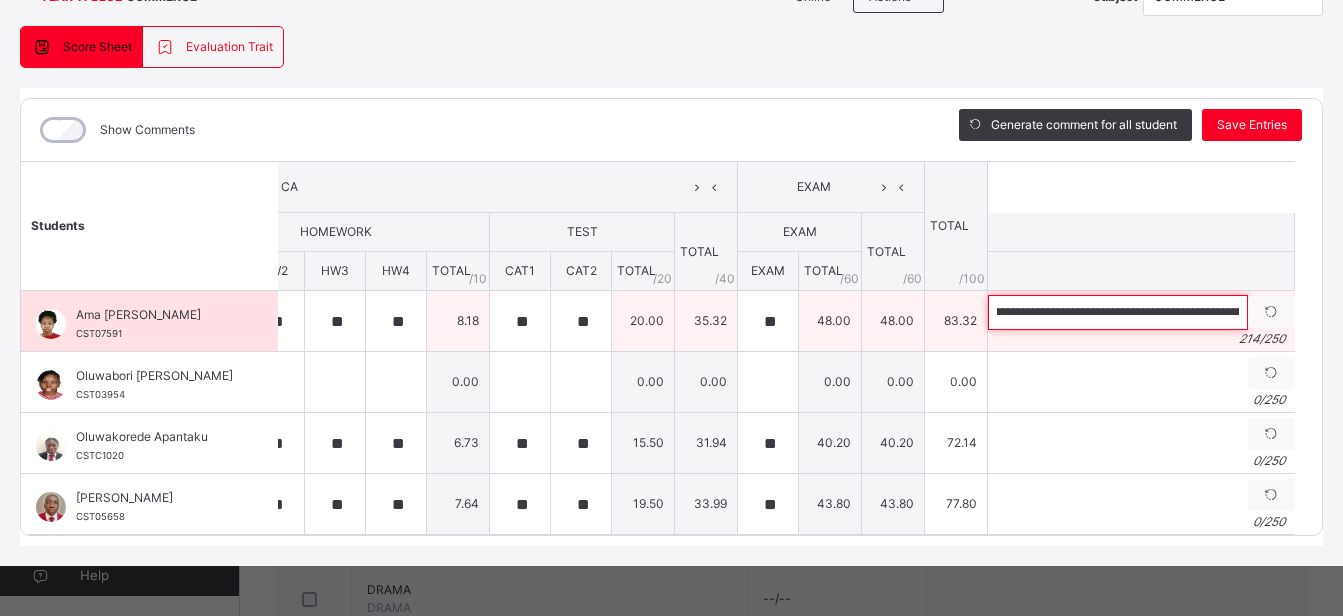 scroll, scrollTop: 0, scrollLeft: 149, axis: horizontal 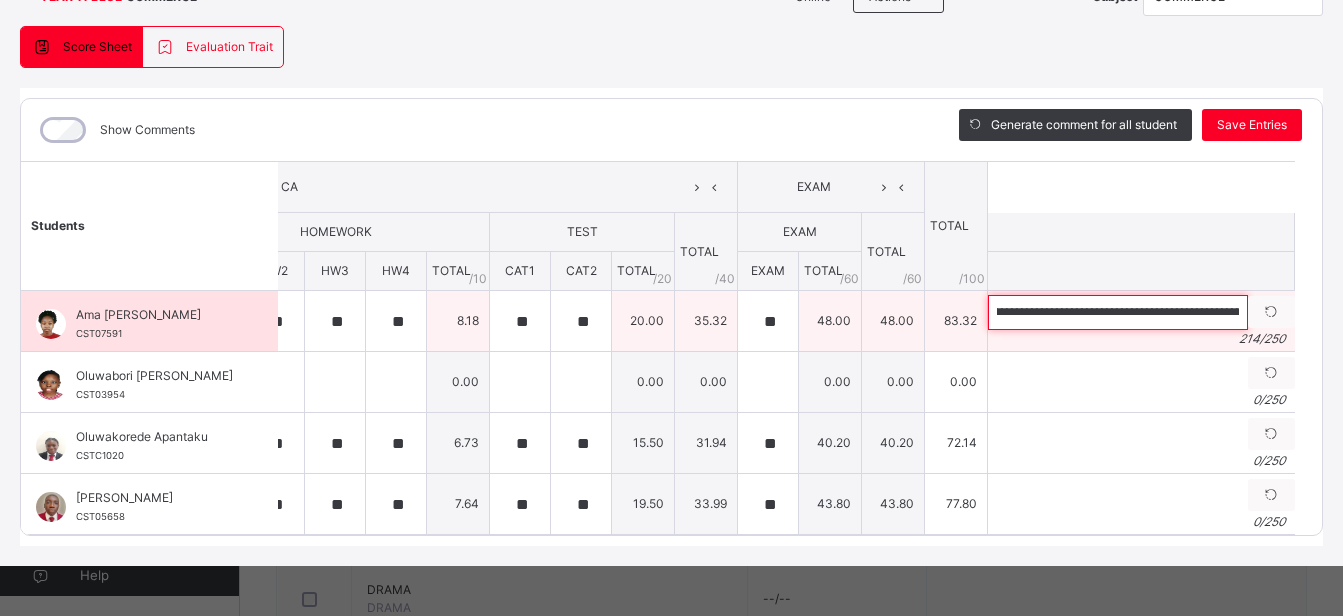 click on "**********" at bounding box center (1118, 312) 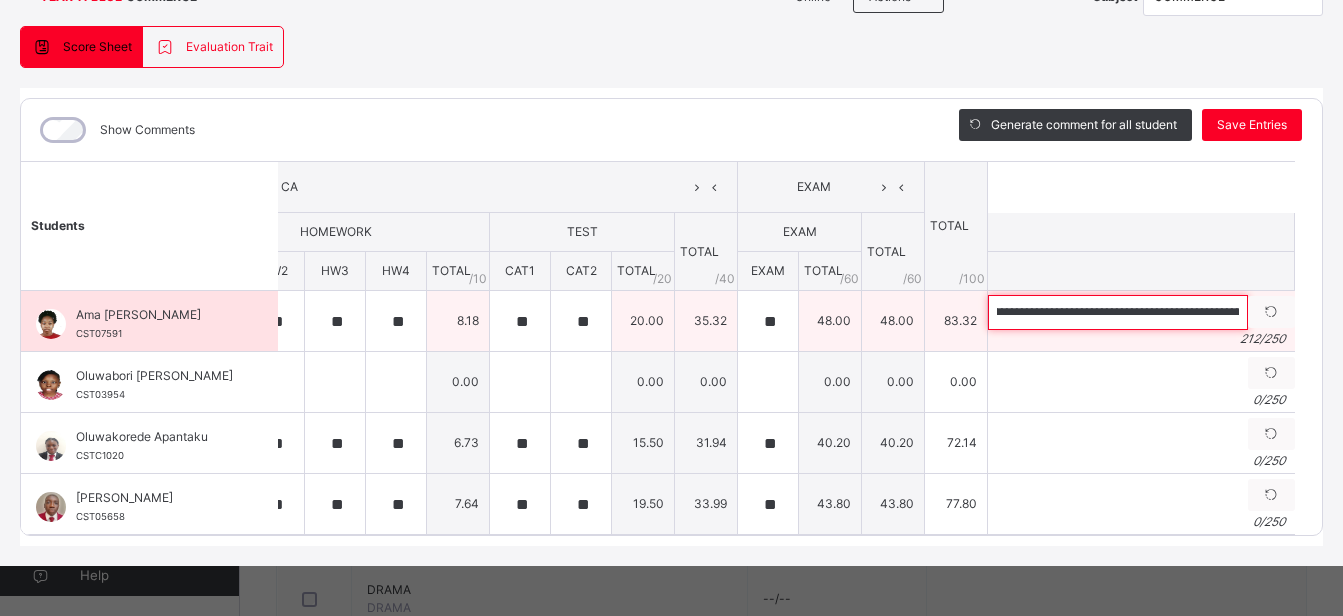 click on "**********" at bounding box center (1118, 312) 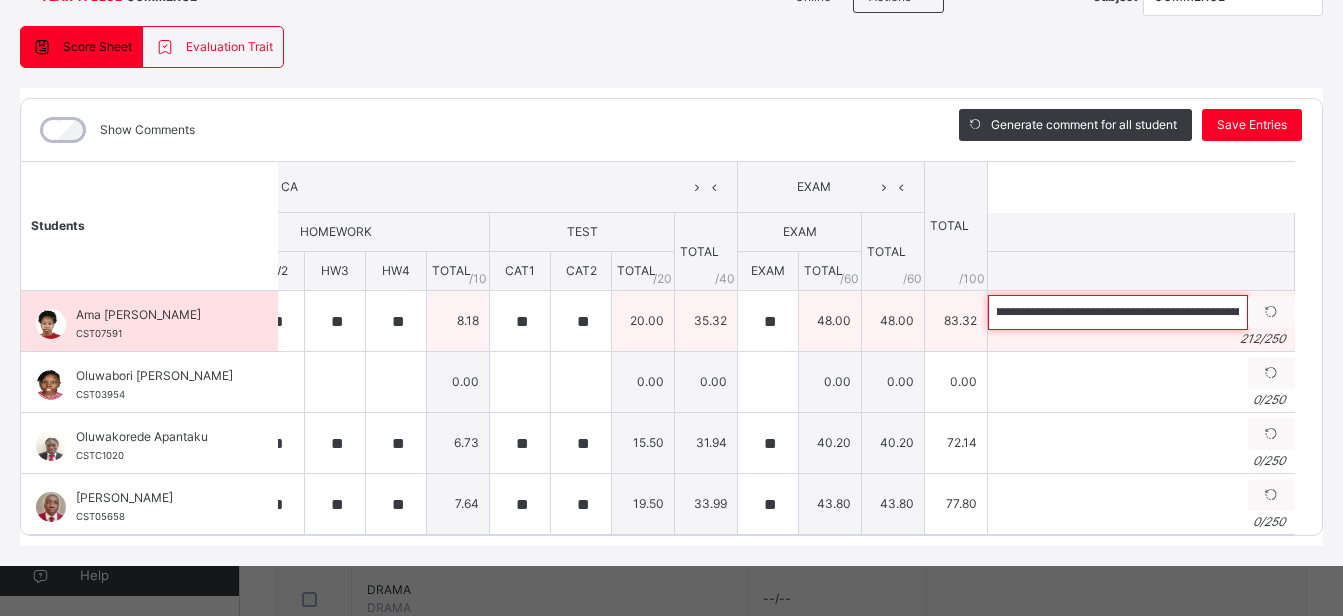 click on "**********" at bounding box center (1118, 312) 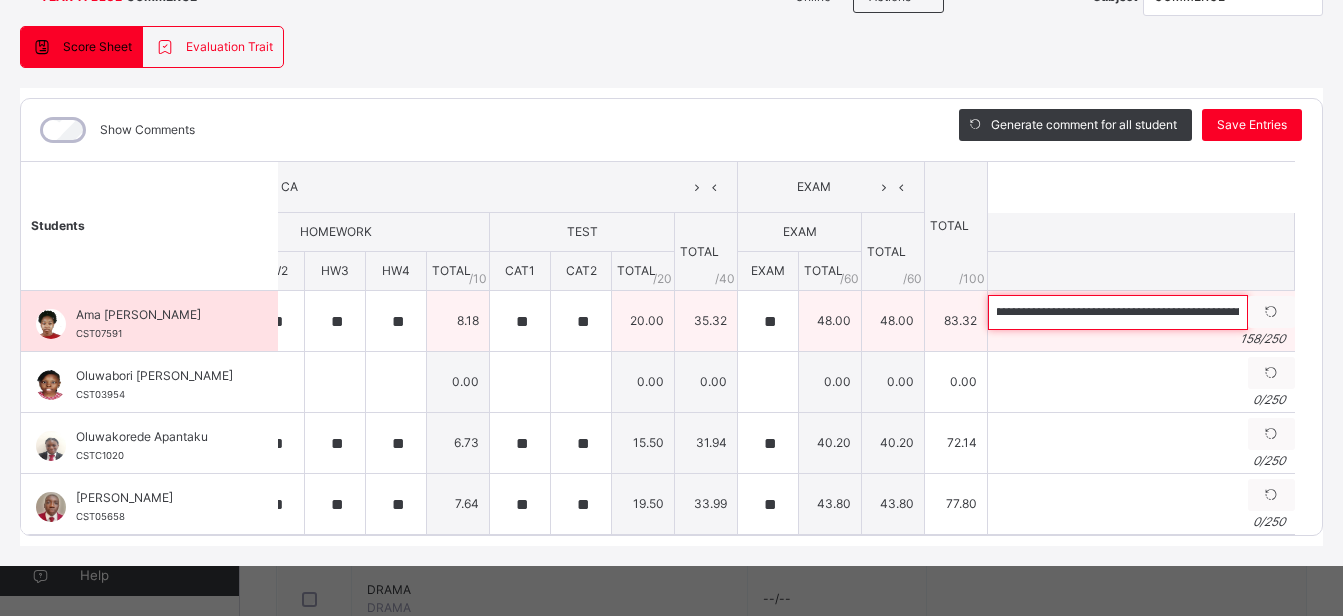 scroll, scrollTop: 0, scrollLeft: 340, axis: horizontal 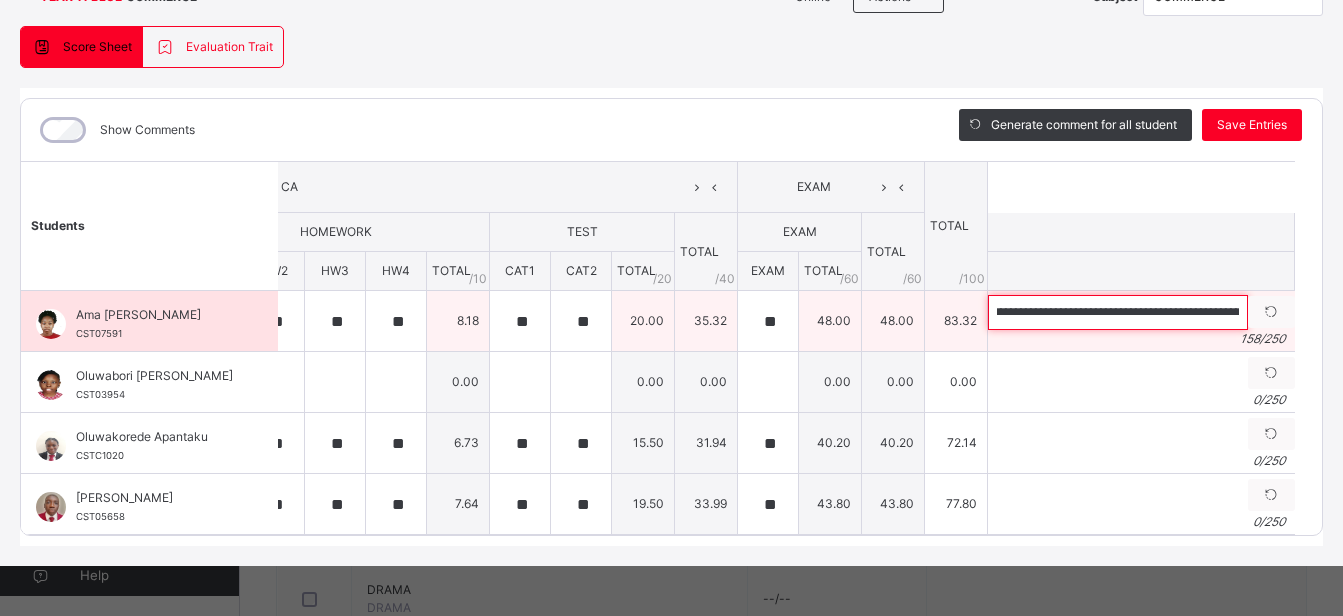 click on "**********" at bounding box center [1118, 312] 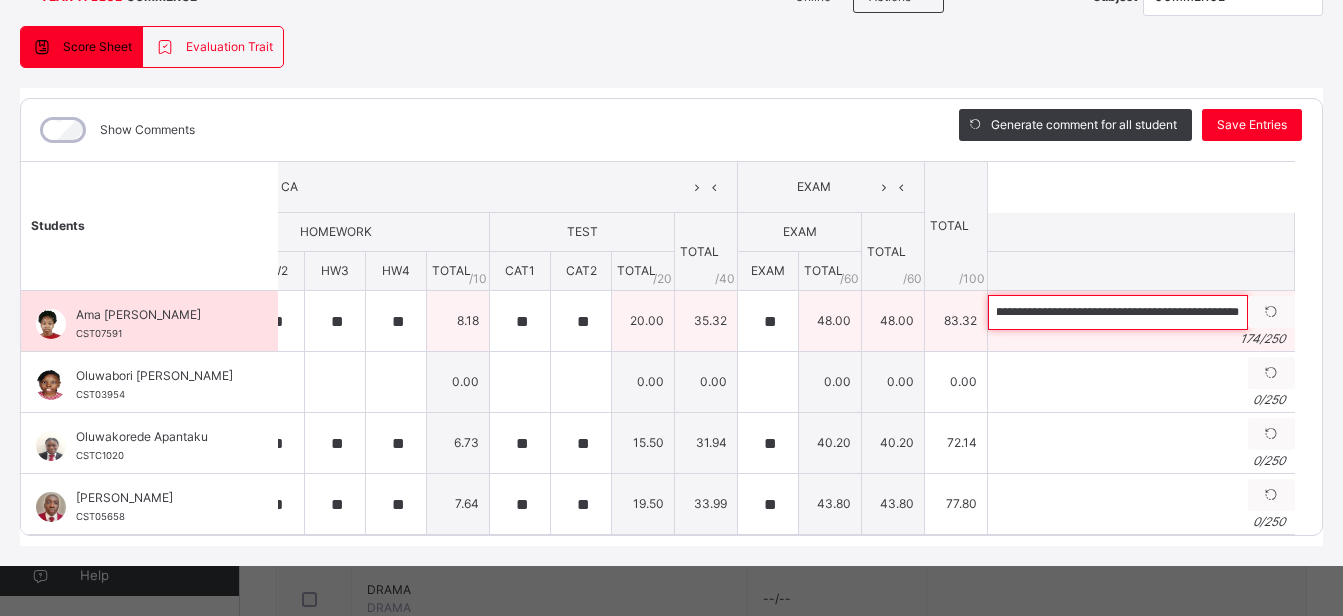 scroll, scrollTop: 0, scrollLeft: 747, axis: horizontal 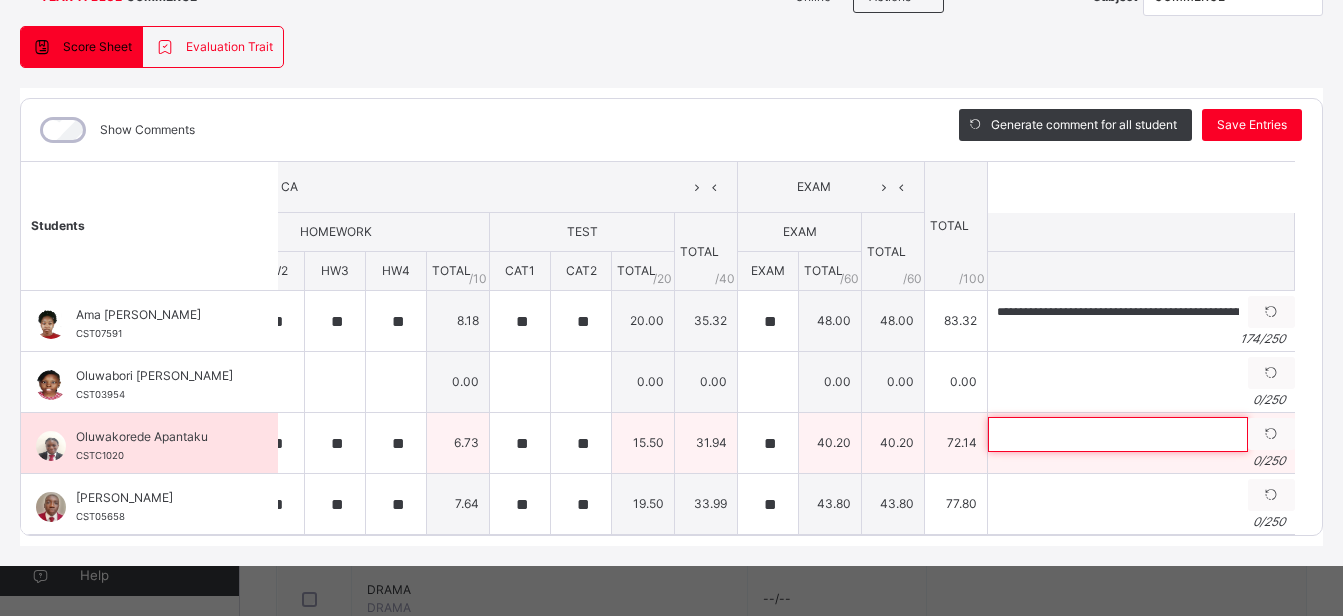 click at bounding box center (1118, 434) 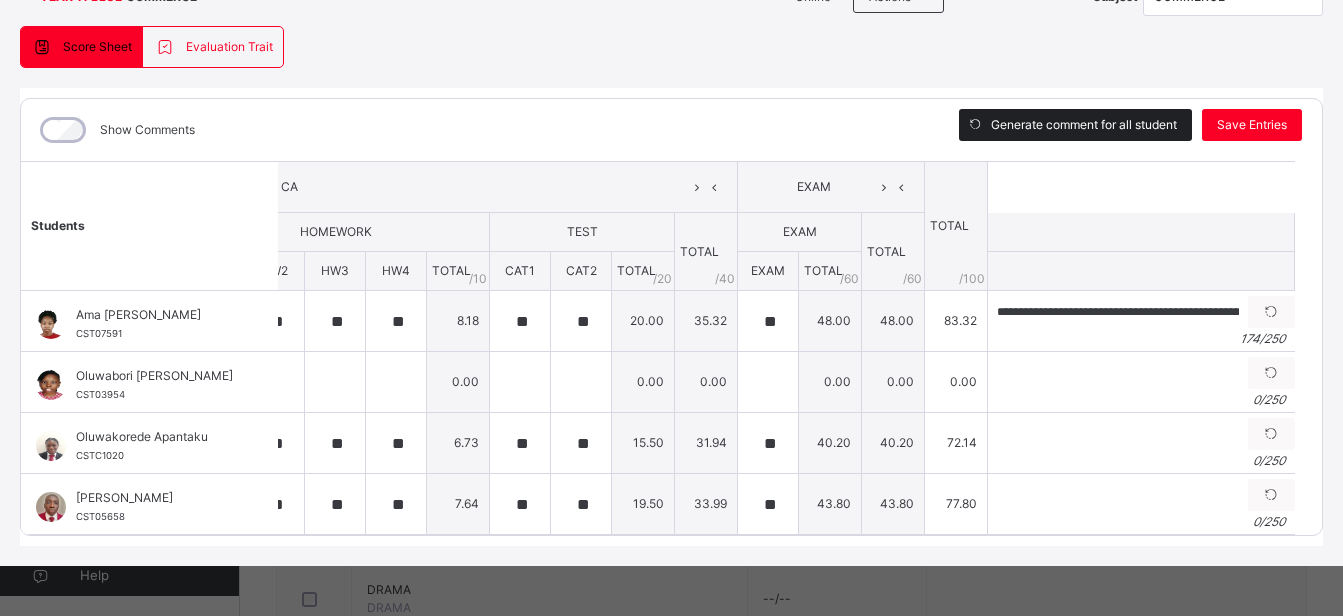 click on "Generate comment for all student" at bounding box center [1084, 125] 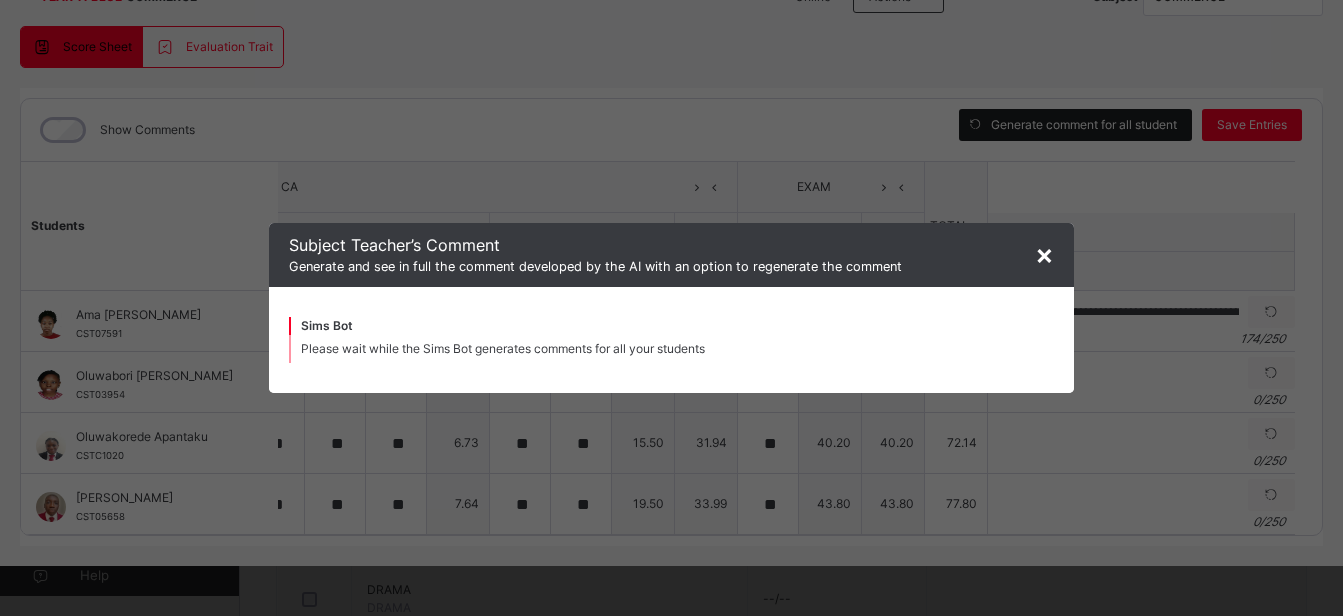 scroll, scrollTop: 199, scrollLeft: 10, axis: both 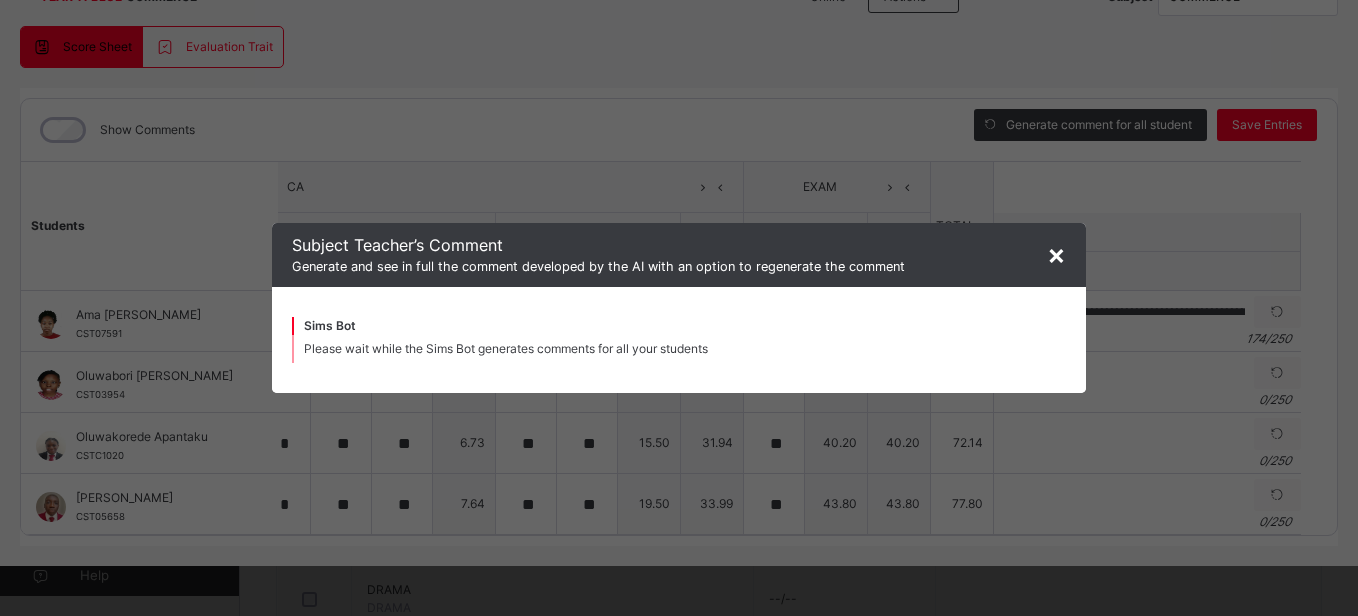 click on "×" at bounding box center [1056, 254] 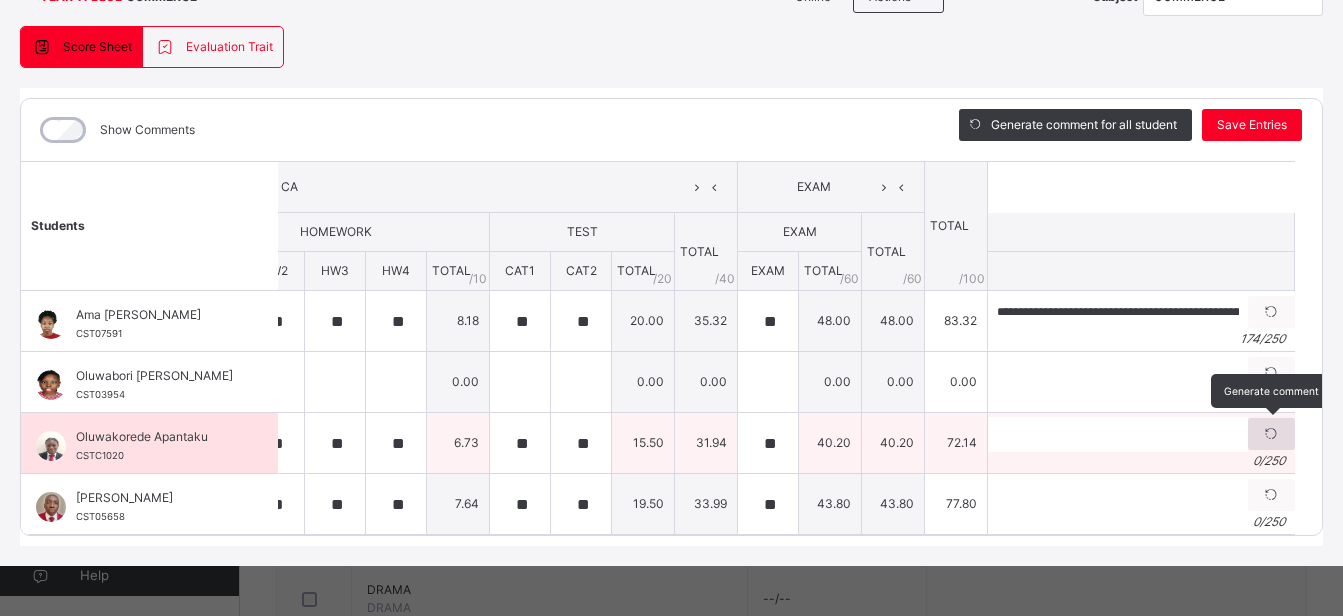 type on "**********" 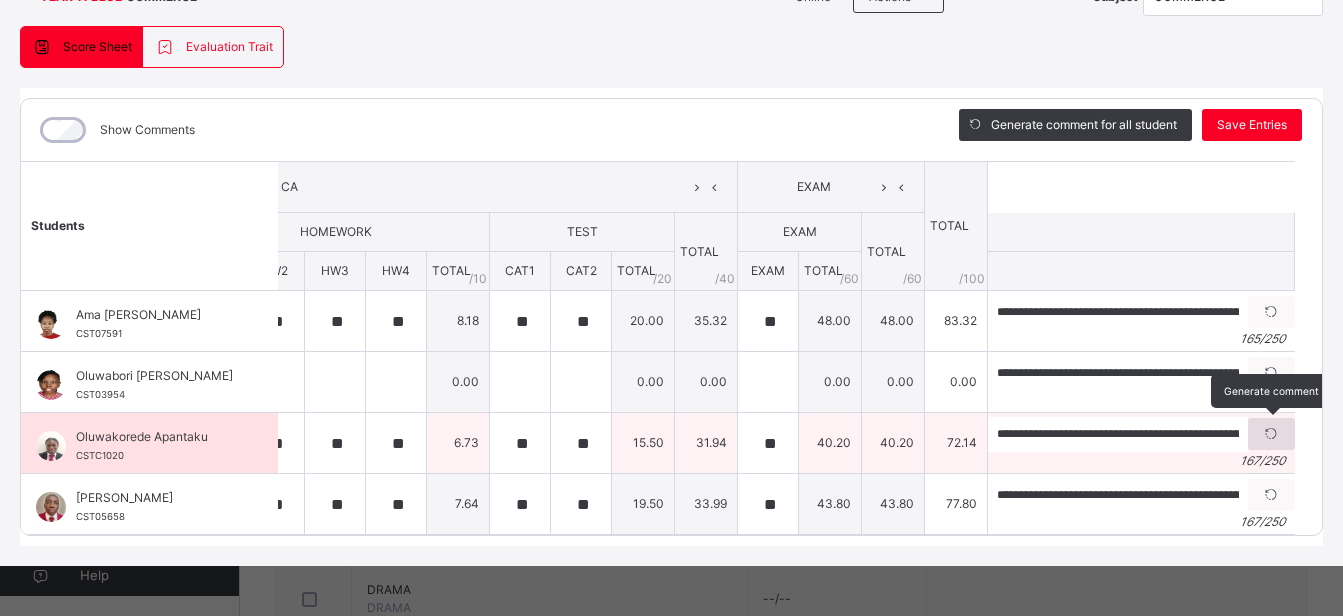 click at bounding box center [1271, 434] 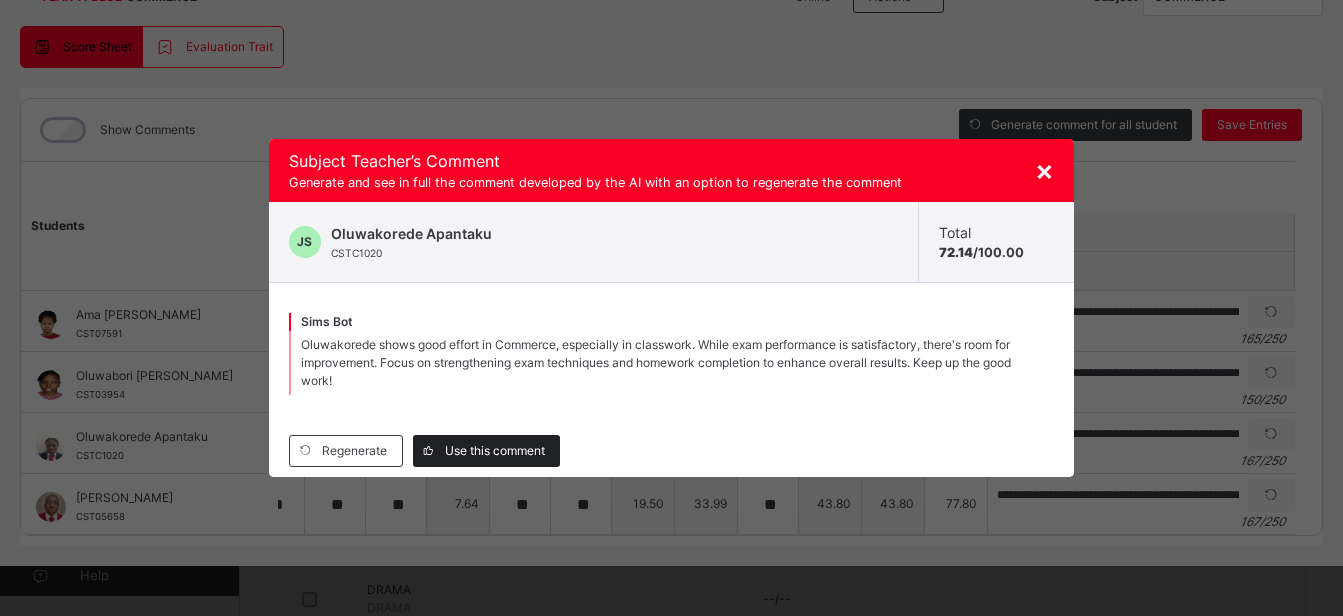 click on "Use this comment" at bounding box center [495, 451] 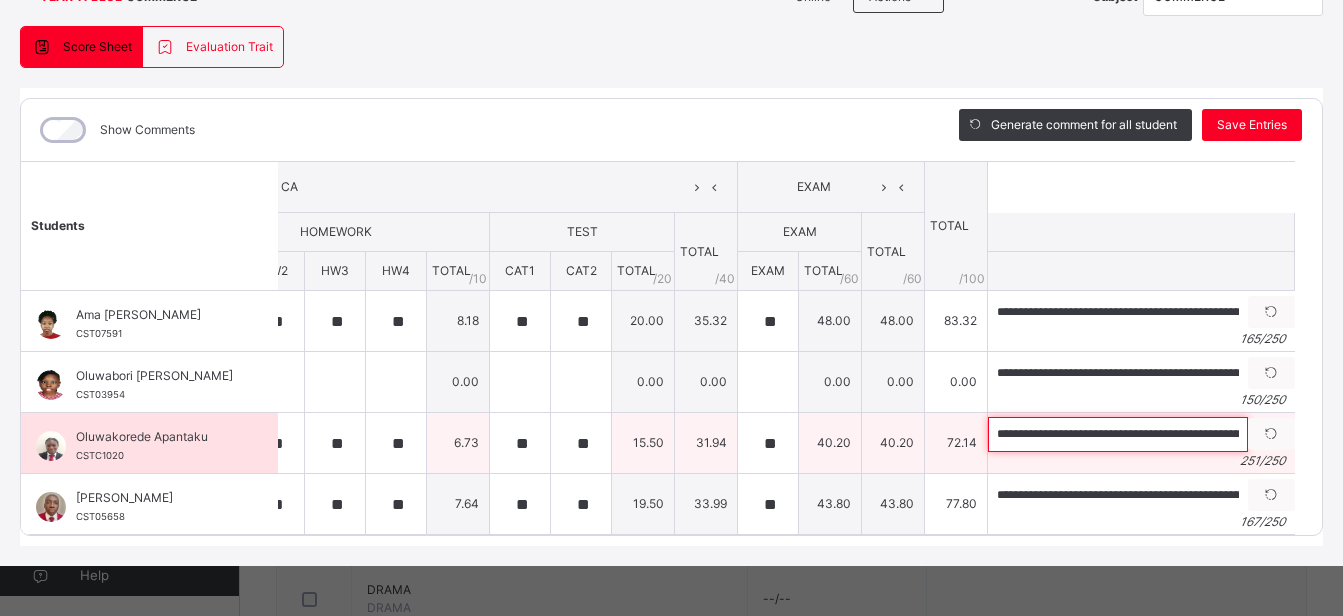 click on "**********" at bounding box center [1118, 434] 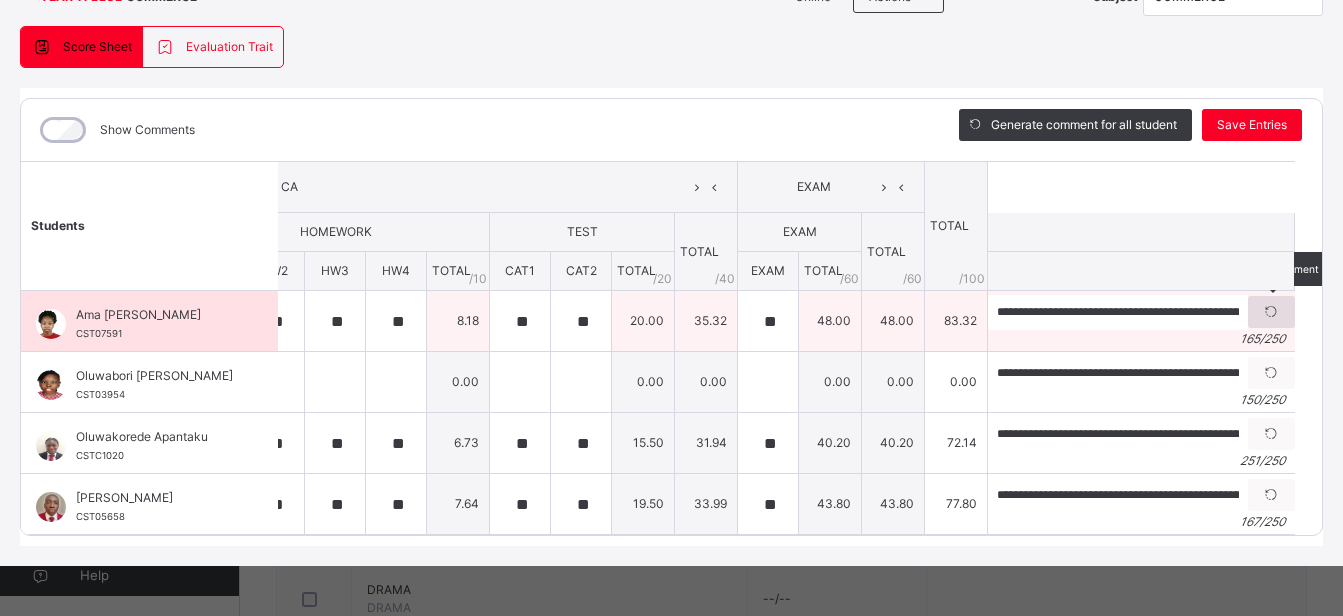 click at bounding box center (1271, 312) 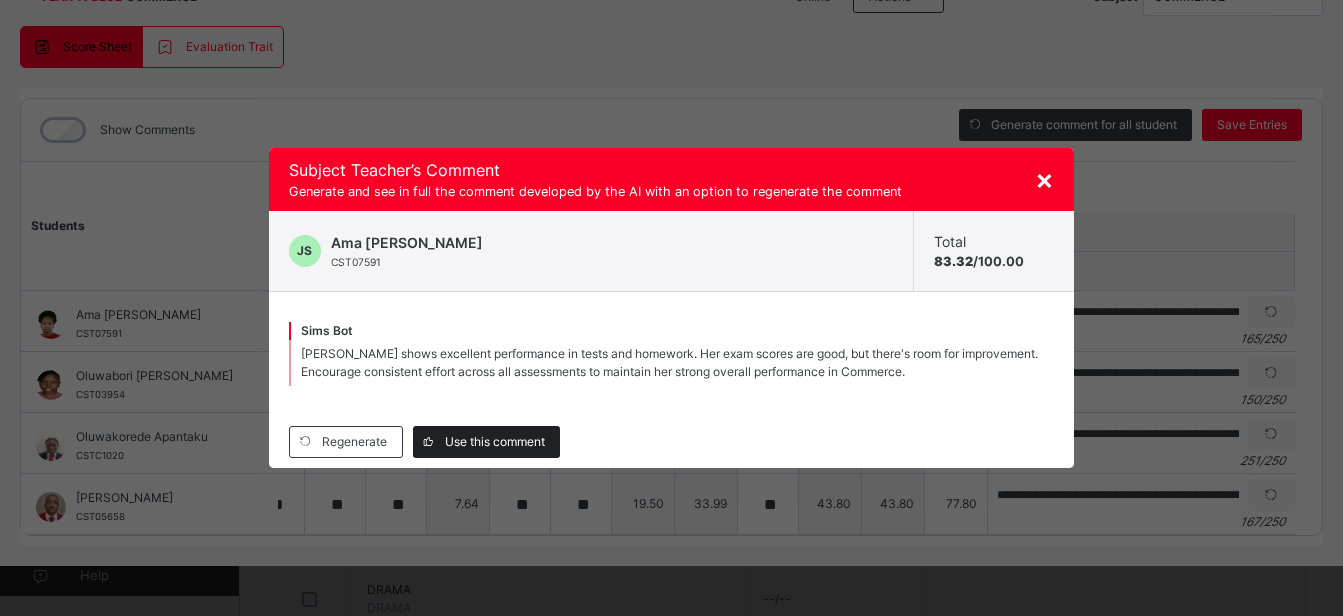 click on "Use this comment" at bounding box center [495, 442] 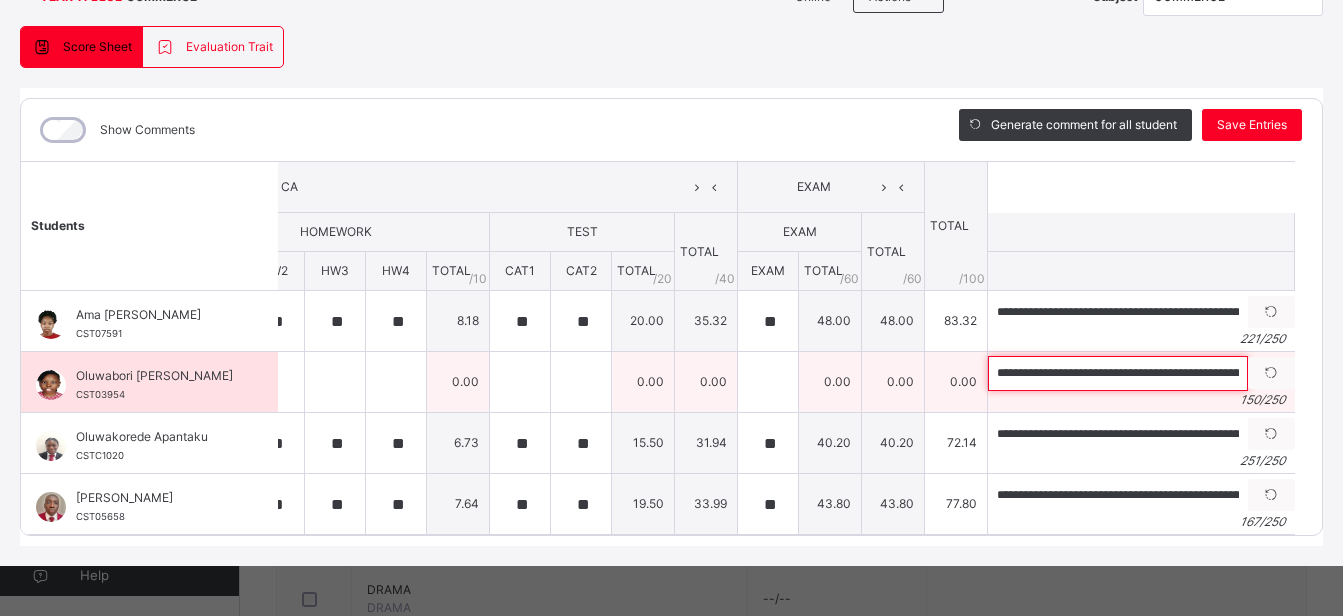 click on "**********" at bounding box center (1118, 373) 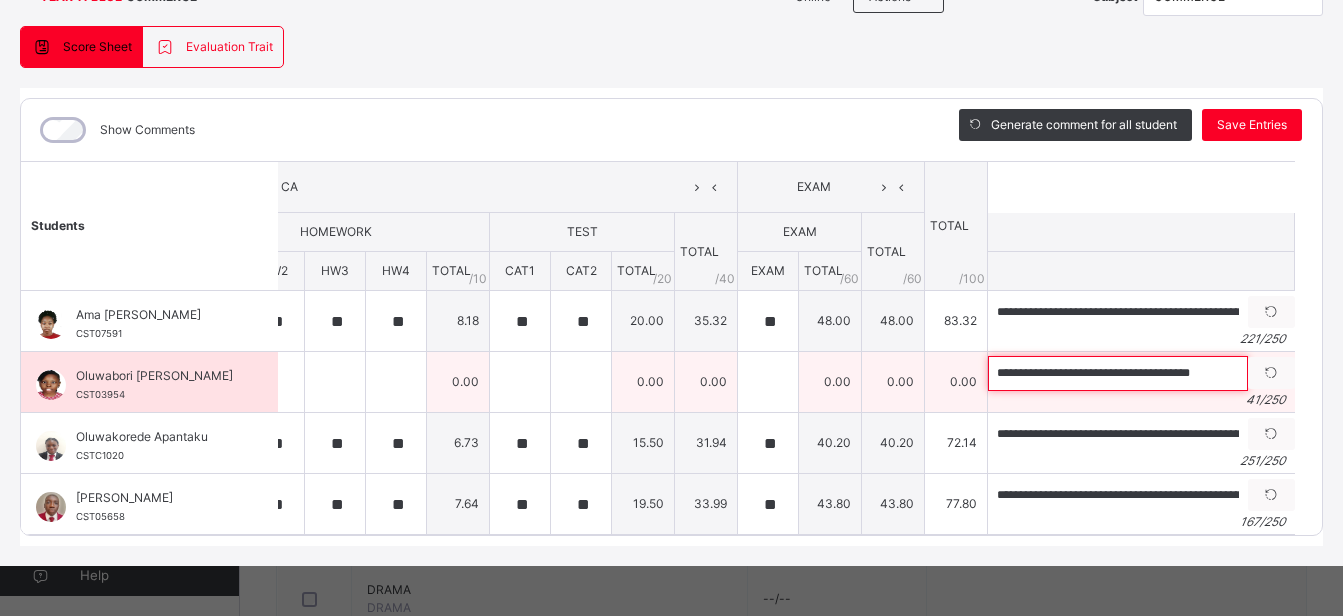 scroll, scrollTop: 0, scrollLeft: 0, axis: both 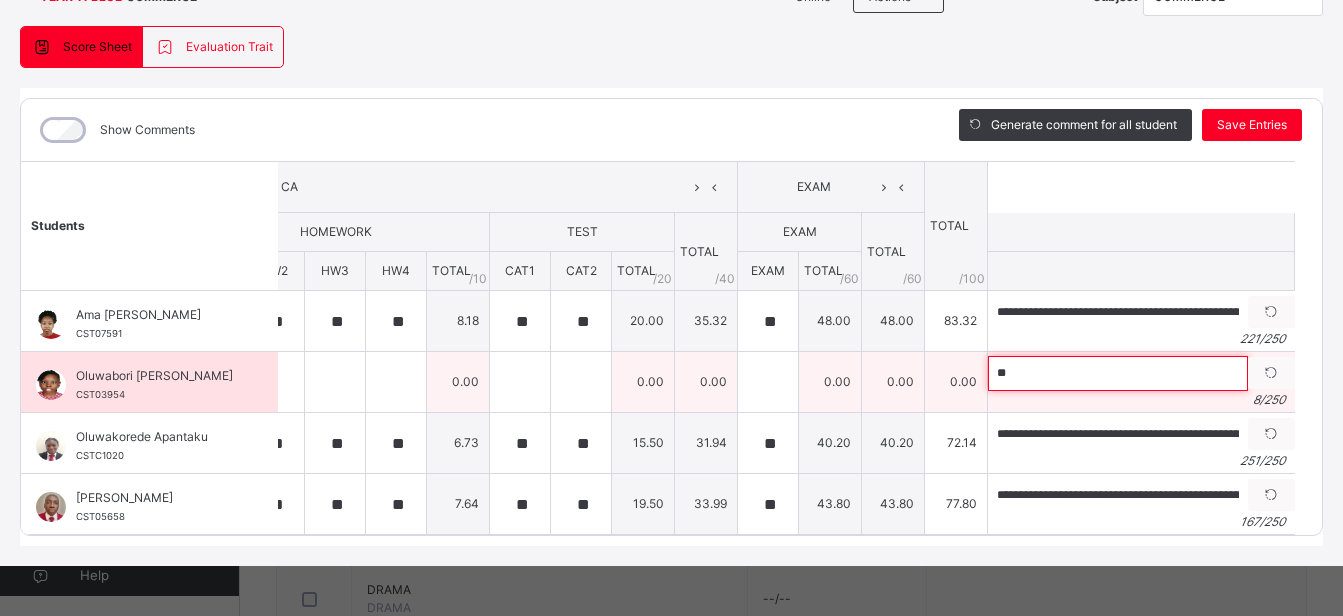 type on "*" 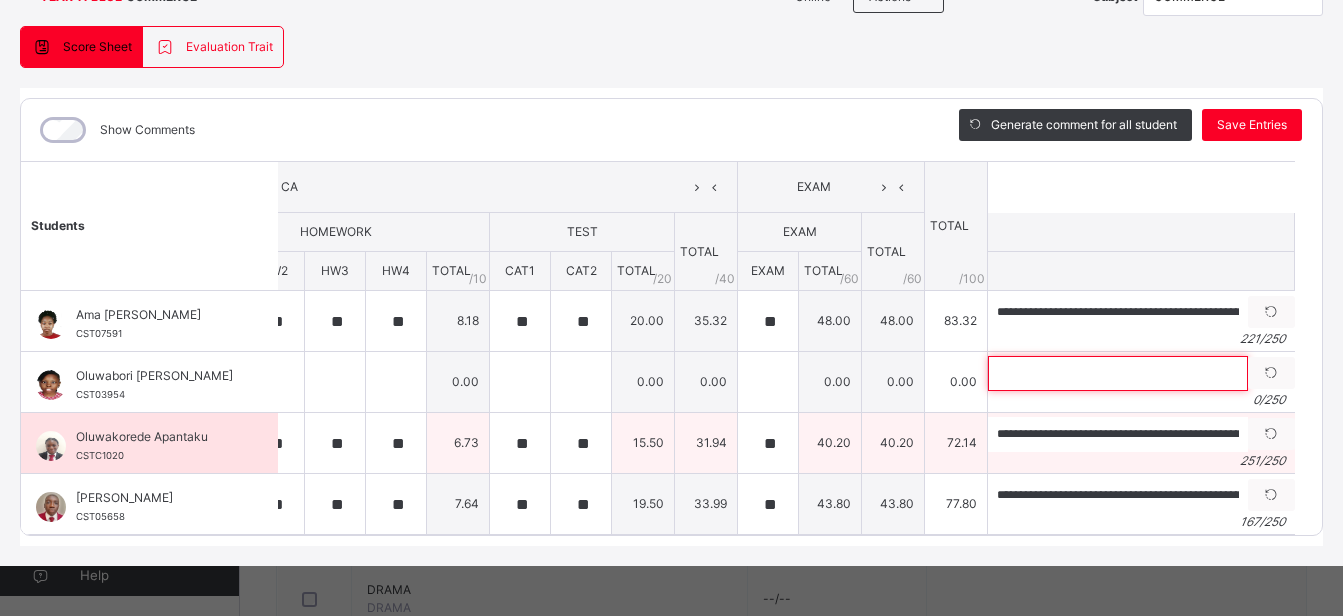 type 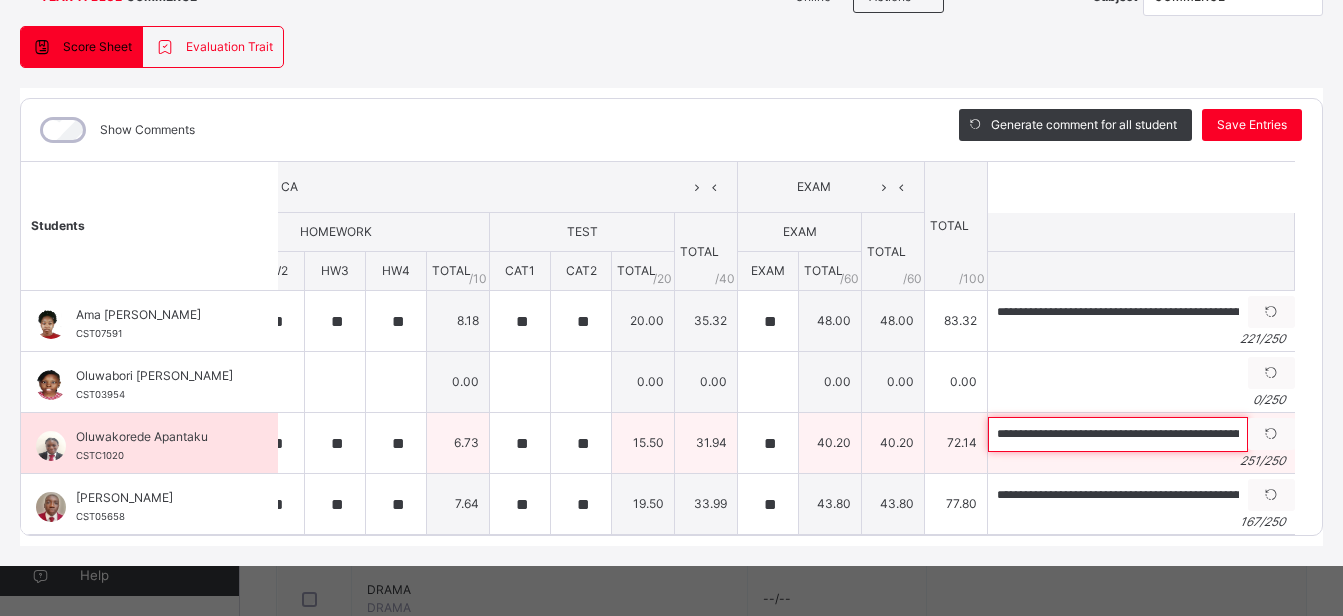 click on "**********" at bounding box center (1118, 434) 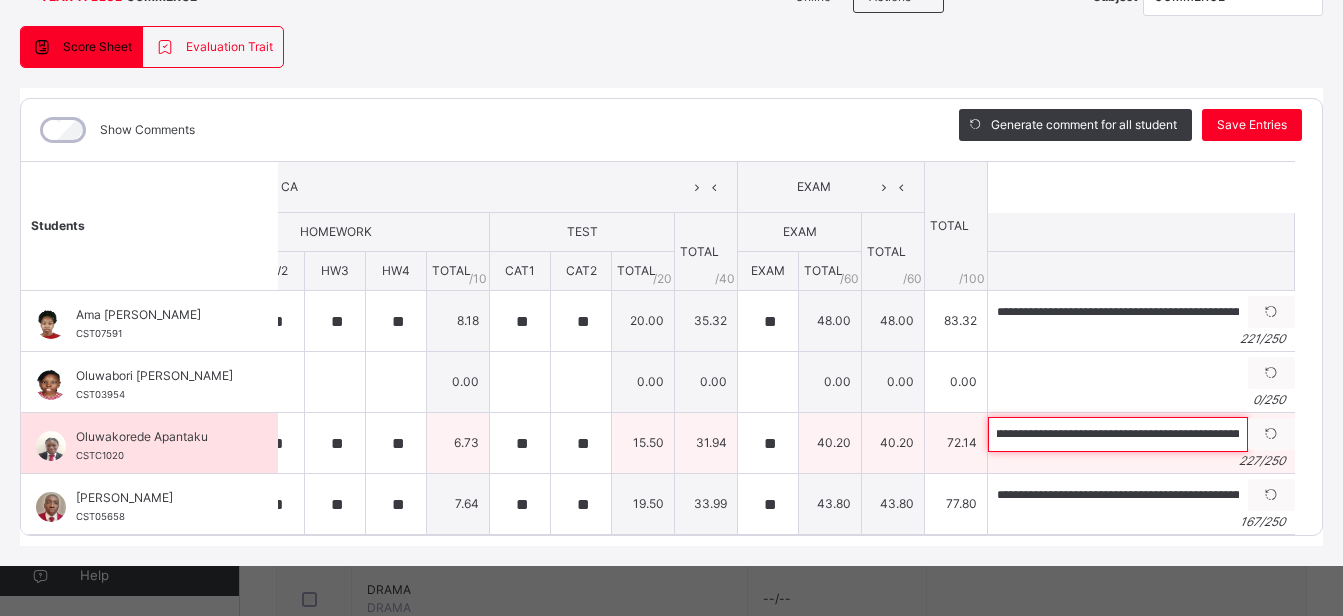 scroll, scrollTop: 0, scrollLeft: 671, axis: horizontal 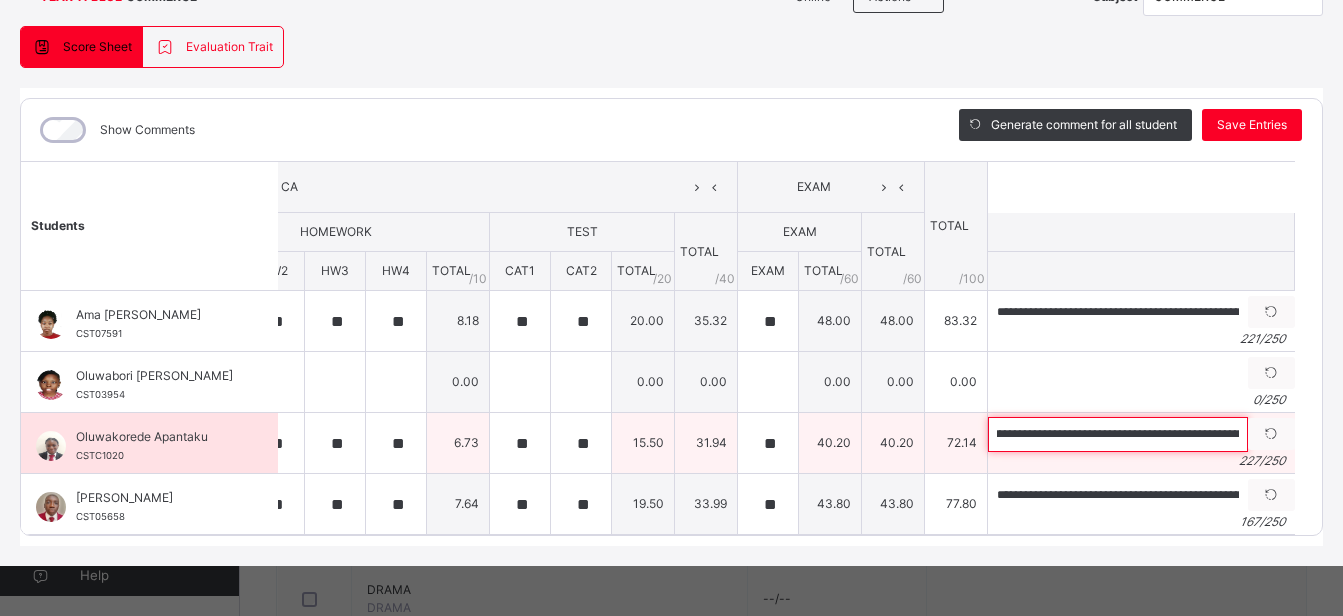 click on "**********" at bounding box center [1118, 434] 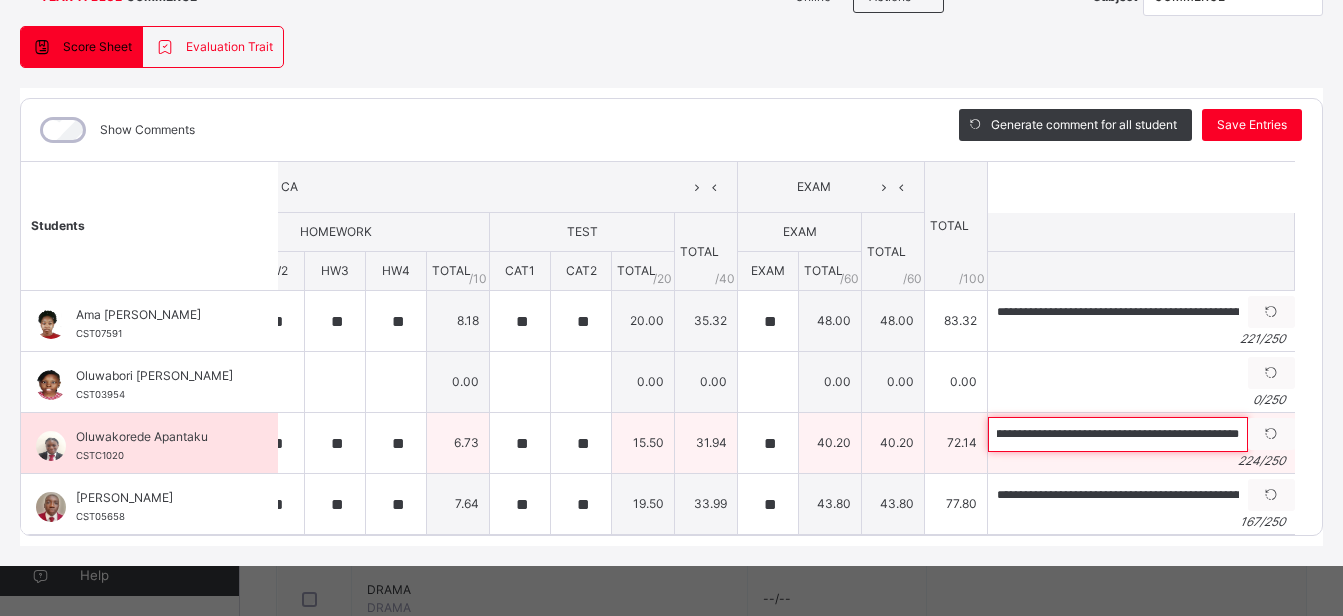 scroll, scrollTop: 0, scrollLeft: 1078, axis: horizontal 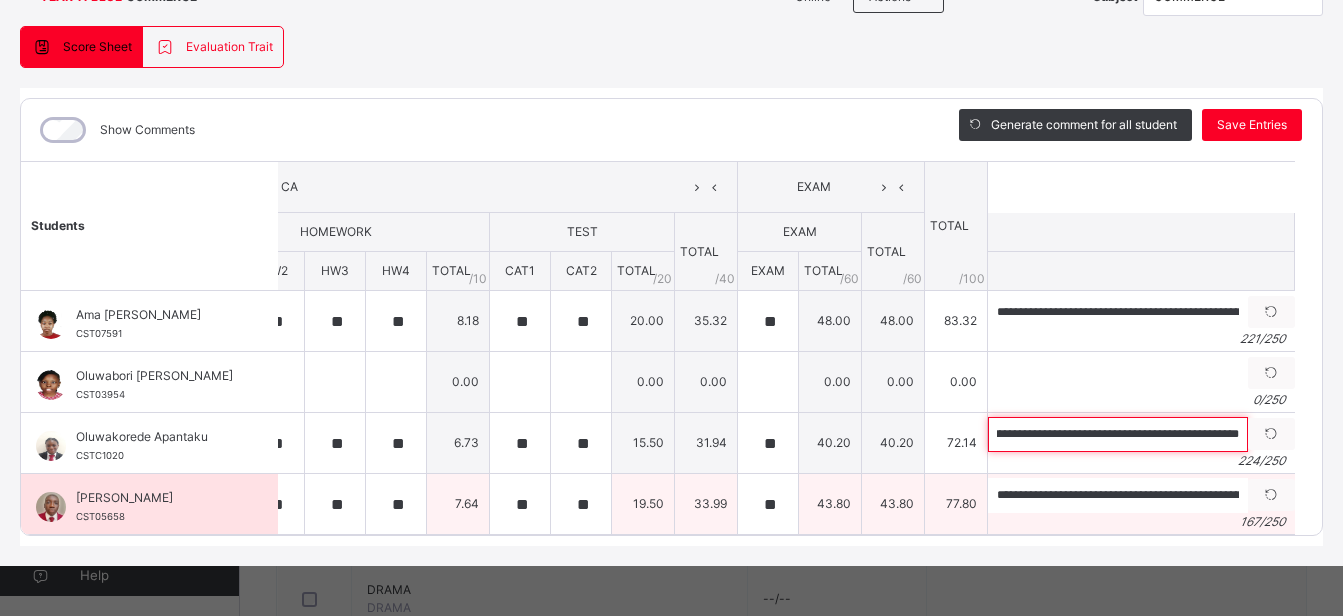 type on "**********" 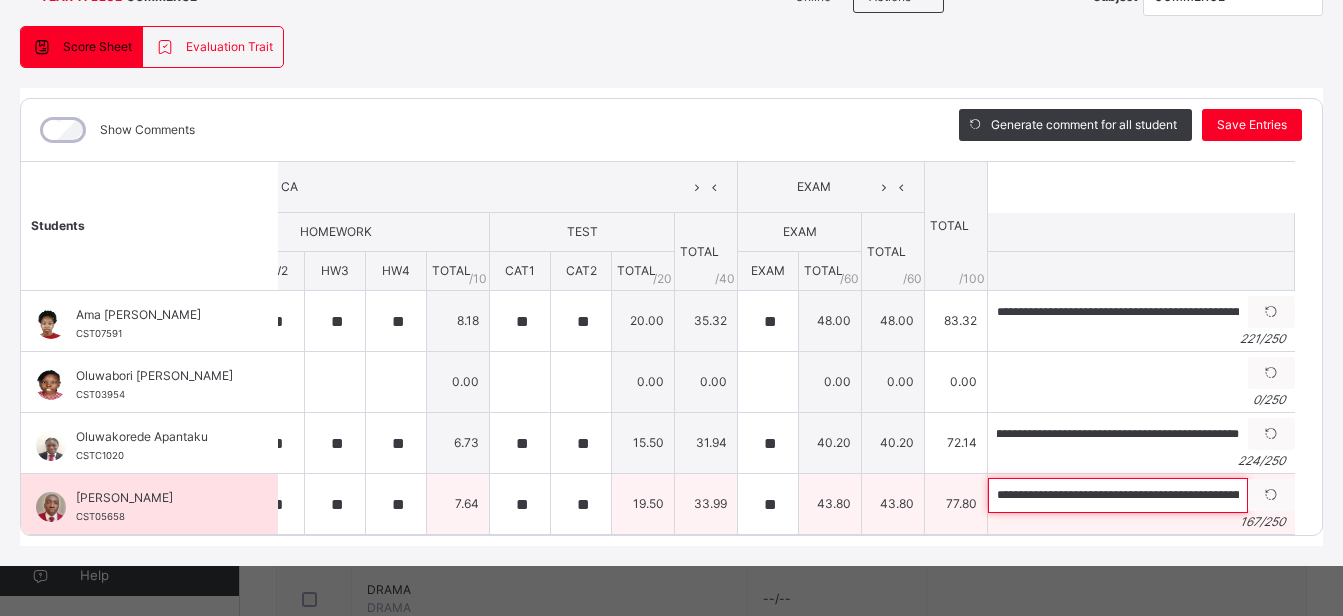 scroll, scrollTop: 0, scrollLeft: 0, axis: both 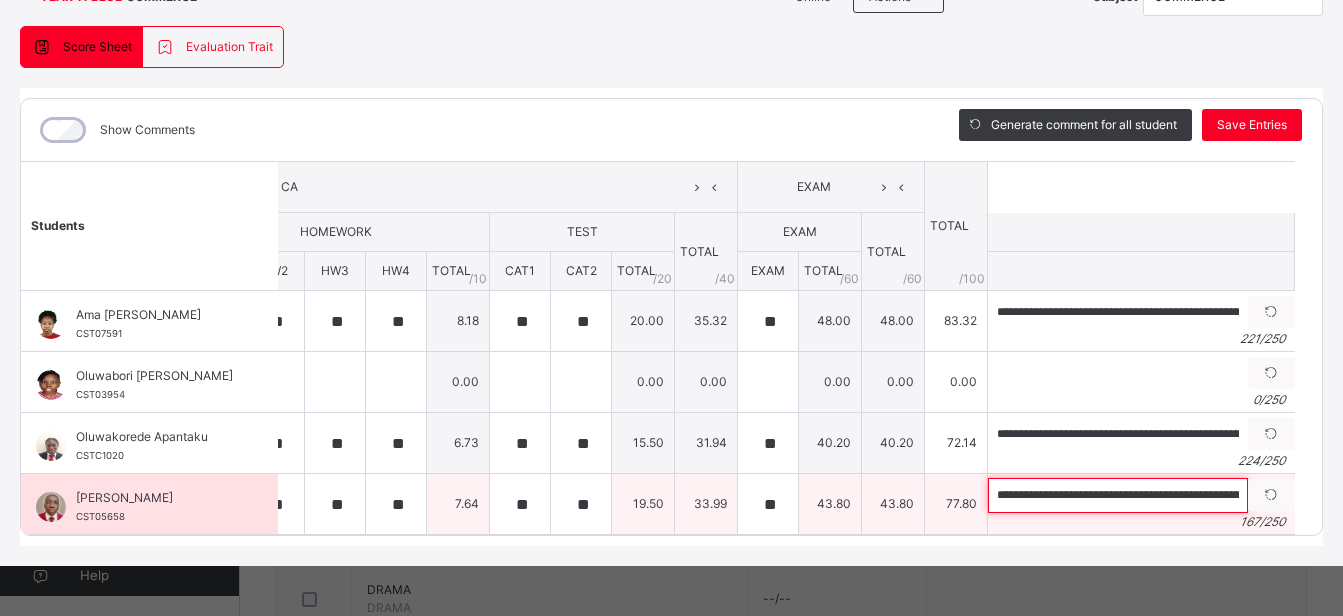 click on "**********" at bounding box center [1118, 495] 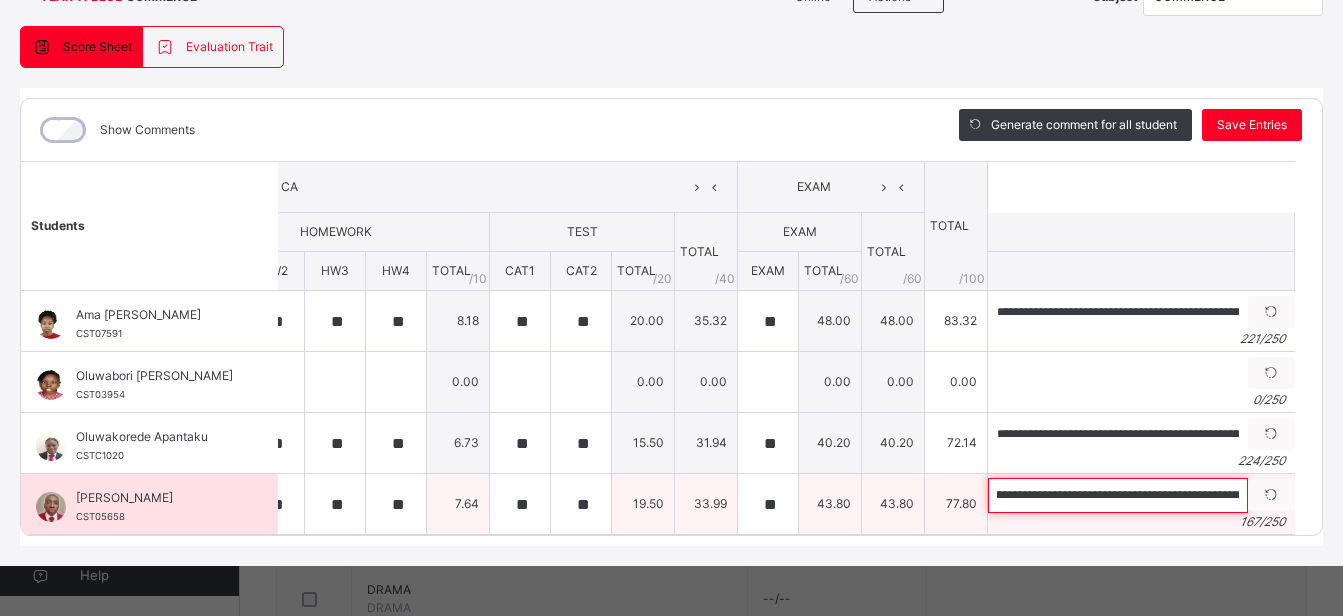 scroll, scrollTop: 0, scrollLeft: 247, axis: horizontal 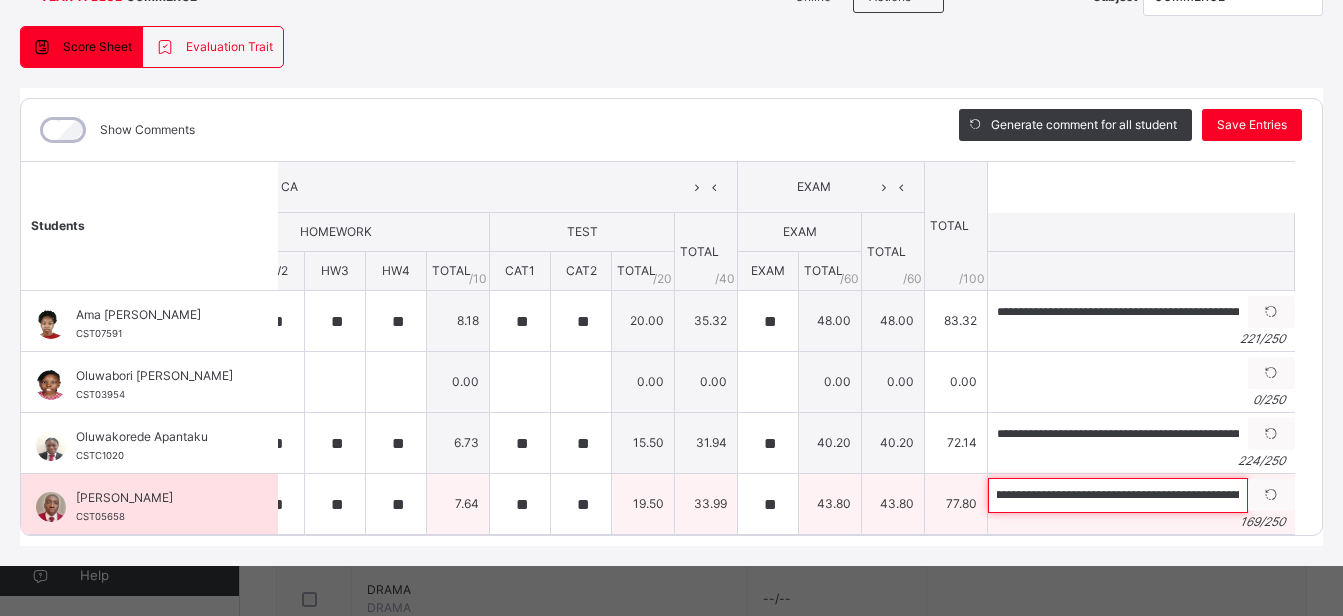 click on "**********" at bounding box center [1118, 495] 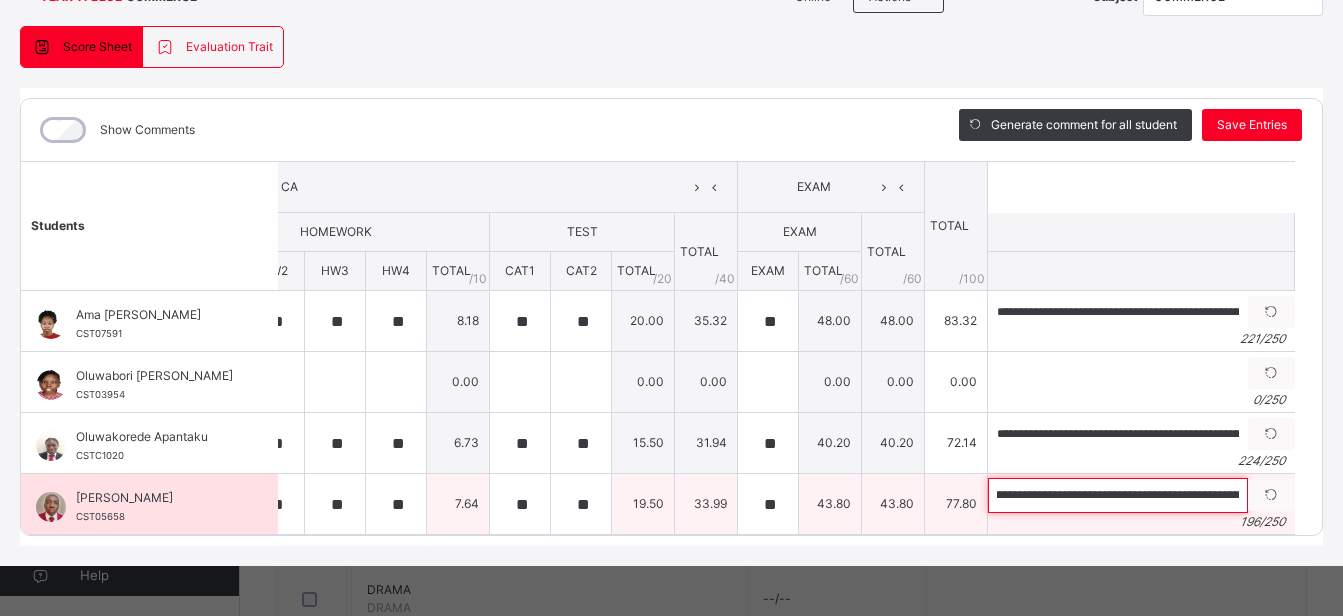 scroll, scrollTop: 0, scrollLeft: 574, axis: horizontal 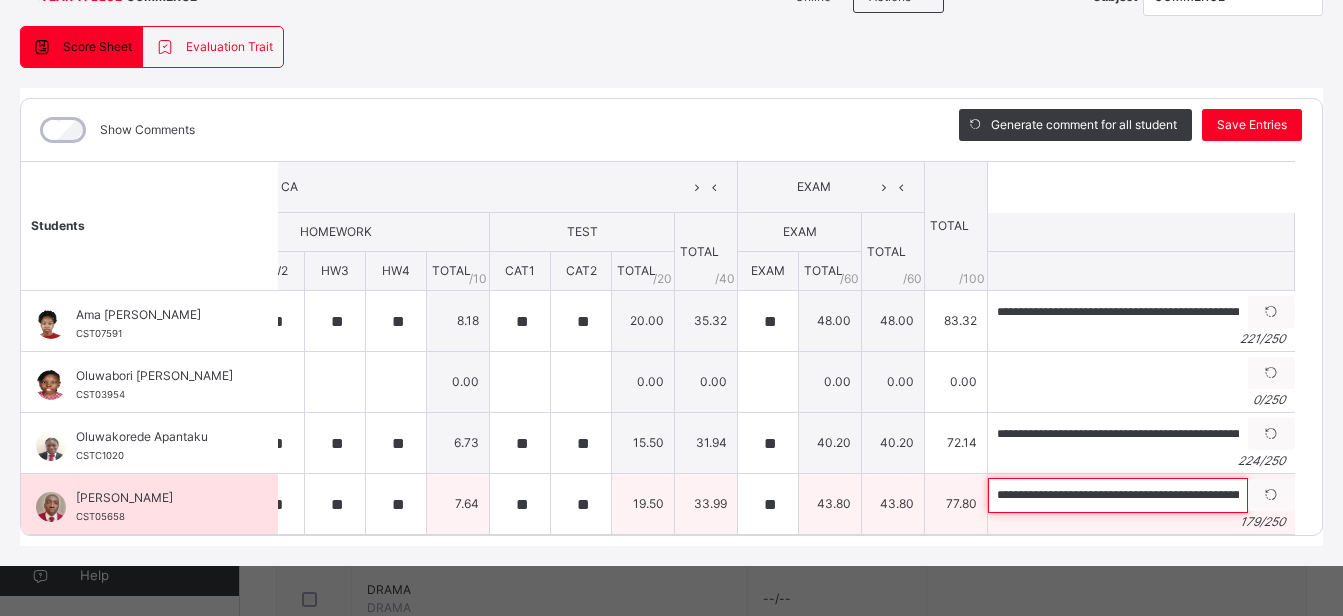 click on "**********" at bounding box center (1118, 495) 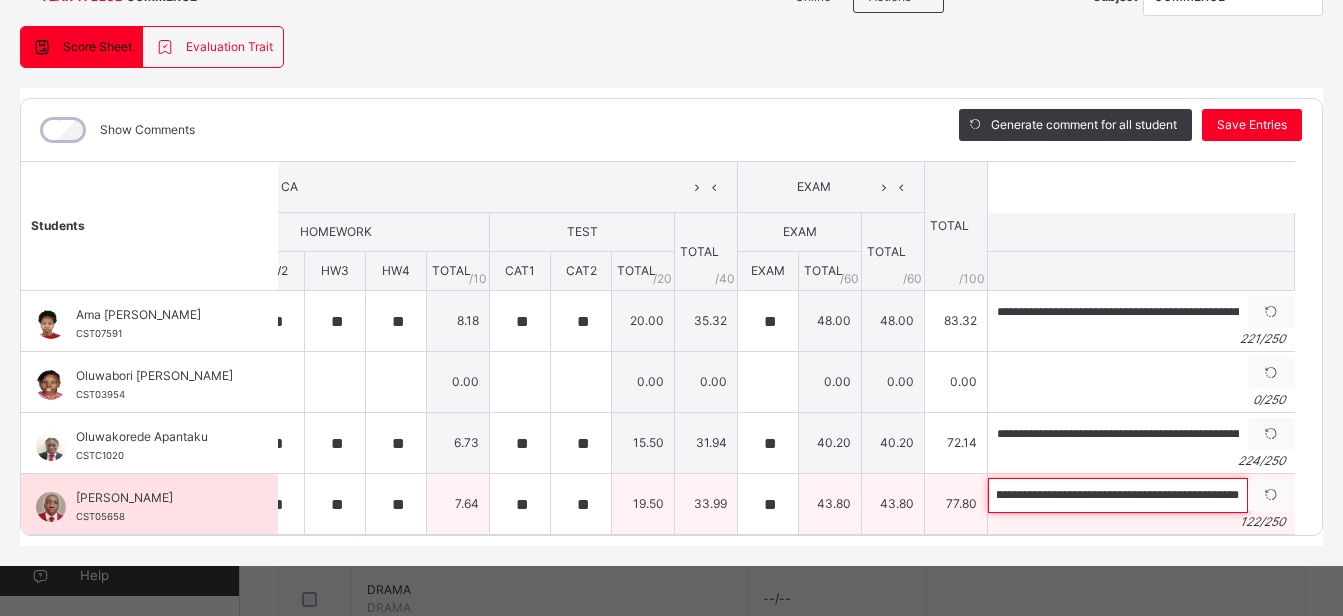 scroll, scrollTop: 0, scrollLeft: 449, axis: horizontal 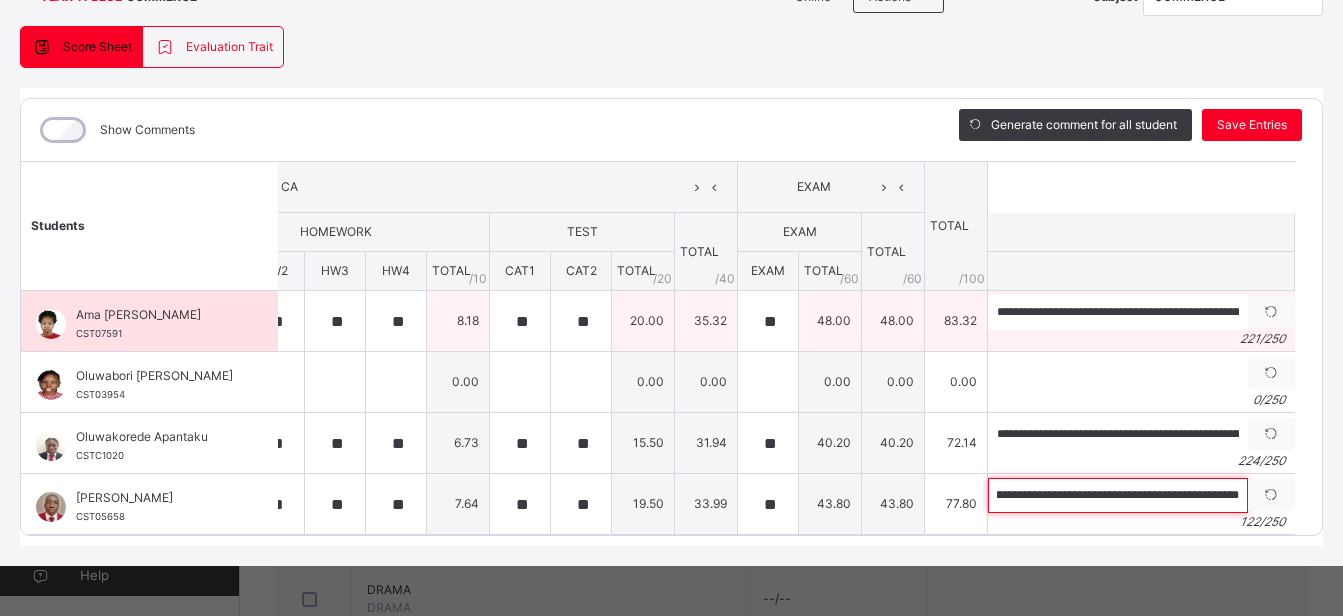 type on "**********" 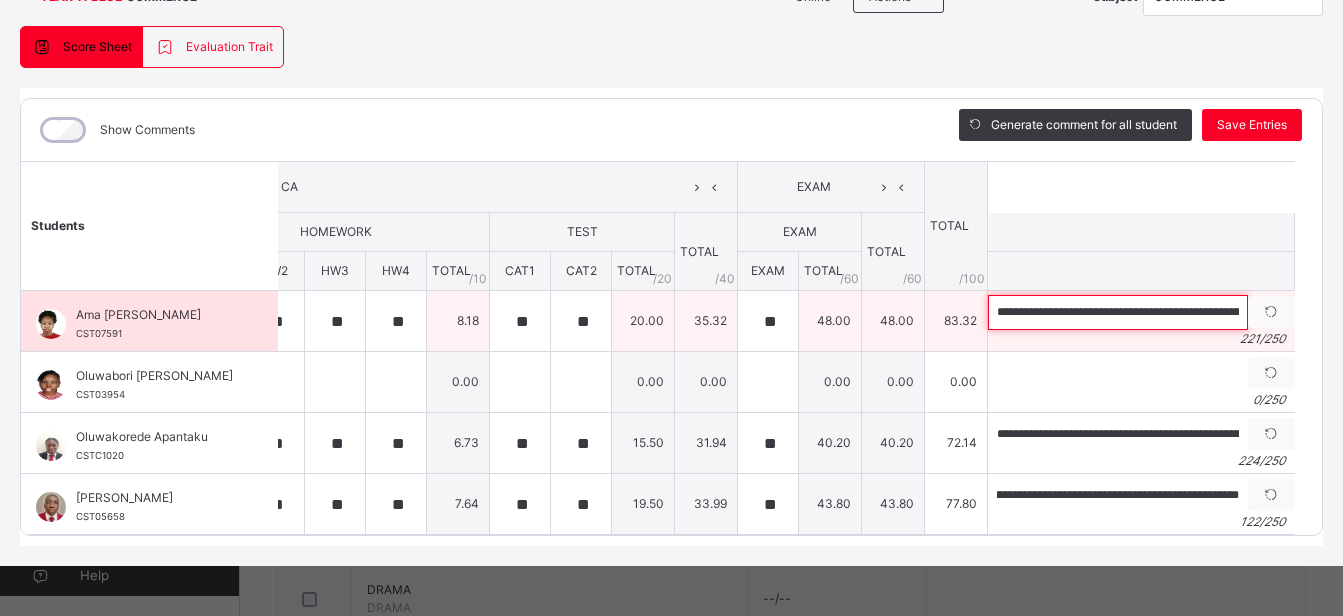 scroll, scrollTop: 0, scrollLeft: 0, axis: both 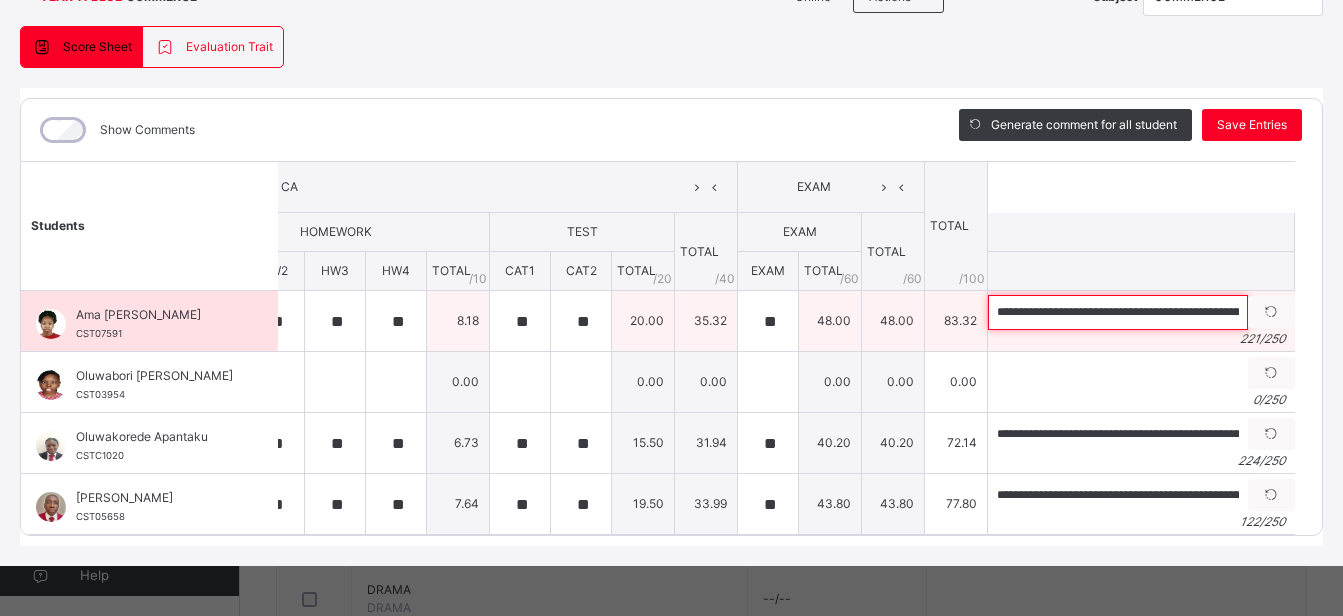 click on "**********" at bounding box center [1118, 312] 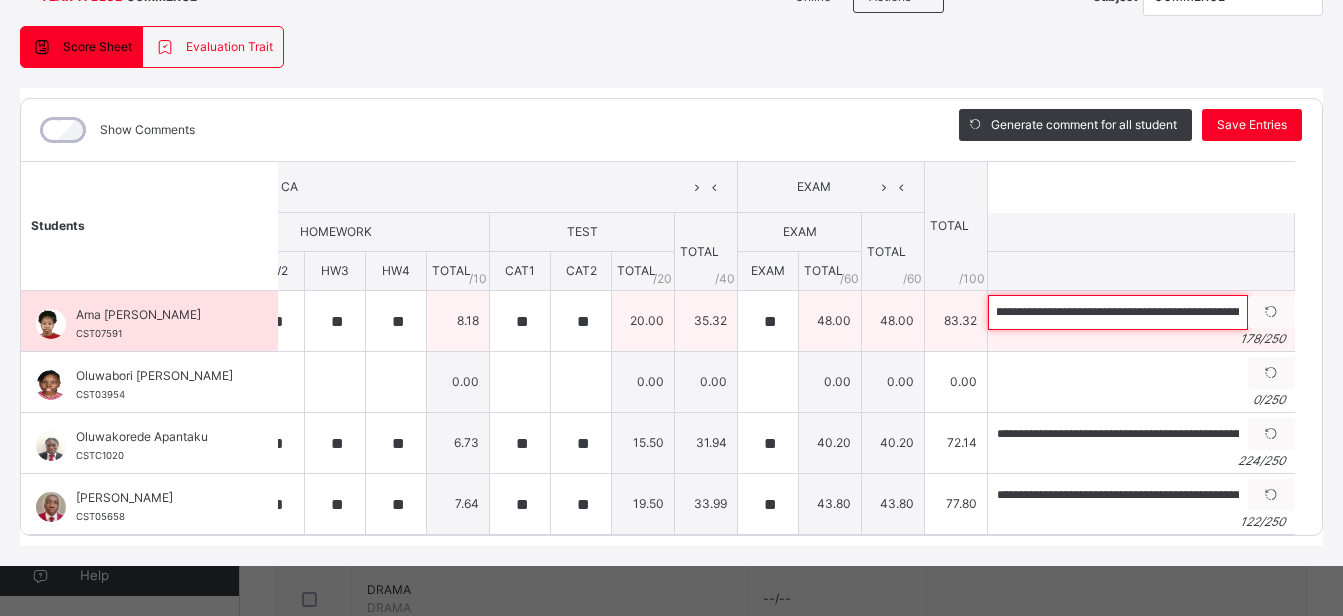 scroll, scrollTop: 0, scrollLeft: 273, axis: horizontal 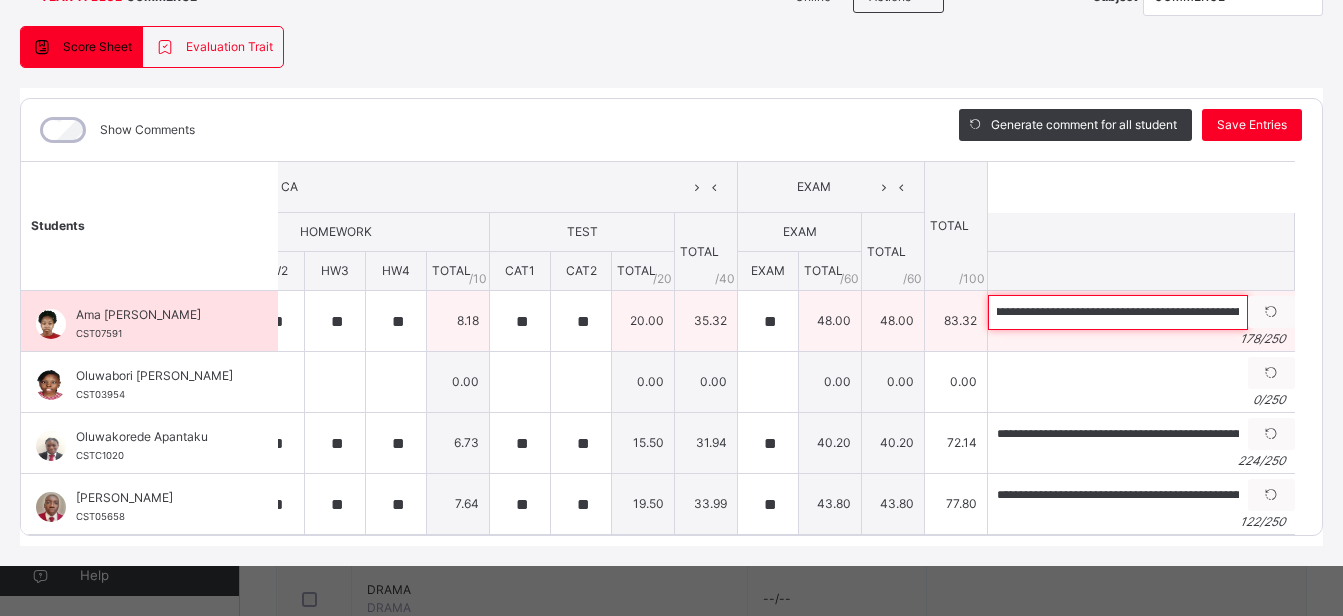 click on "**********" at bounding box center (1118, 312) 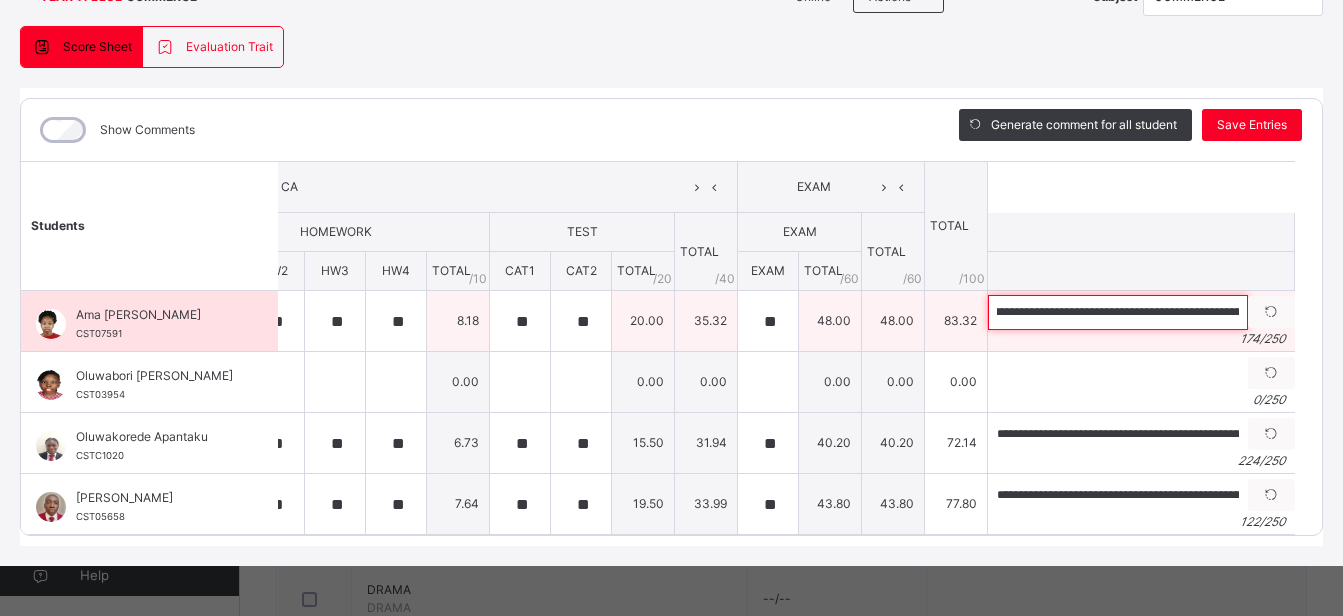 scroll, scrollTop: 0, scrollLeft: 439, axis: horizontal 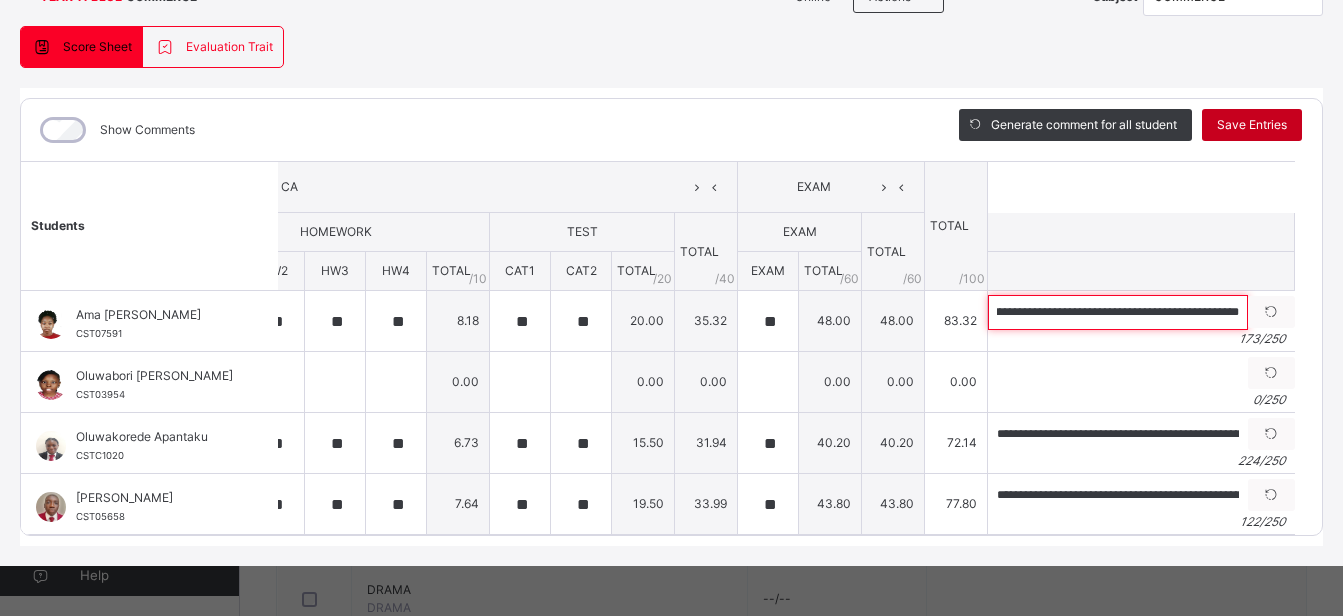 type on "**********" 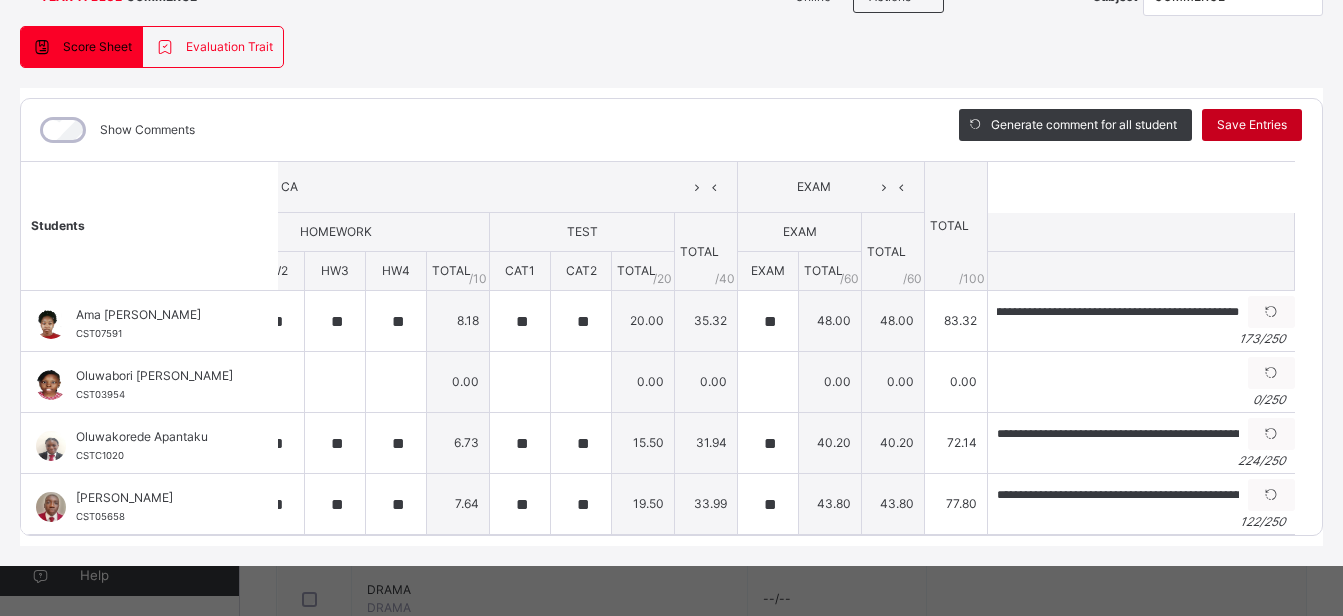 scroll, scrollTop: 0, scrollLeft: 0, axis: both 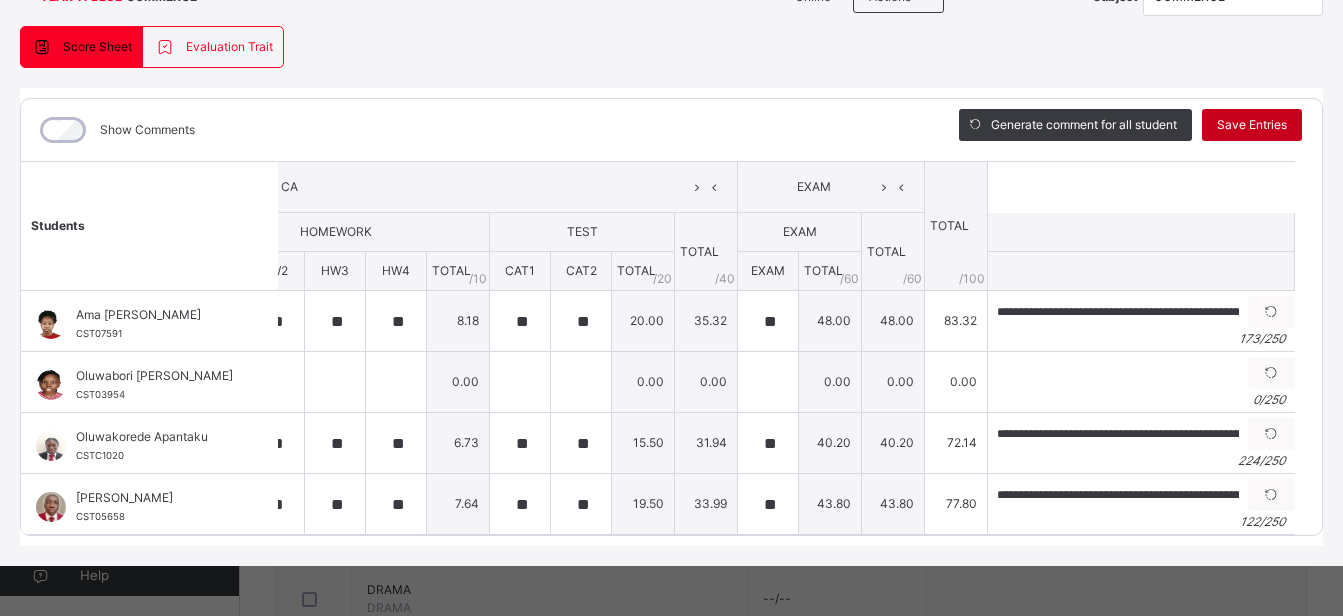 click on "Save Entries" at bounding box center [1252, 125] 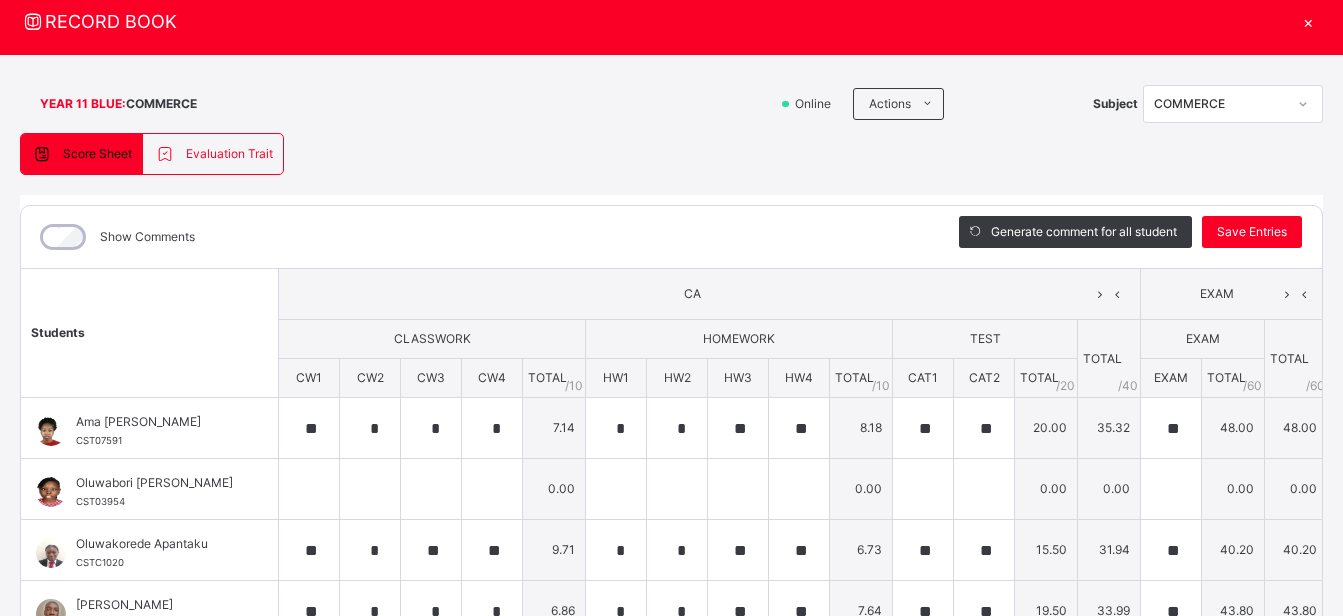 scroll, scrollTop: 0, scrollLeft: 0, axis: both 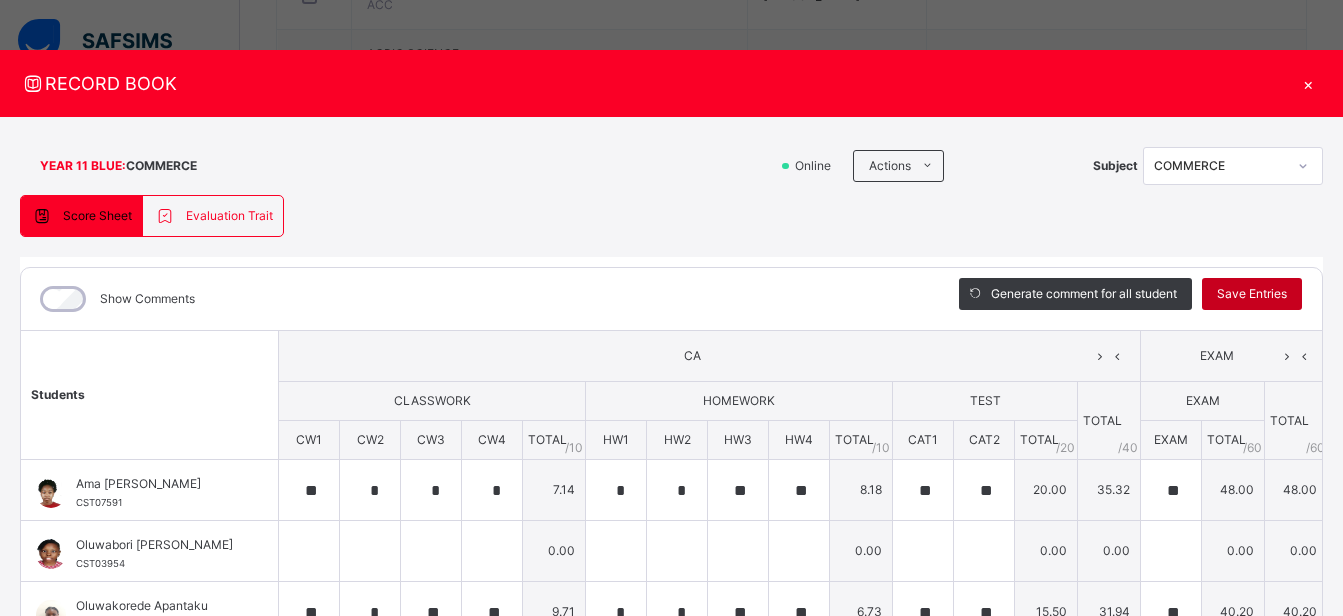 click on "Save Entries" at bounding box center (1252, 294) 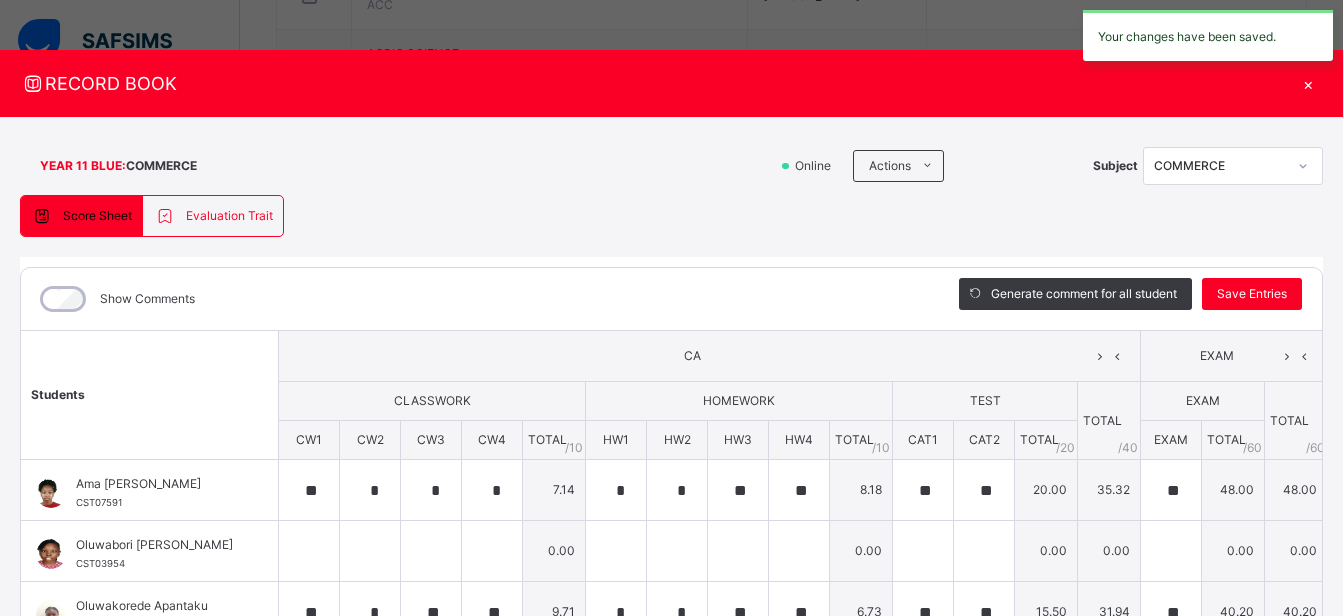 click on "×" at bounding box center (1308, 83) 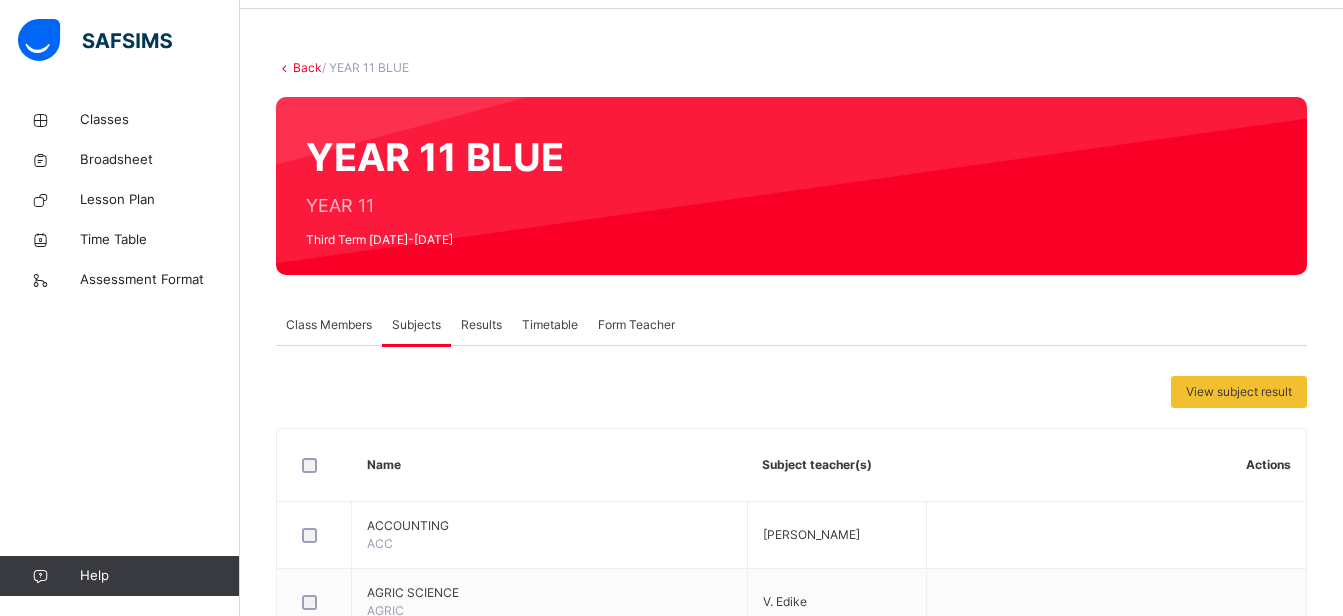 scroll, scrollTop: 0, scrollLeft: 0, axis: both 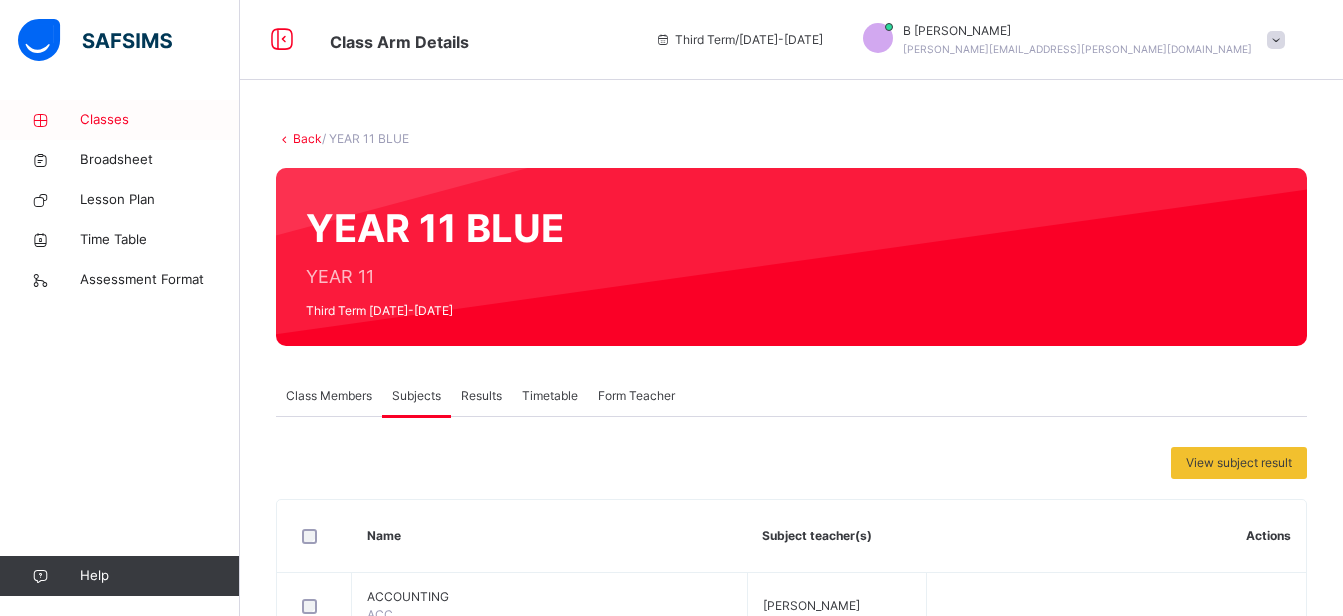 click on "Classes" at bounding box center [160, 120] 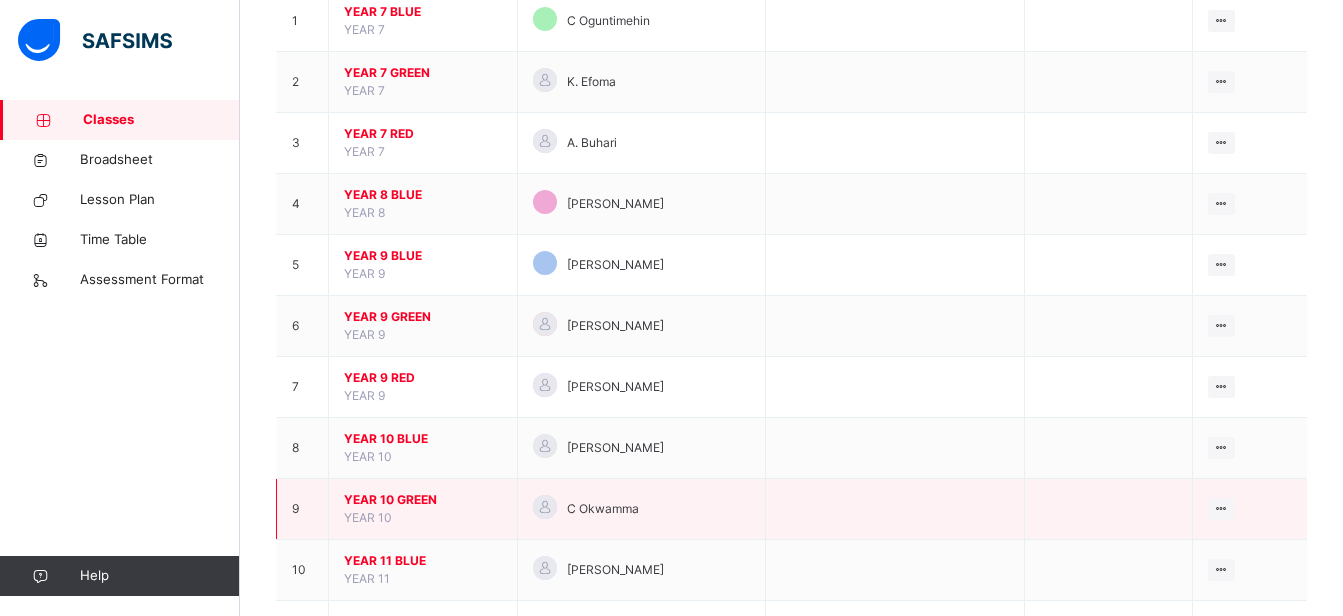 scroll, scrollTop: 343, scrollLeft: 0, axis: vertical 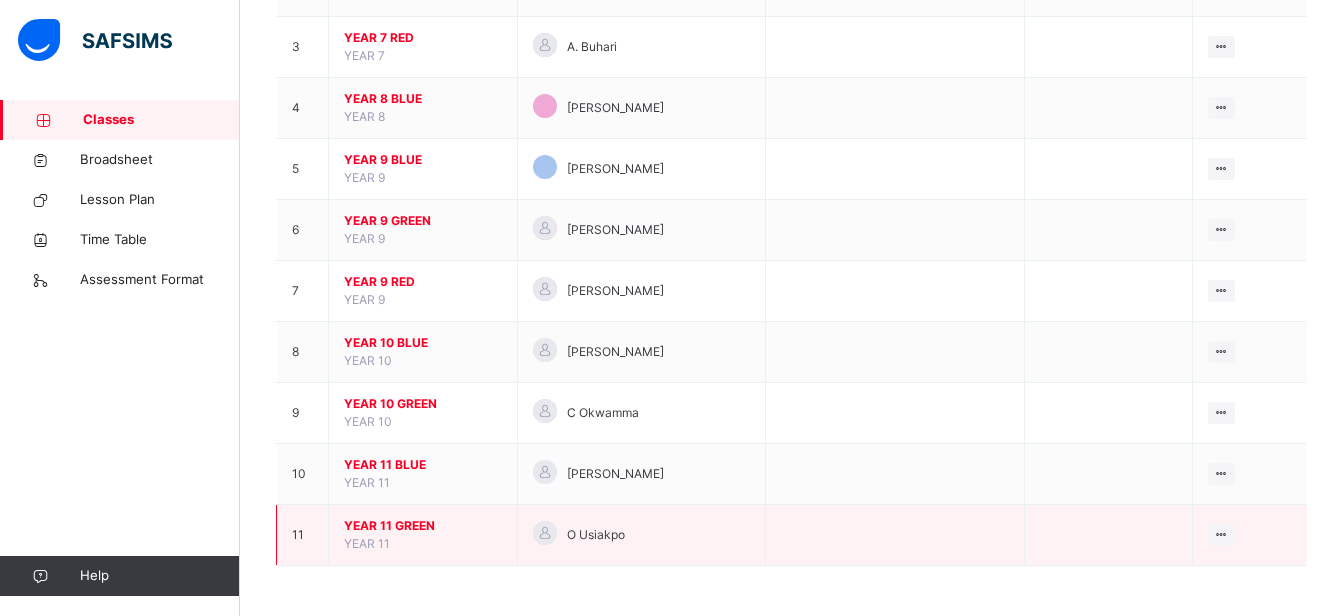 click on "YEAR 11   GREEN" at bounding box center [423, 526] 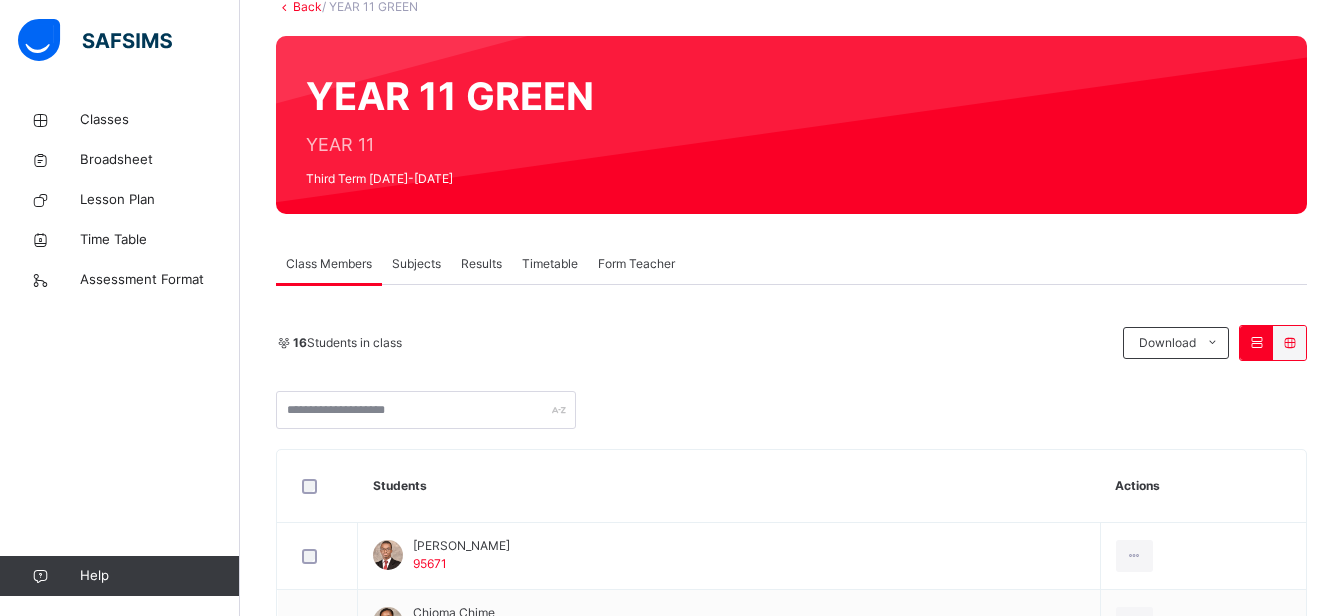 scroll, scrollTop: 133, scrollLeft: 0, axis: vertical 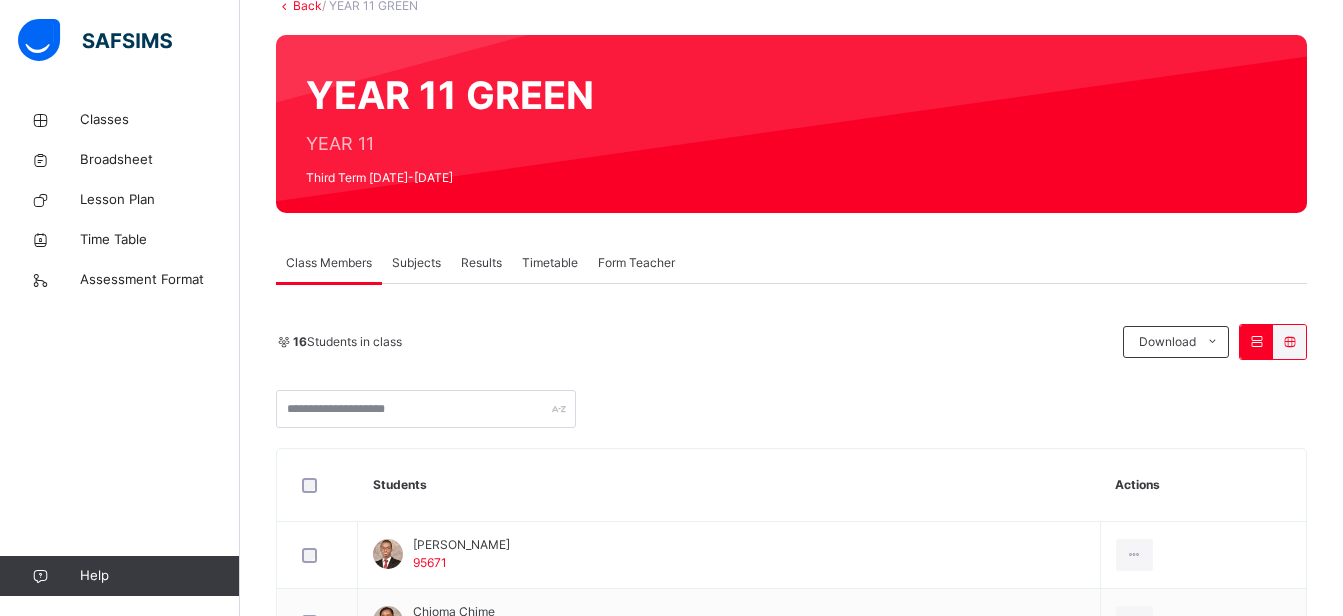 click on "Subjects" at bounding box center [416, 263] 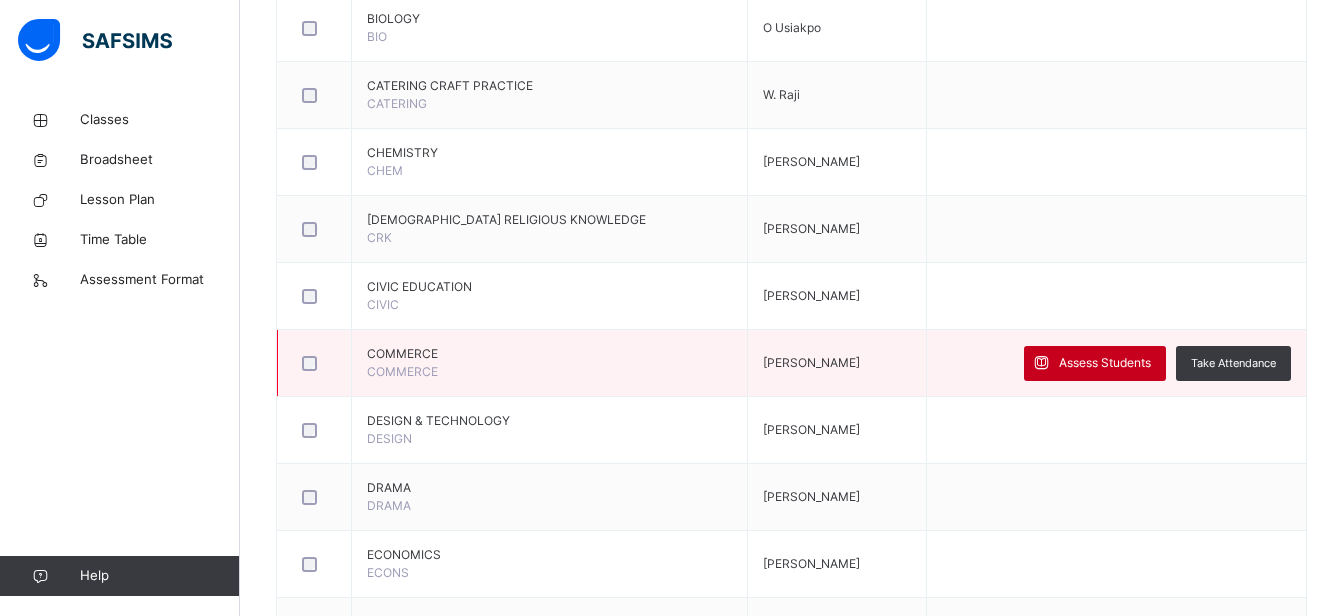 scroll, scrollTop: 713, scrollLeft: 0, axis: vertical 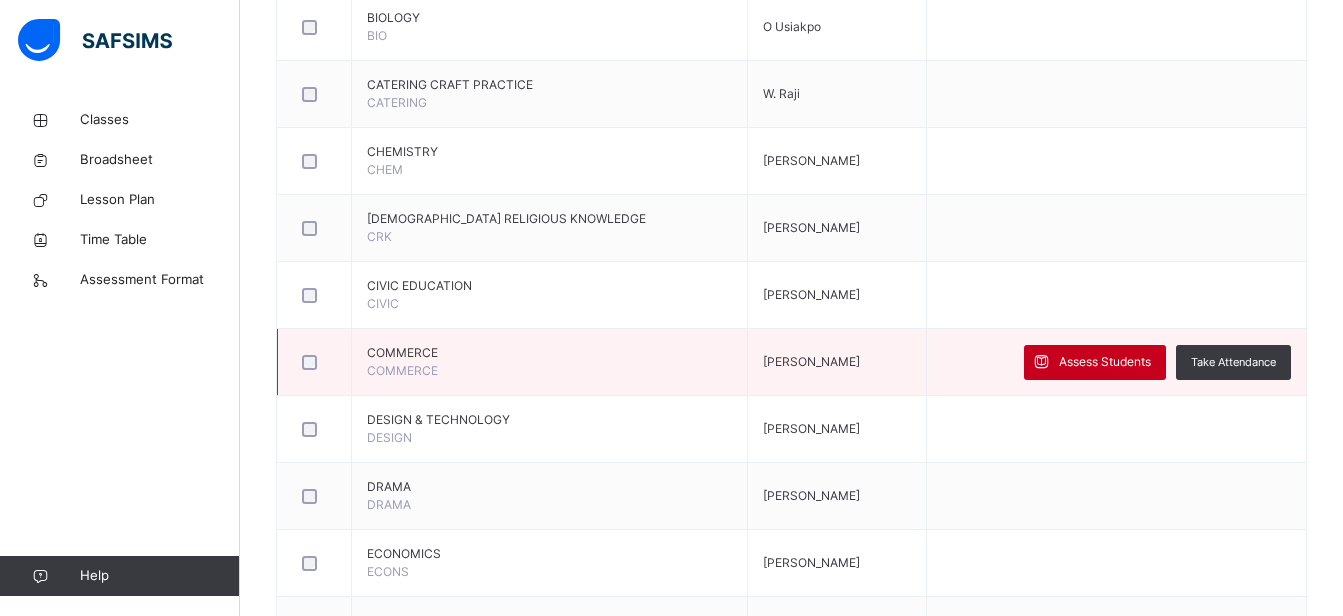 click on "Assess Students" at bounding box center [1095, 362] 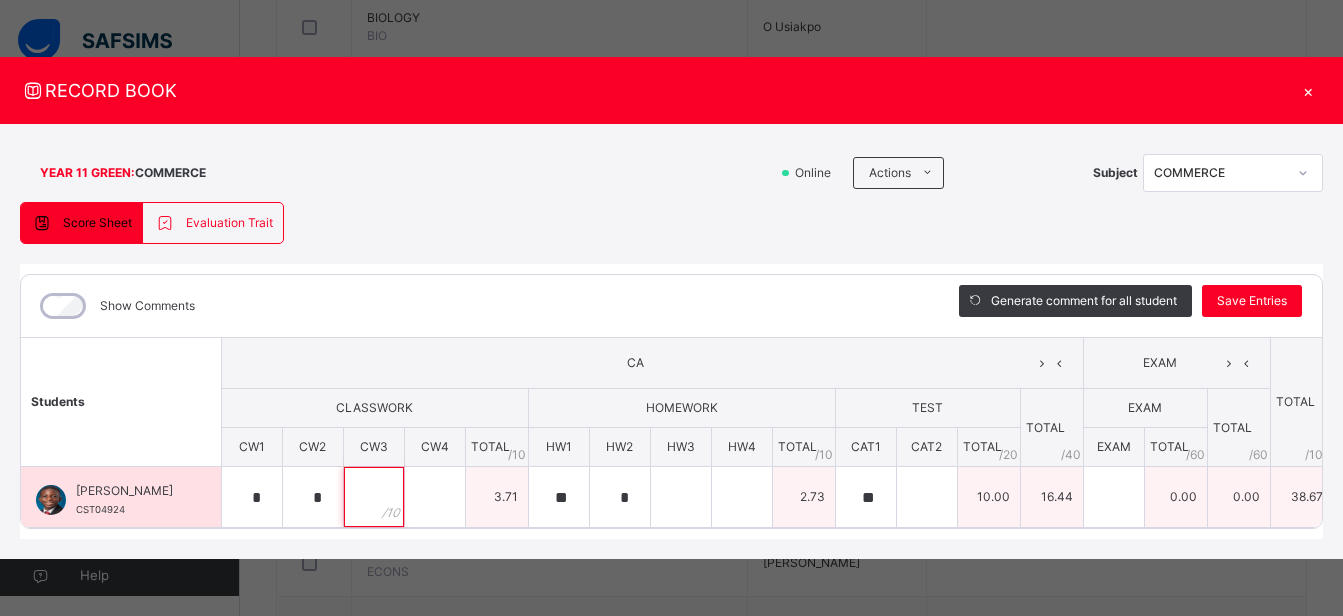 click at bounding box center (374, 497) 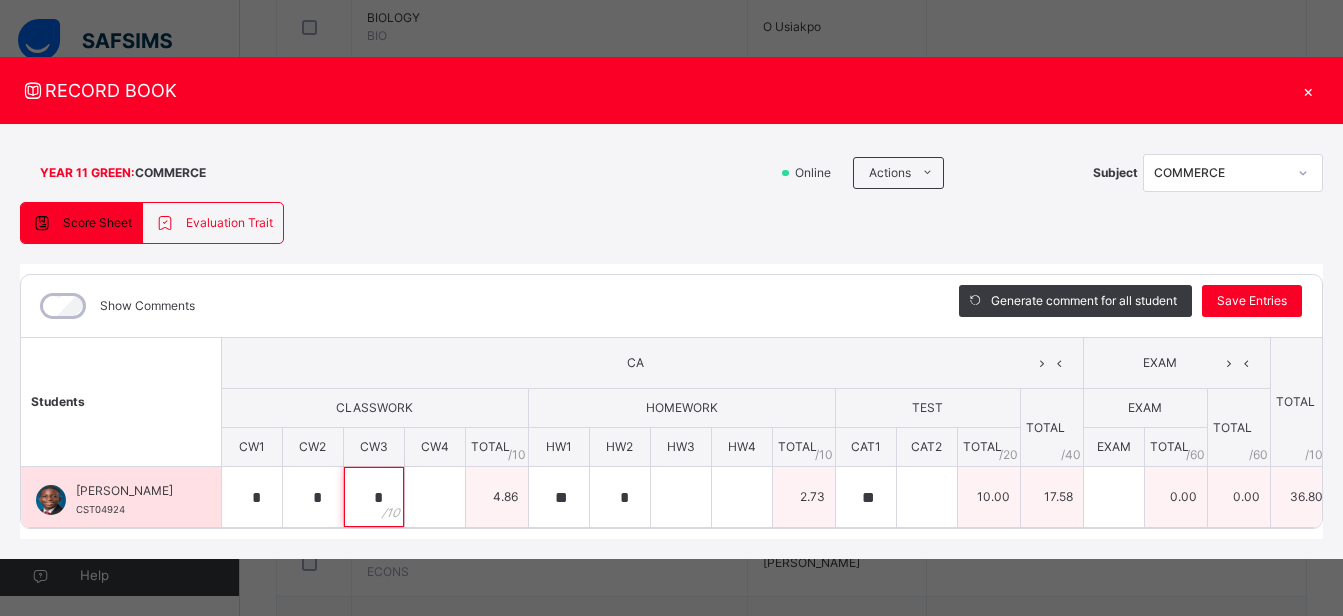 type on "*" 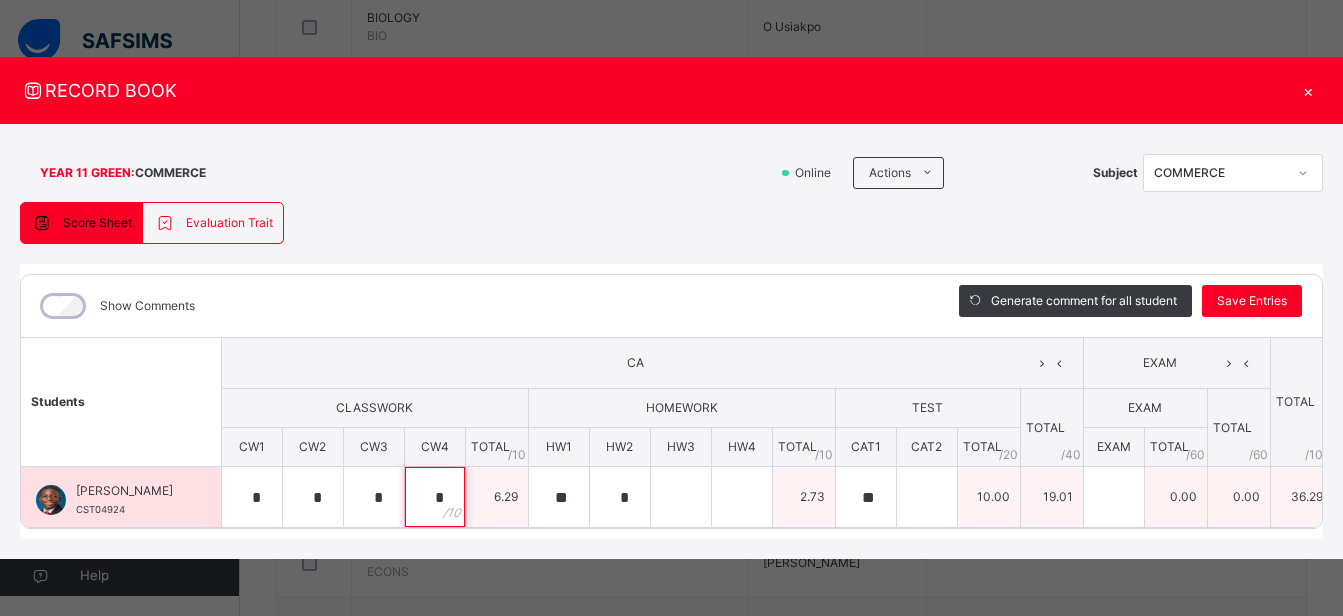 type on "*" 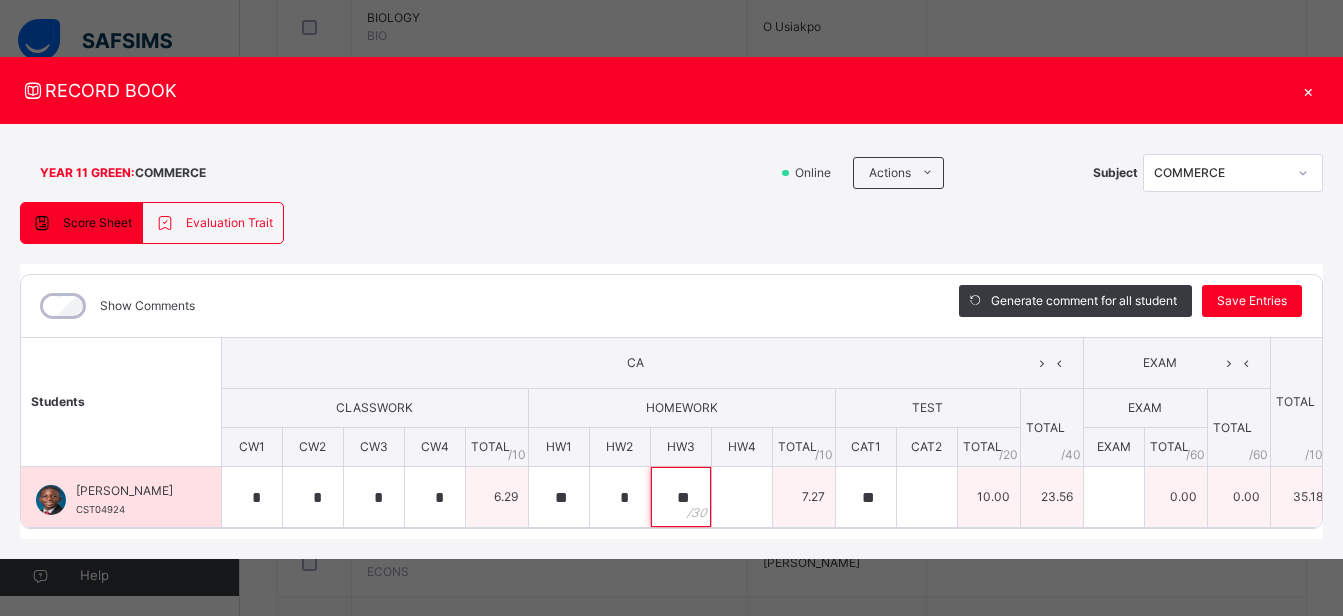 type on "**" 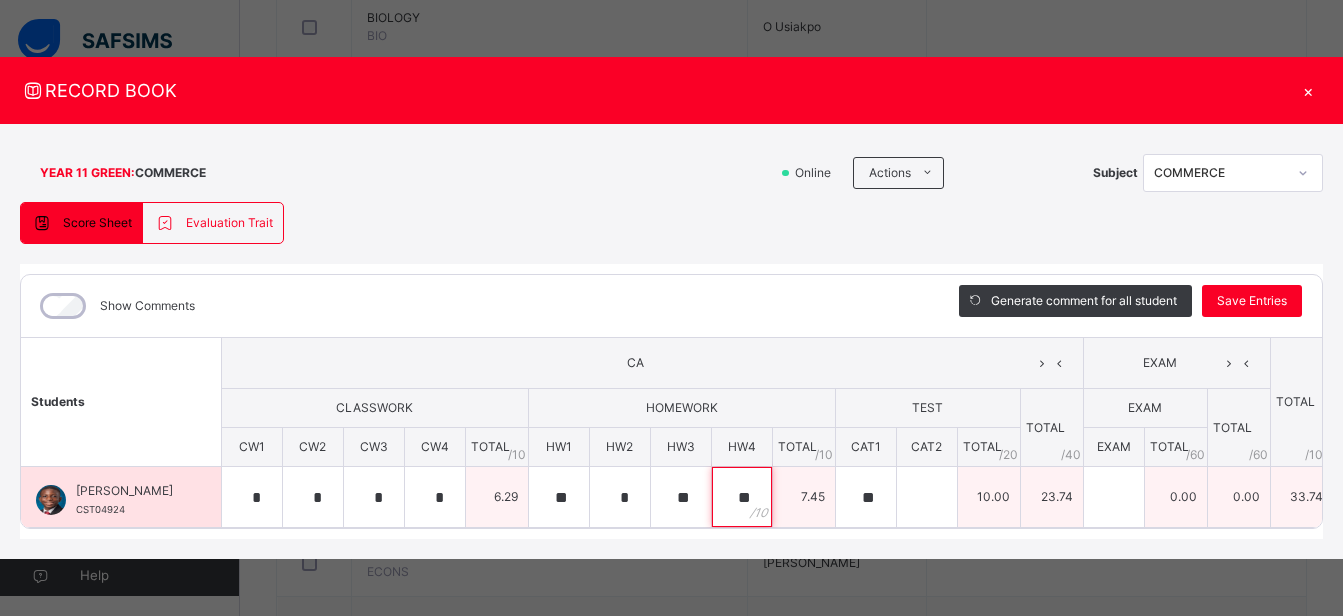 type on "**" 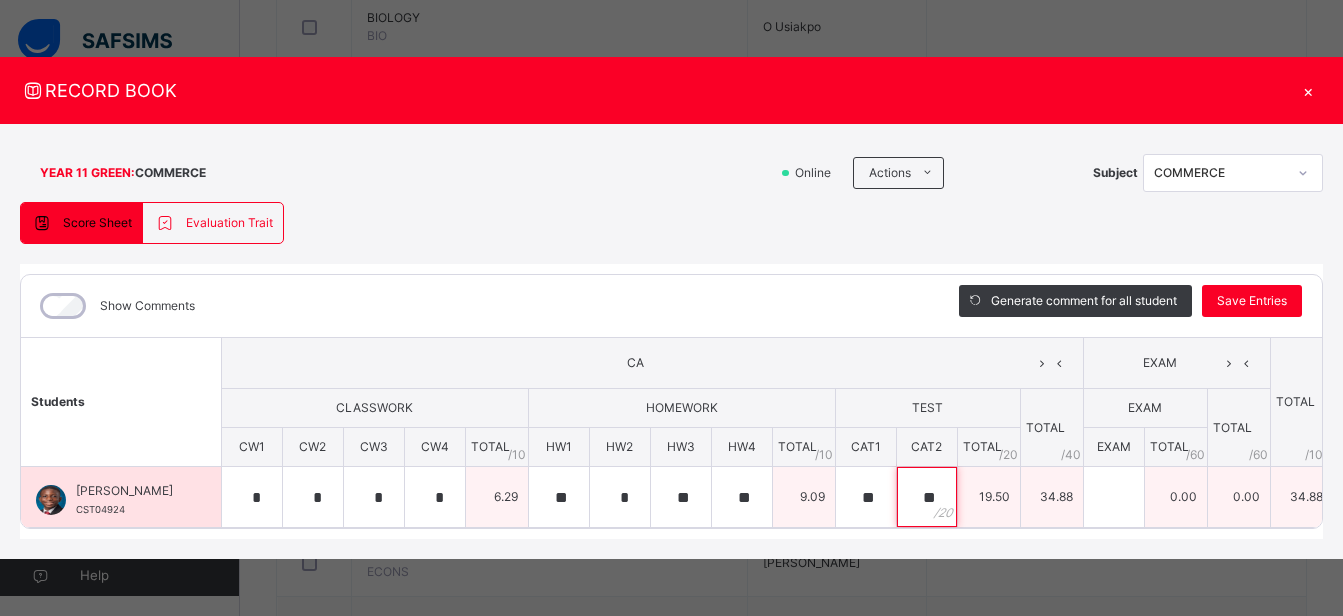 type on "**" 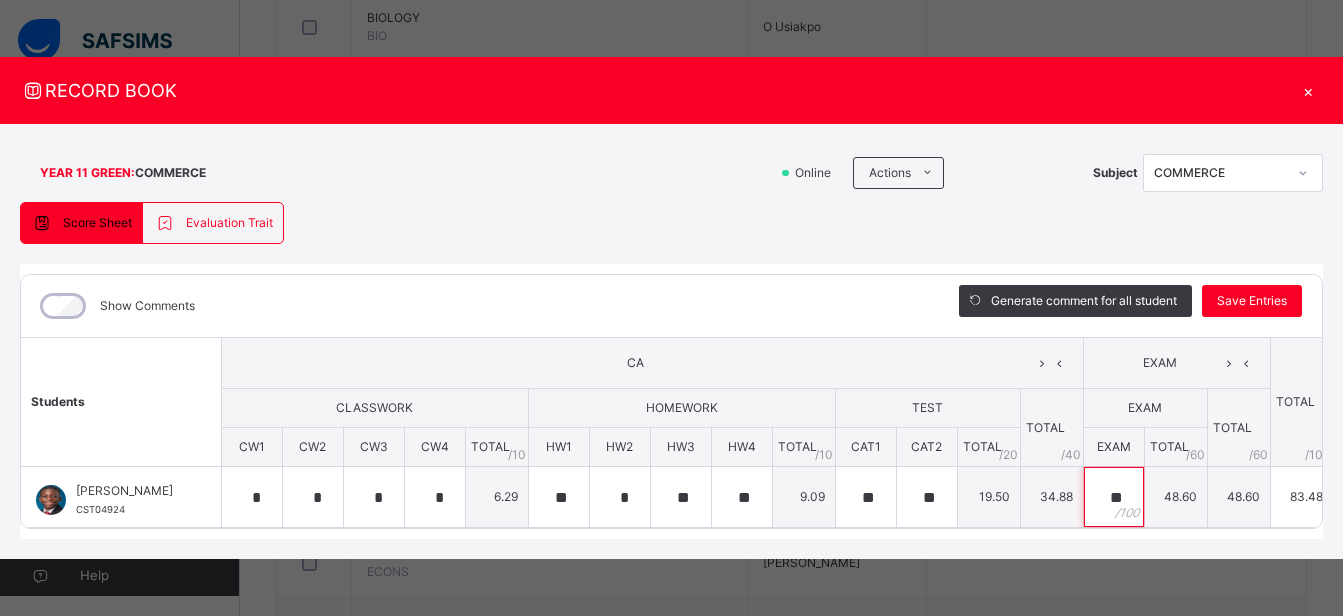 scroll, scrollTop: 0, scrollLeft: 88, axis: horizontal 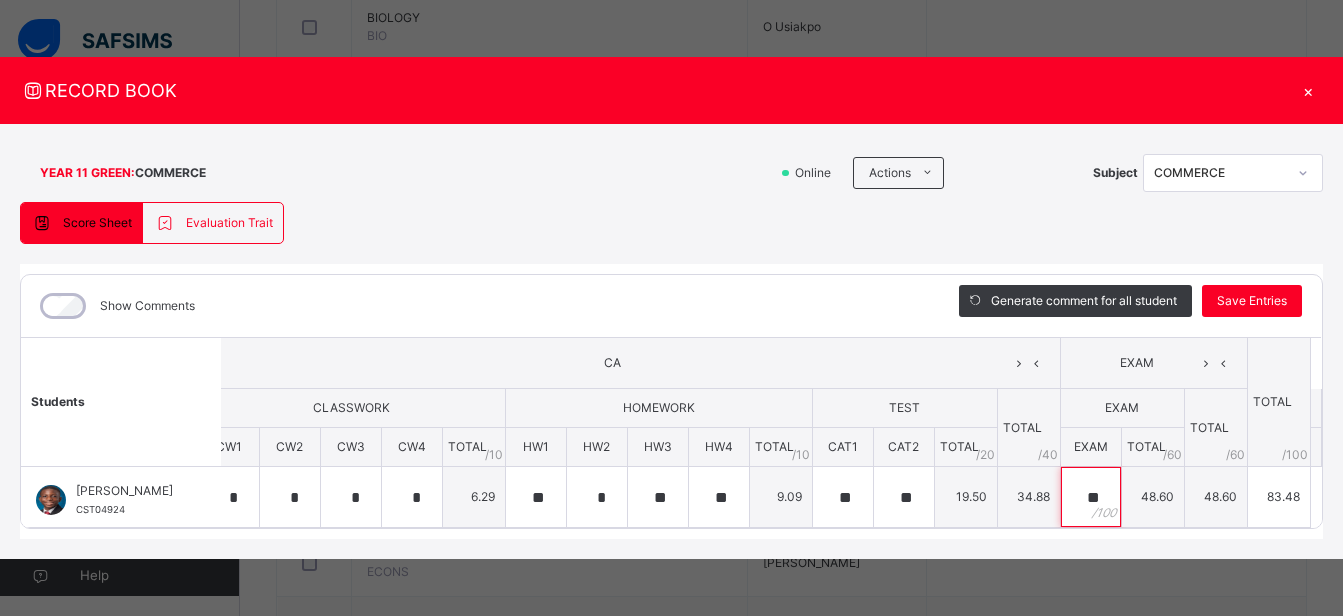type on "**" 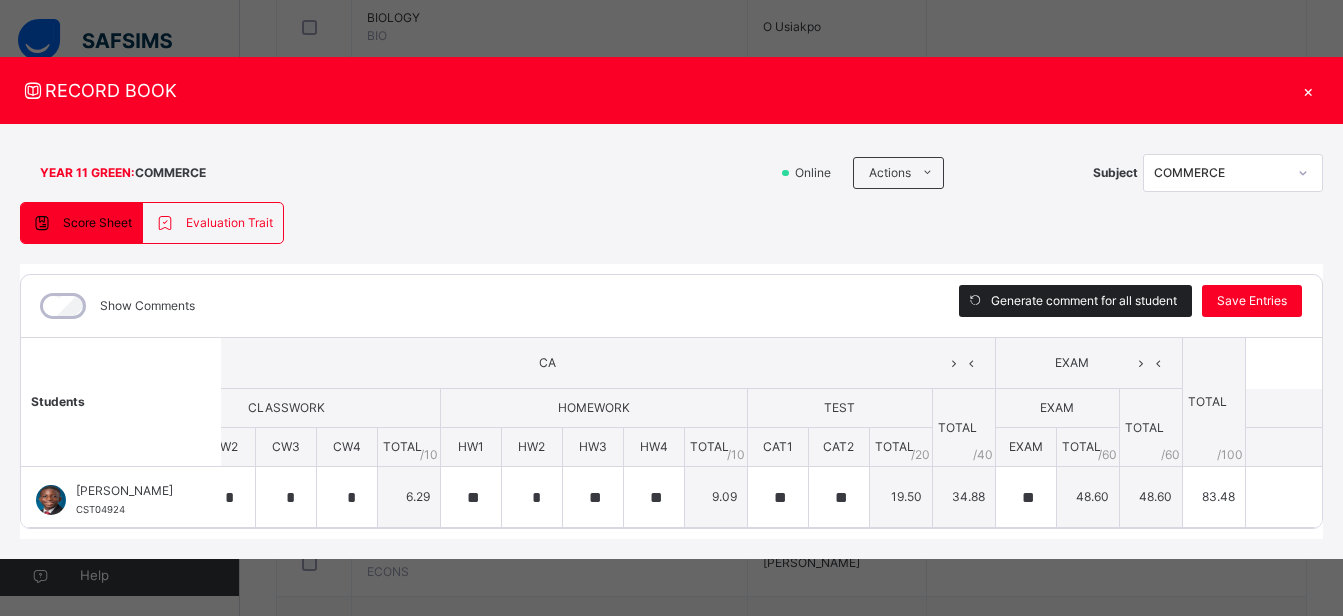 click on "Generate comment for all student" at bounding box center (1084, 301) 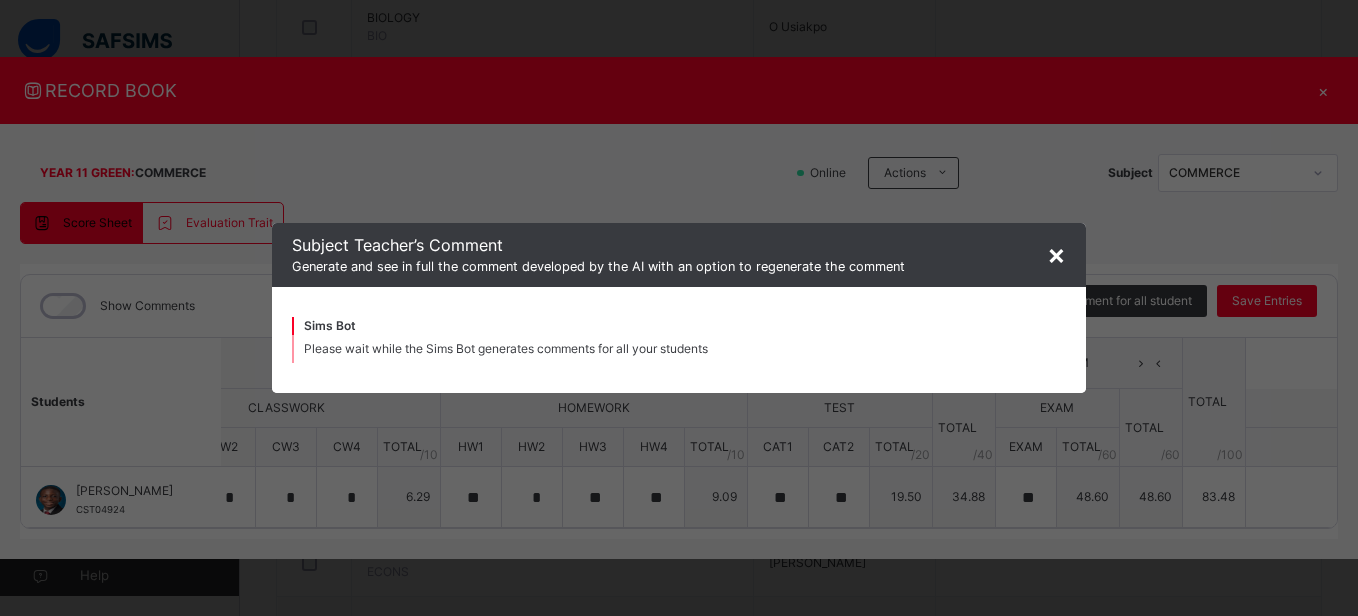 type on "**********" 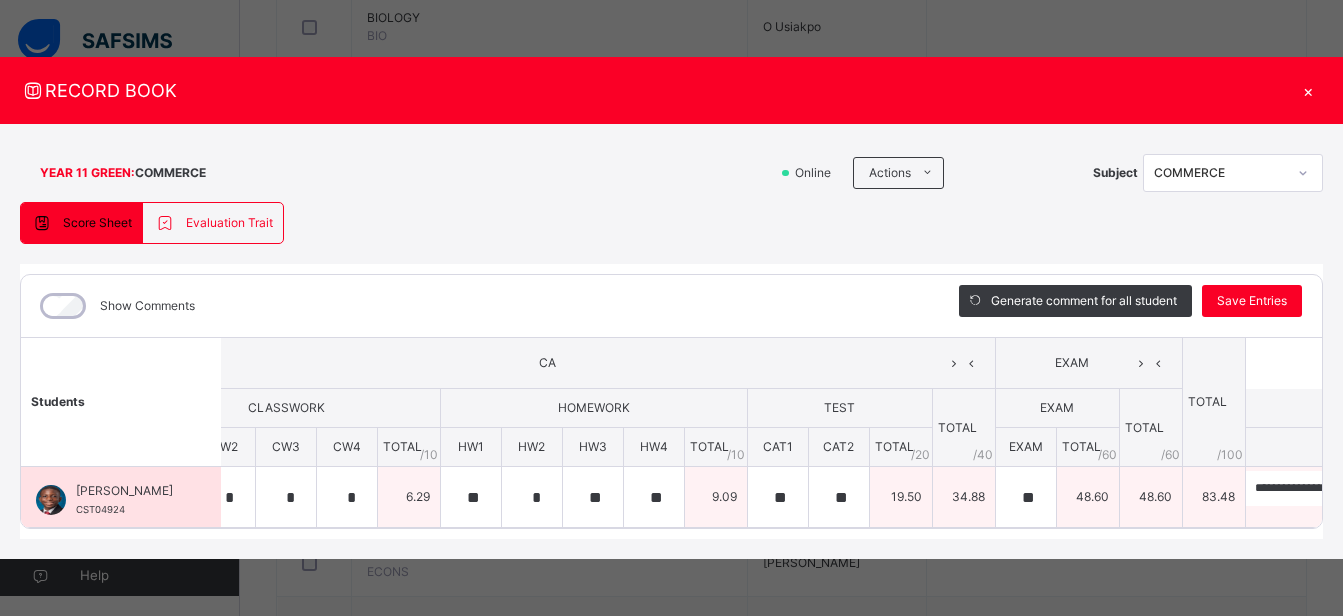 scroll, scrollTop: 0, scrollLeft: 420, axis: horizontal 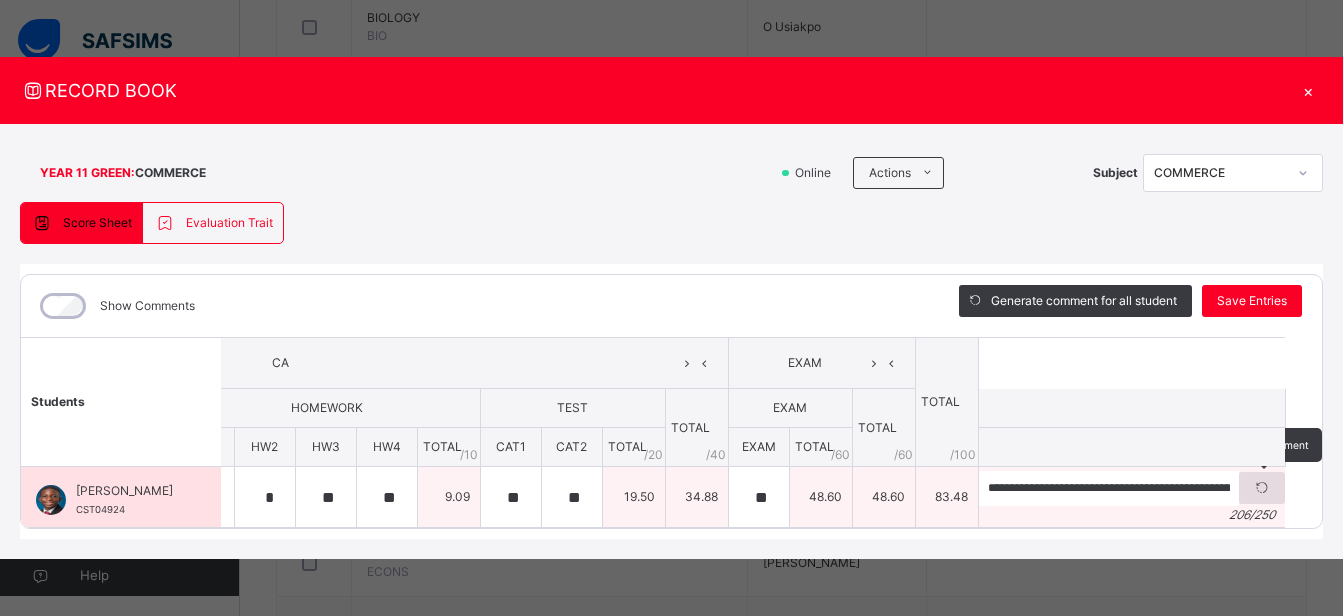 click at bounding box center (1262, 488) 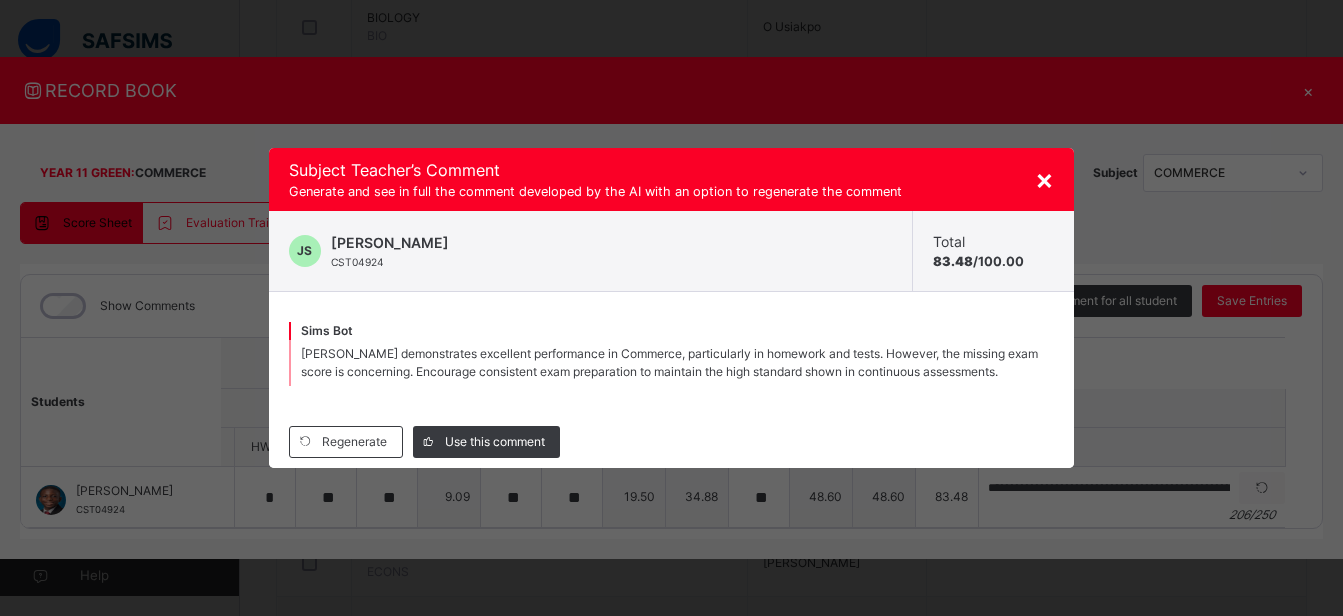 click on "×" at bounding box center (1044, 179) 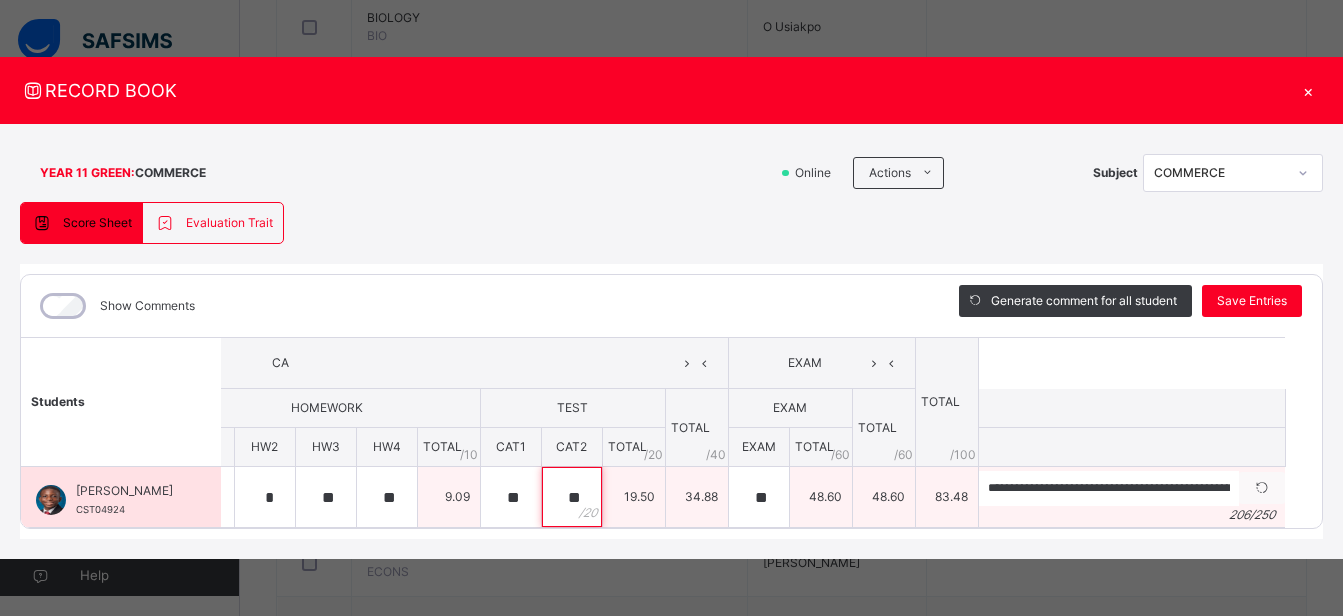 click on "**" at bounding box center [572, 497] 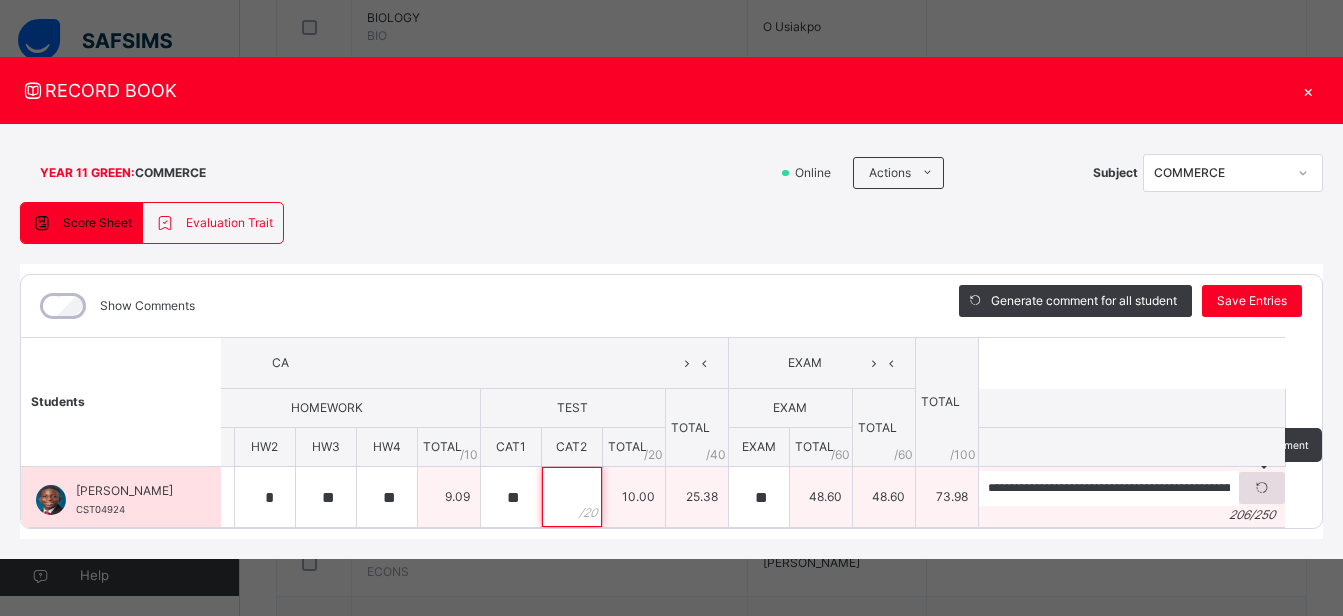 type 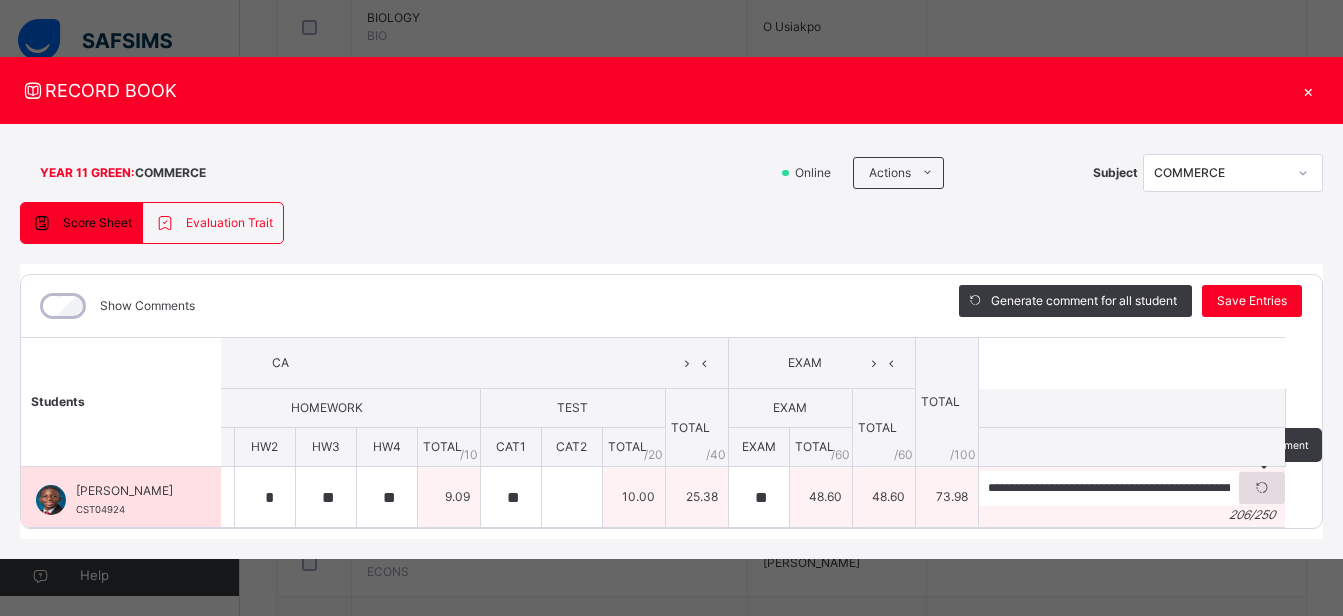 click at bounding box center (1262, 488) 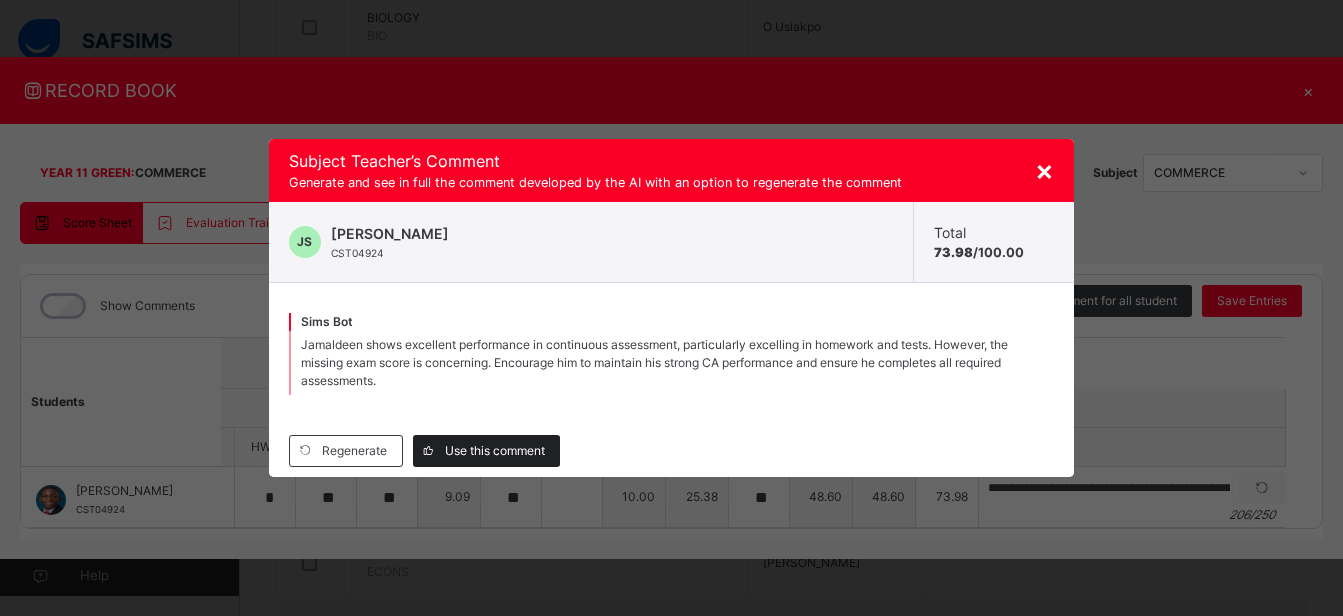 click on "Use this comment" at bounding box center (495, 451) 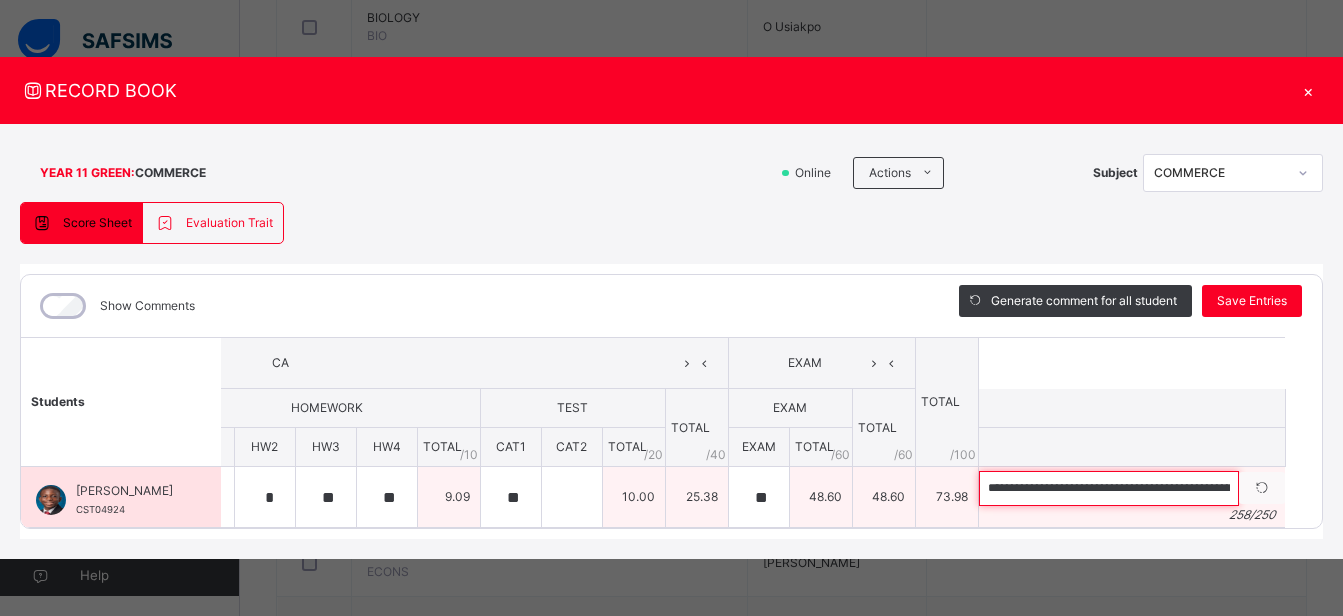 click on "**********" at bounding box center [1109, 488] 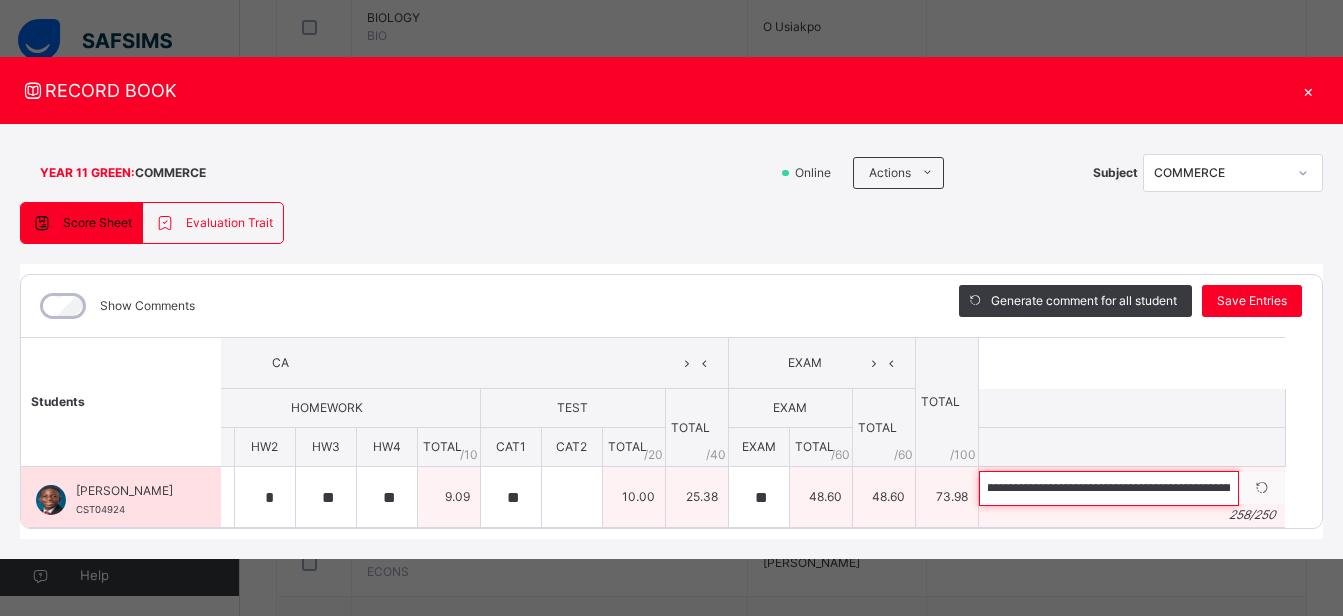 scroll, scrollTop: 0, scrollLeft: 1276, axis: horizontal 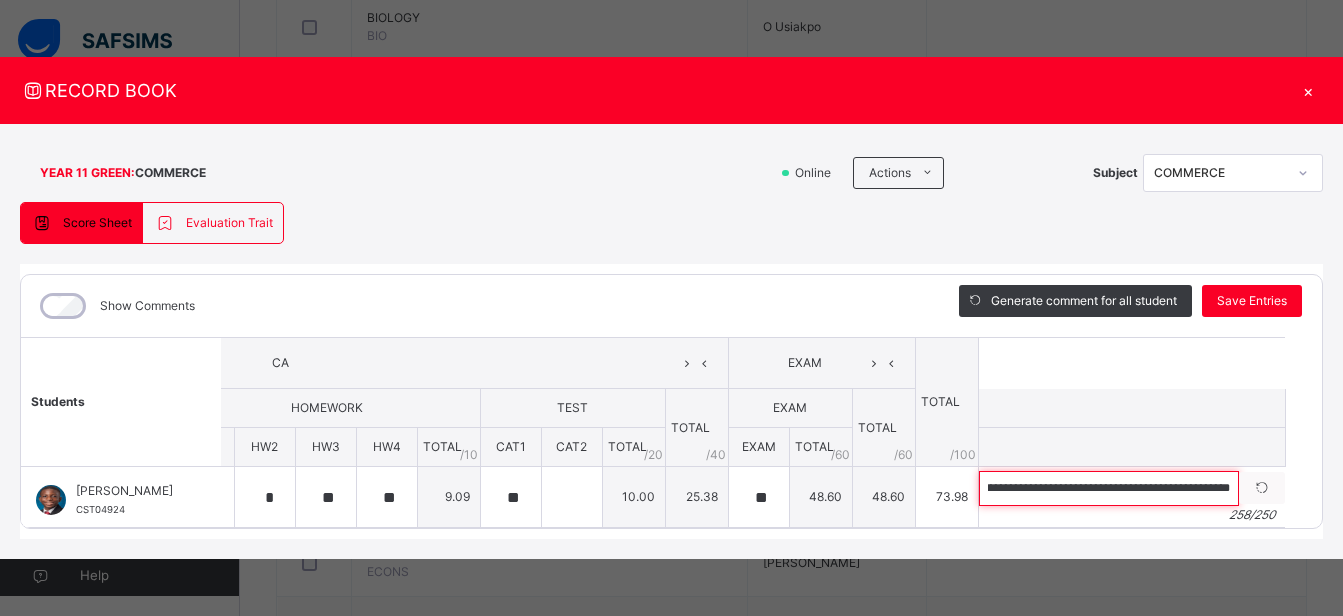 drag, startPoint x: 1184, startPoint y: 484, endPoint x: 1343, endPoint y: 573, distance: 182.21416 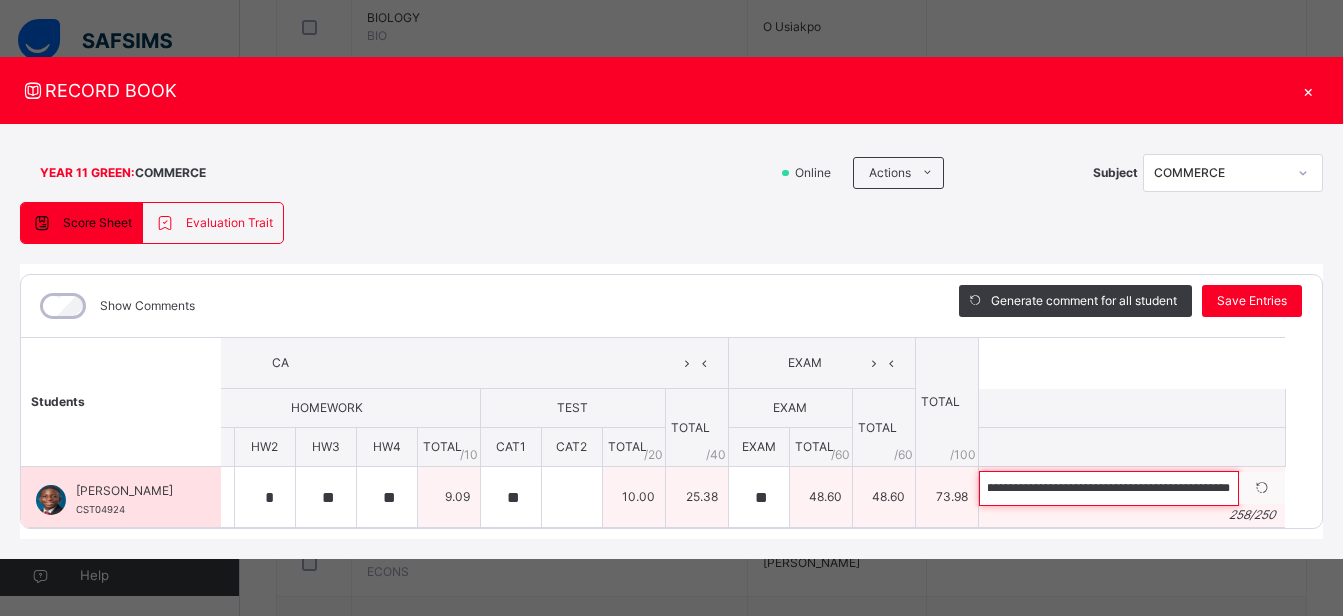 click on "**********" at bounding box center [1109, 488] 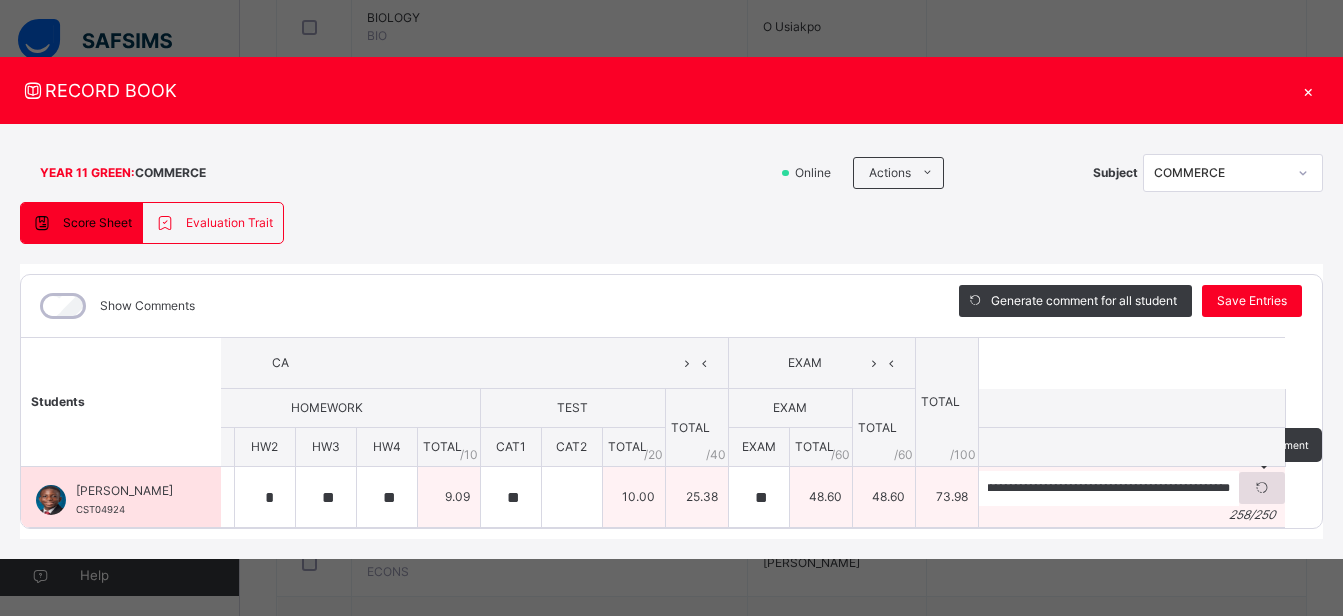 scroll, scrollTop: 0, scrollLeft: 0, axis: both 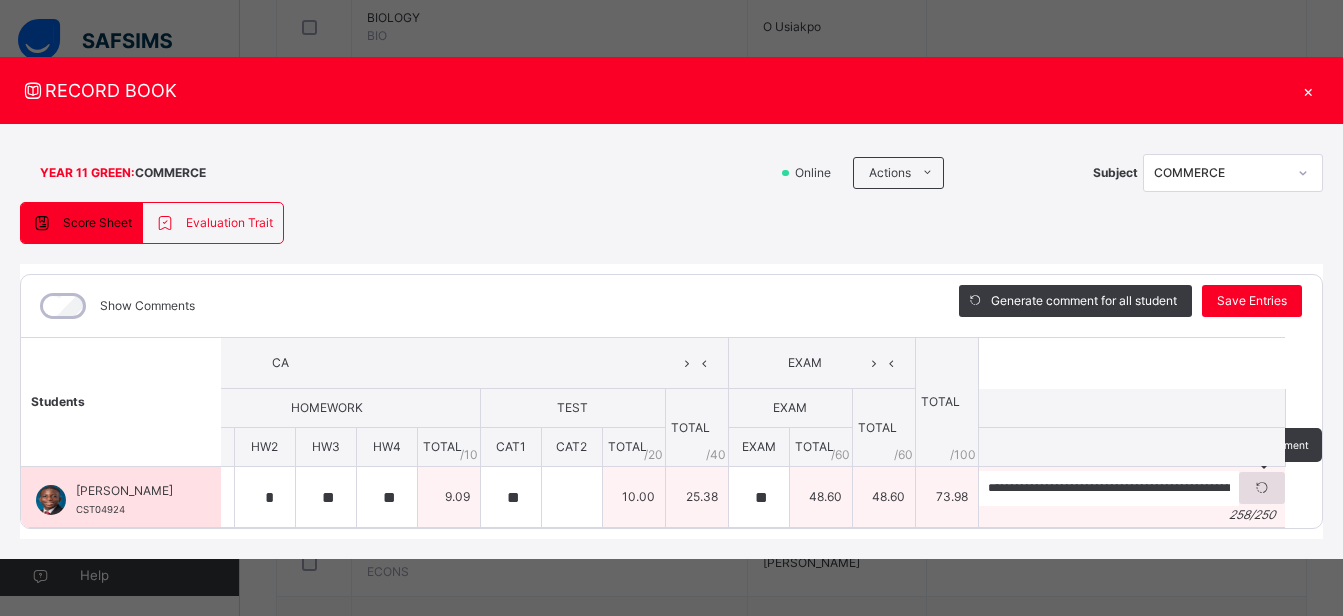 click at bounding box center (1262, 488) 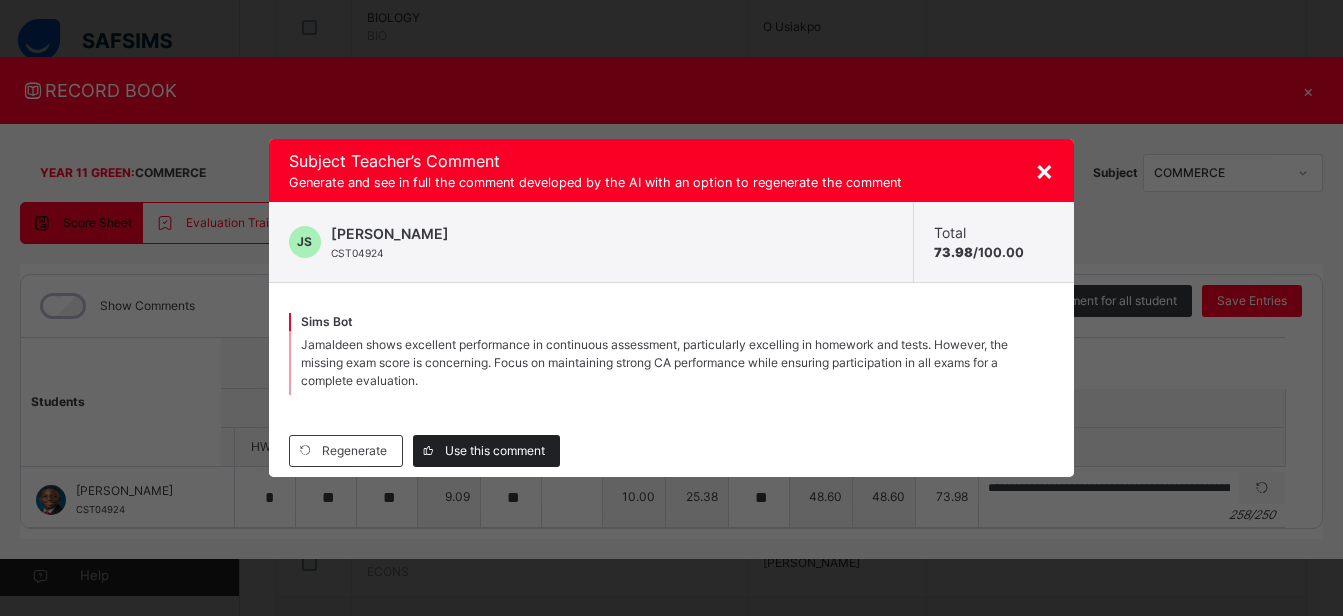 click on "Use this comment" at bounding box center [495, 451] 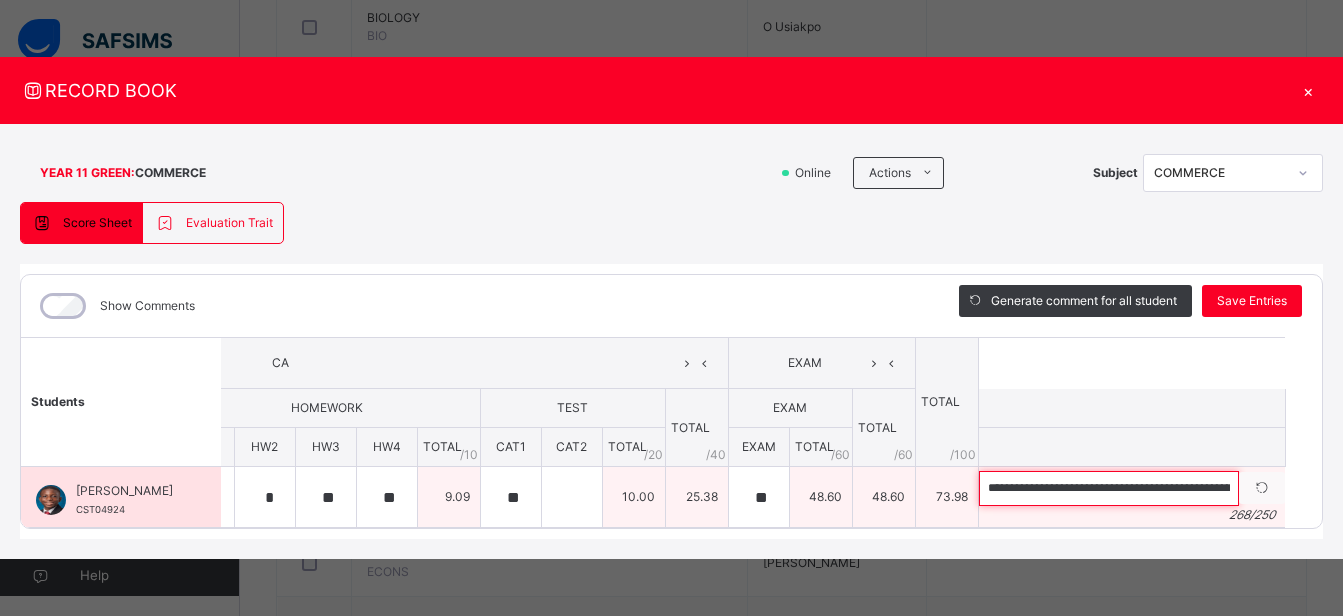 click on "**********" at bounding box center (1109, 488) 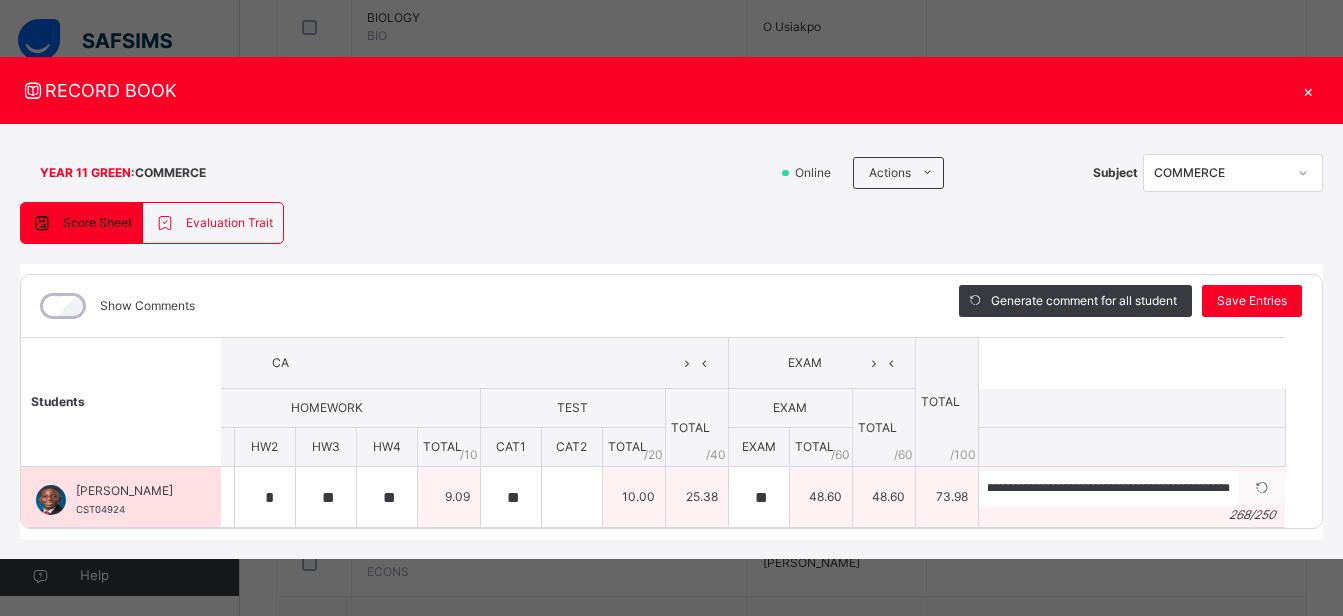 scroll, scrollTop: 0, scrollLeft: 0, axis: both 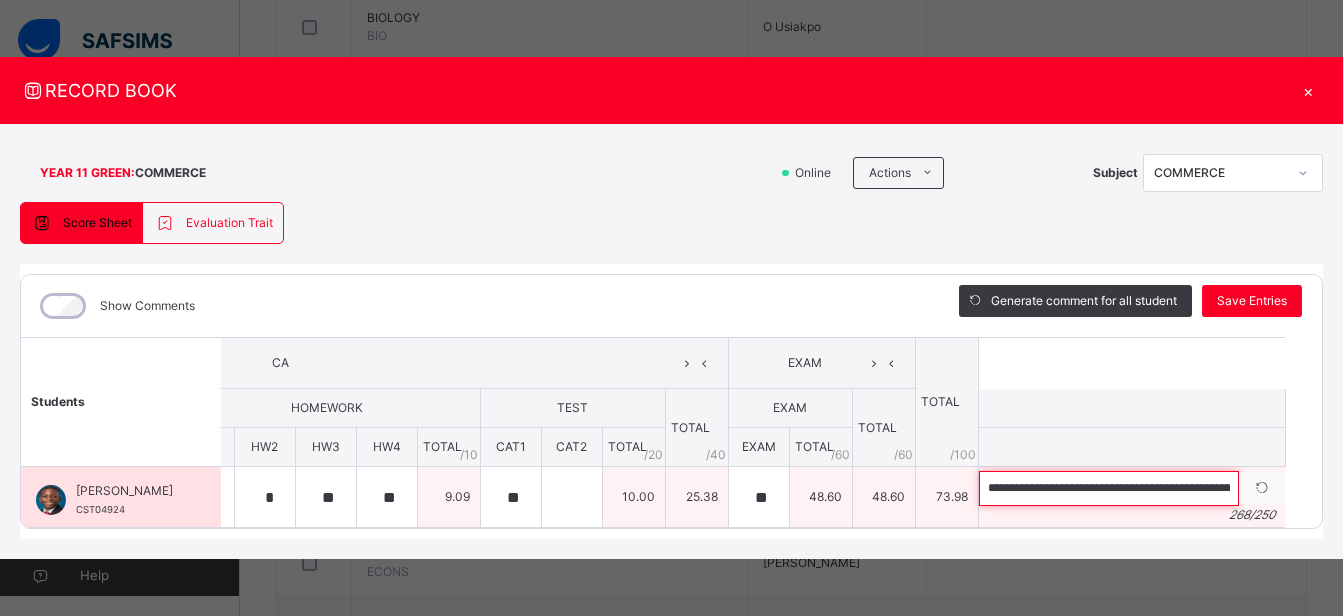 click on "**********" at bounding box center [1109, 488] 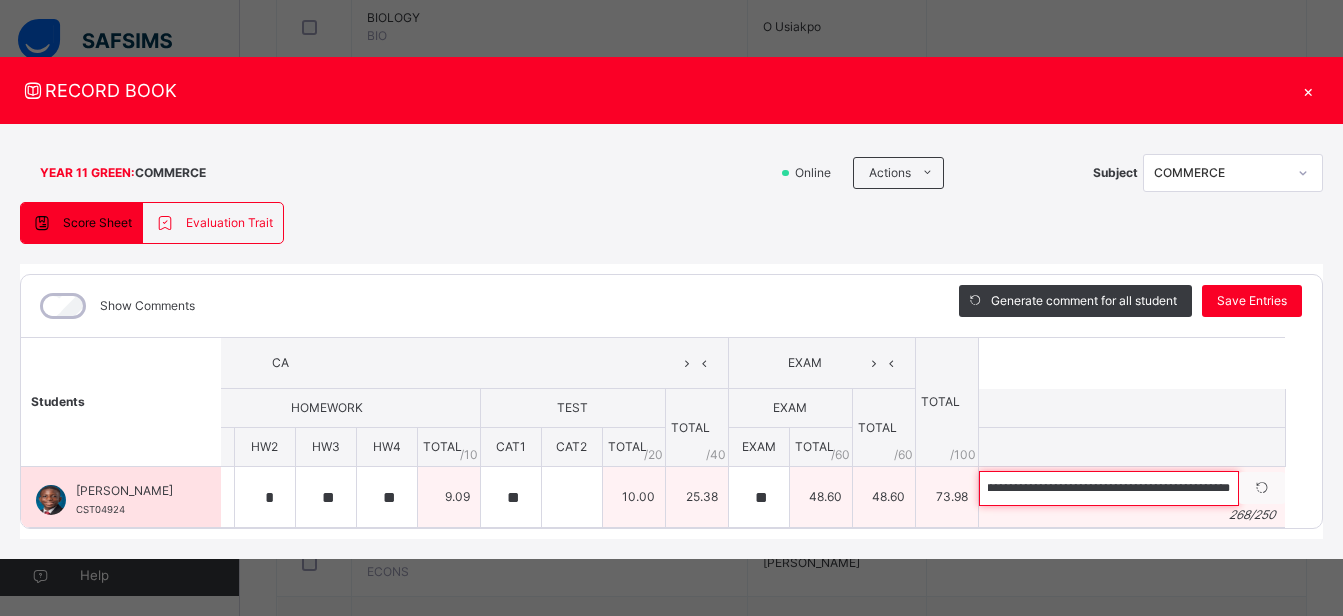 click on "**********" at bounding box center [1109, 488] 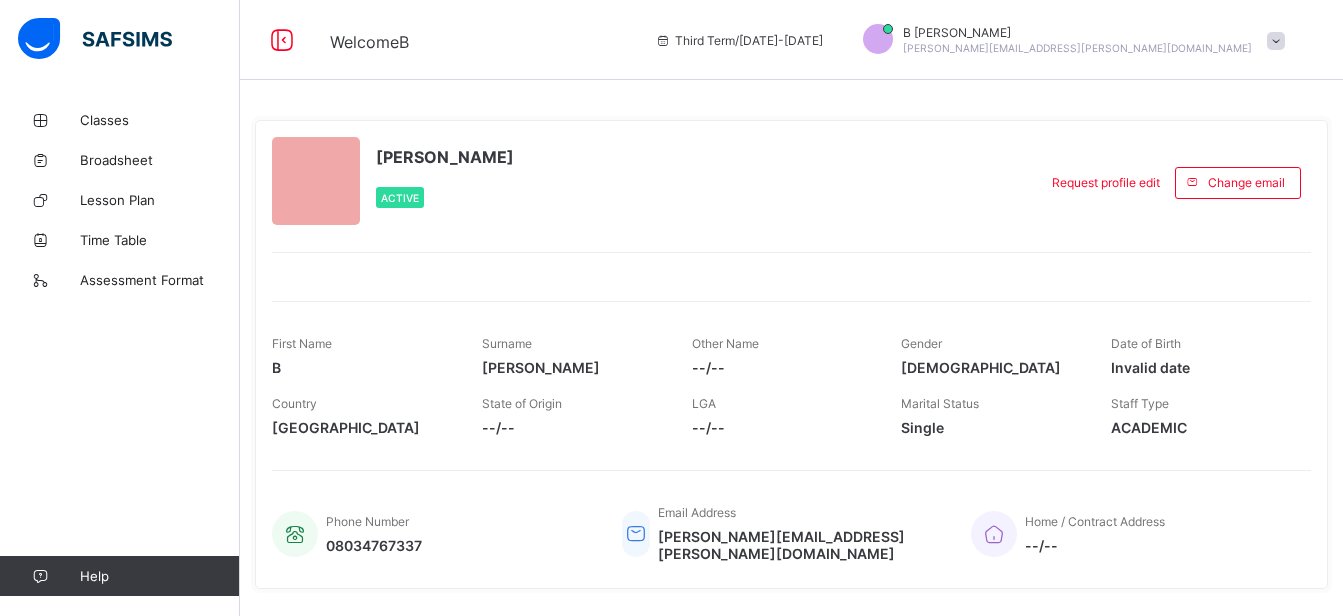 scroll, scrollTop: 0, scrollLeft: 0, axis: both 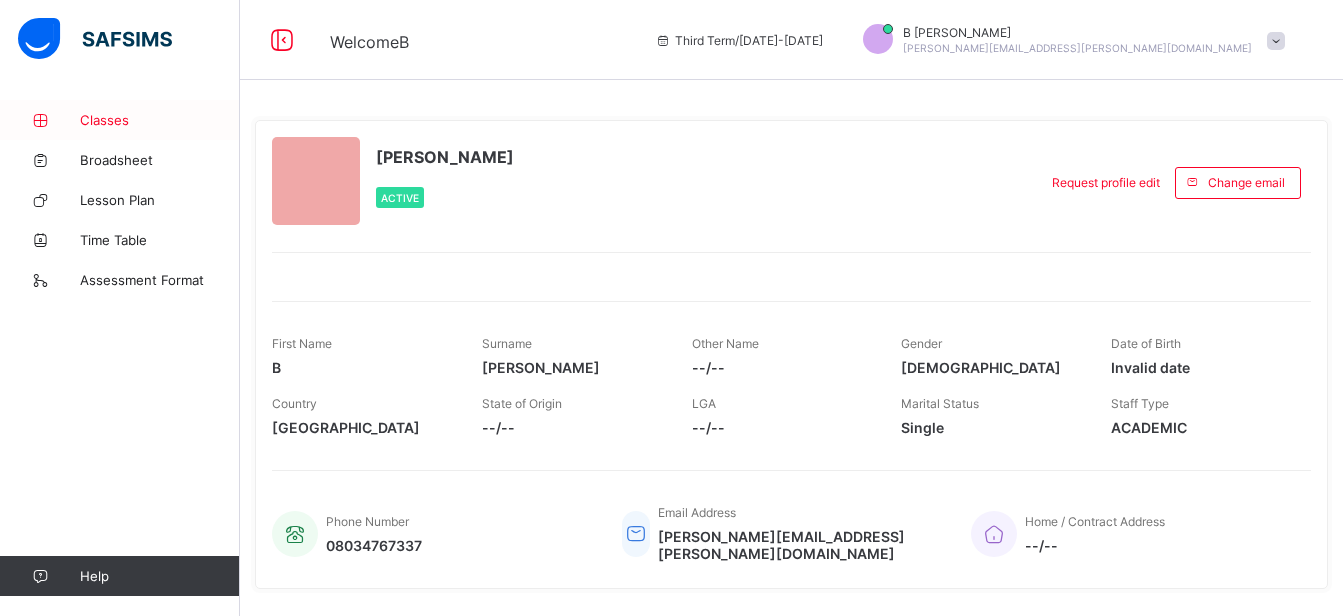 click on "Classes" at bounding box center (160, 120) 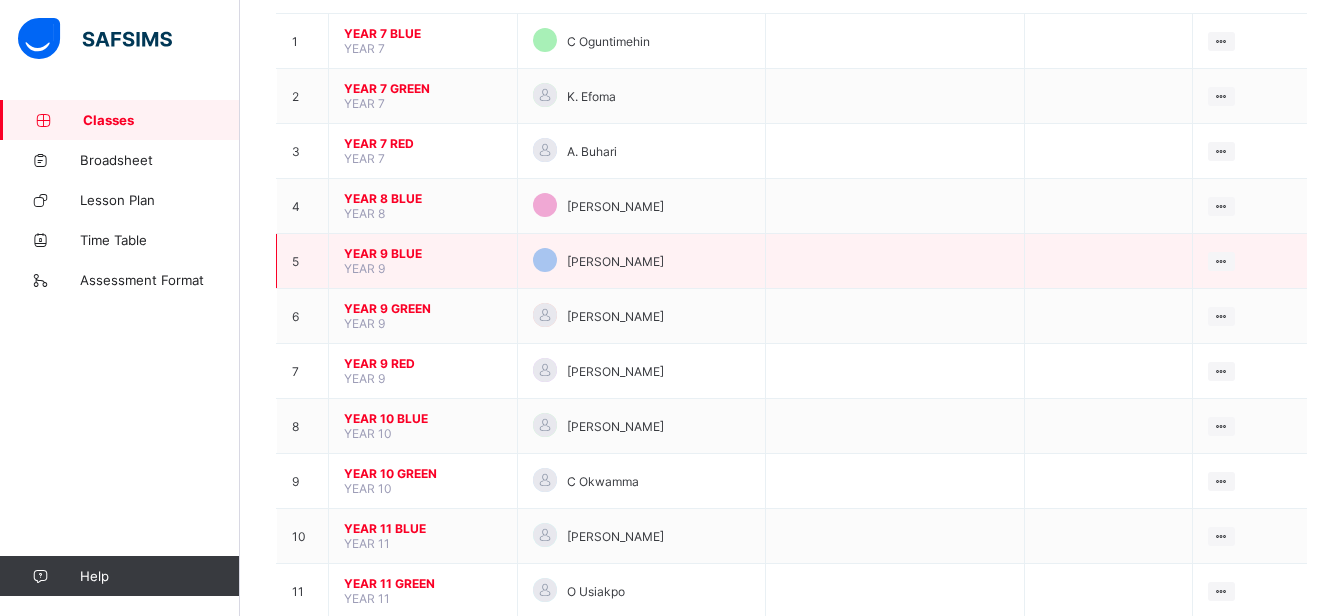 scroll, scrollTop: 274, scrollLeft: 0, axis: vertical 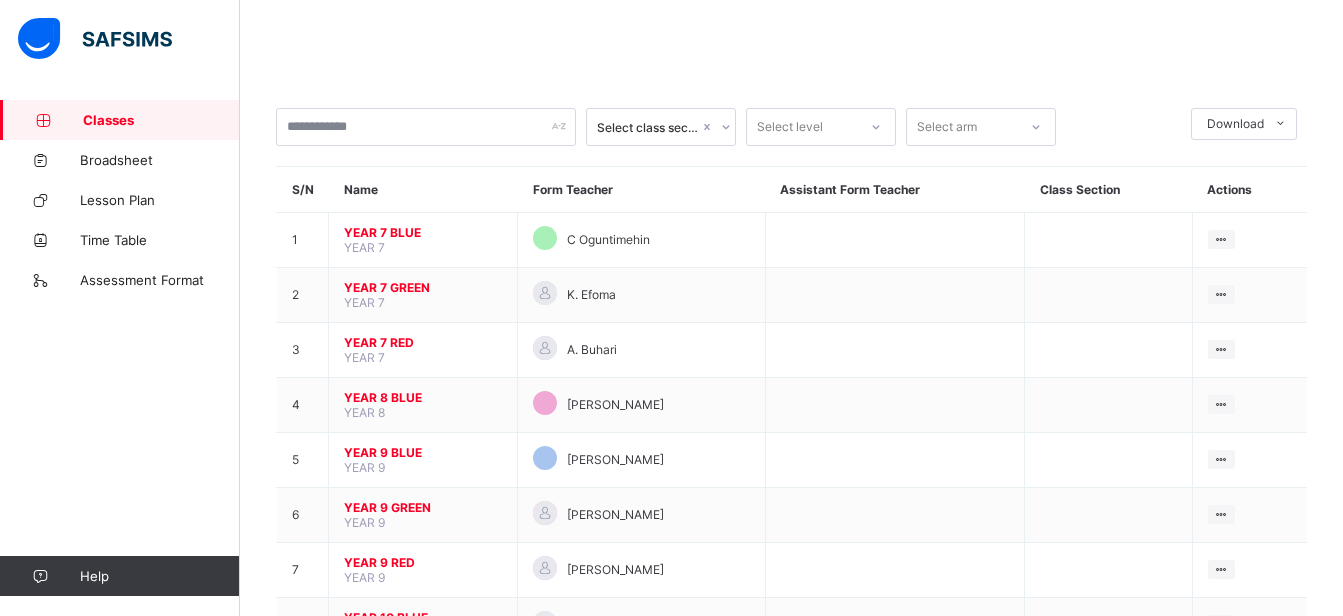 click on "×" at bounding box center (997, -237) 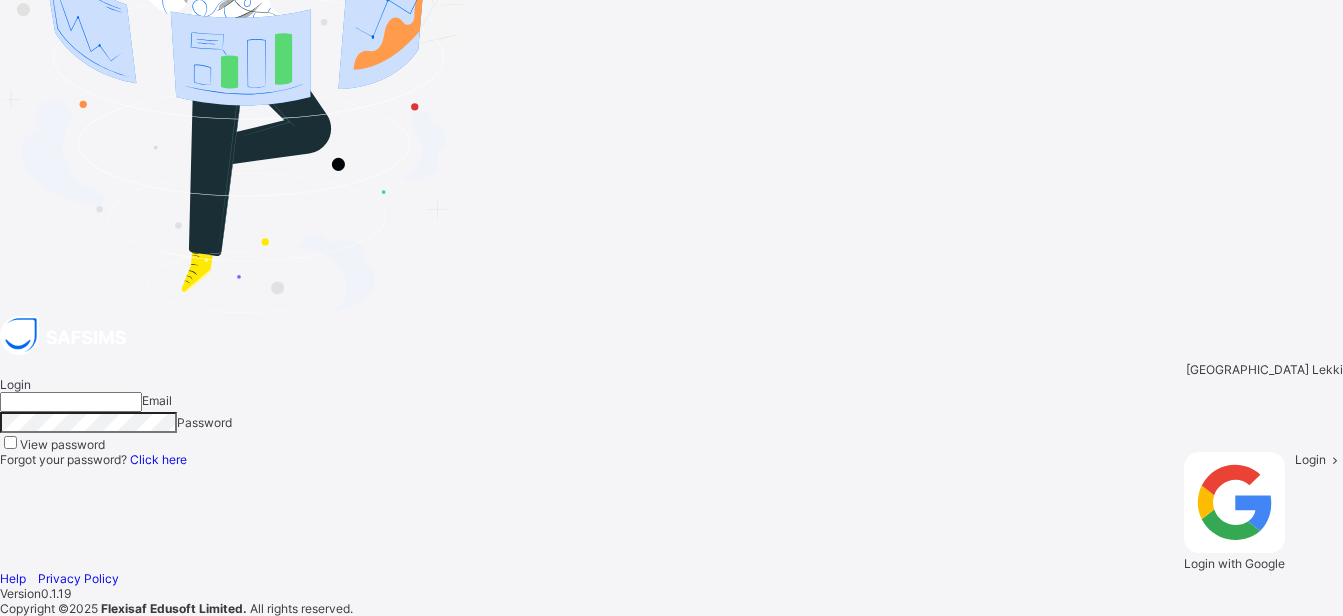 type on "**********" 